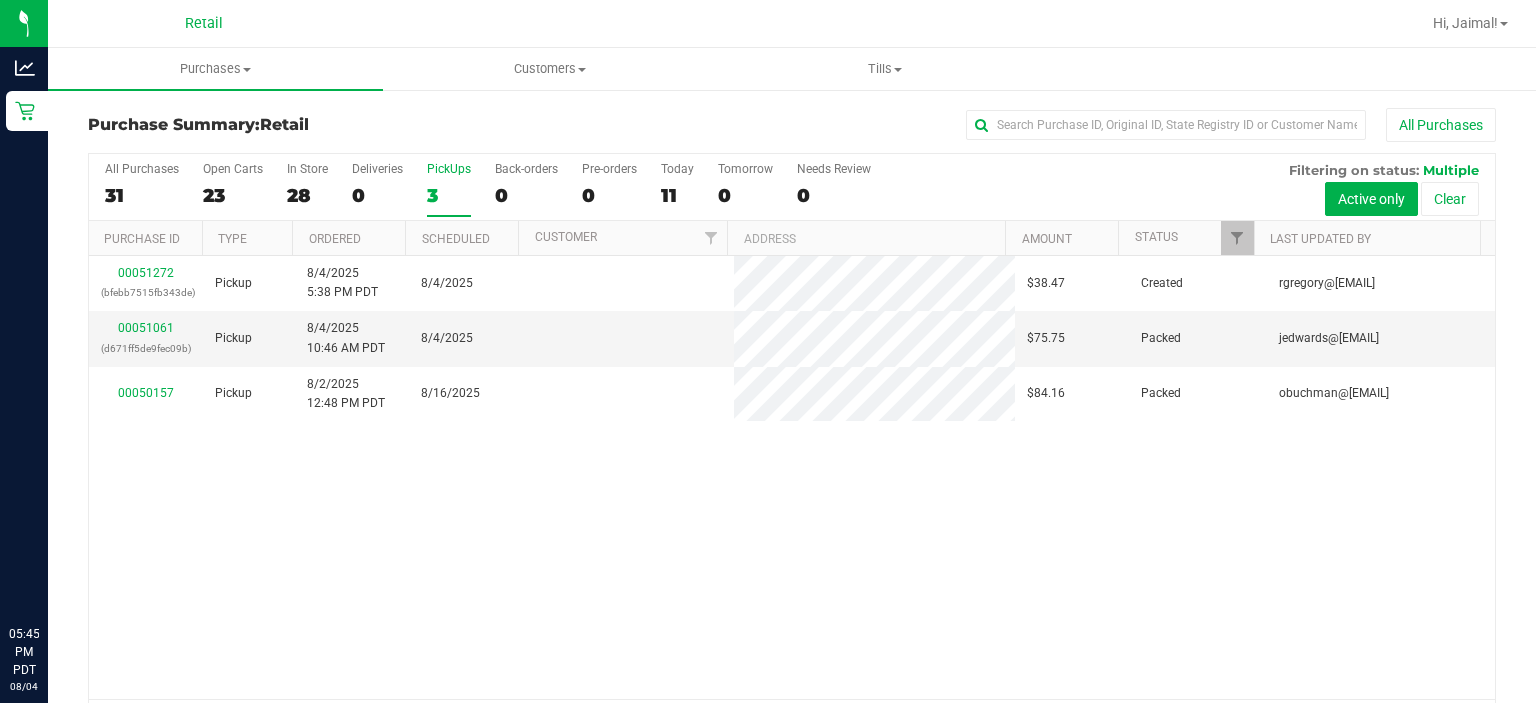 scroll, scrollTop: 0, scrollLeft: 0, axis: both 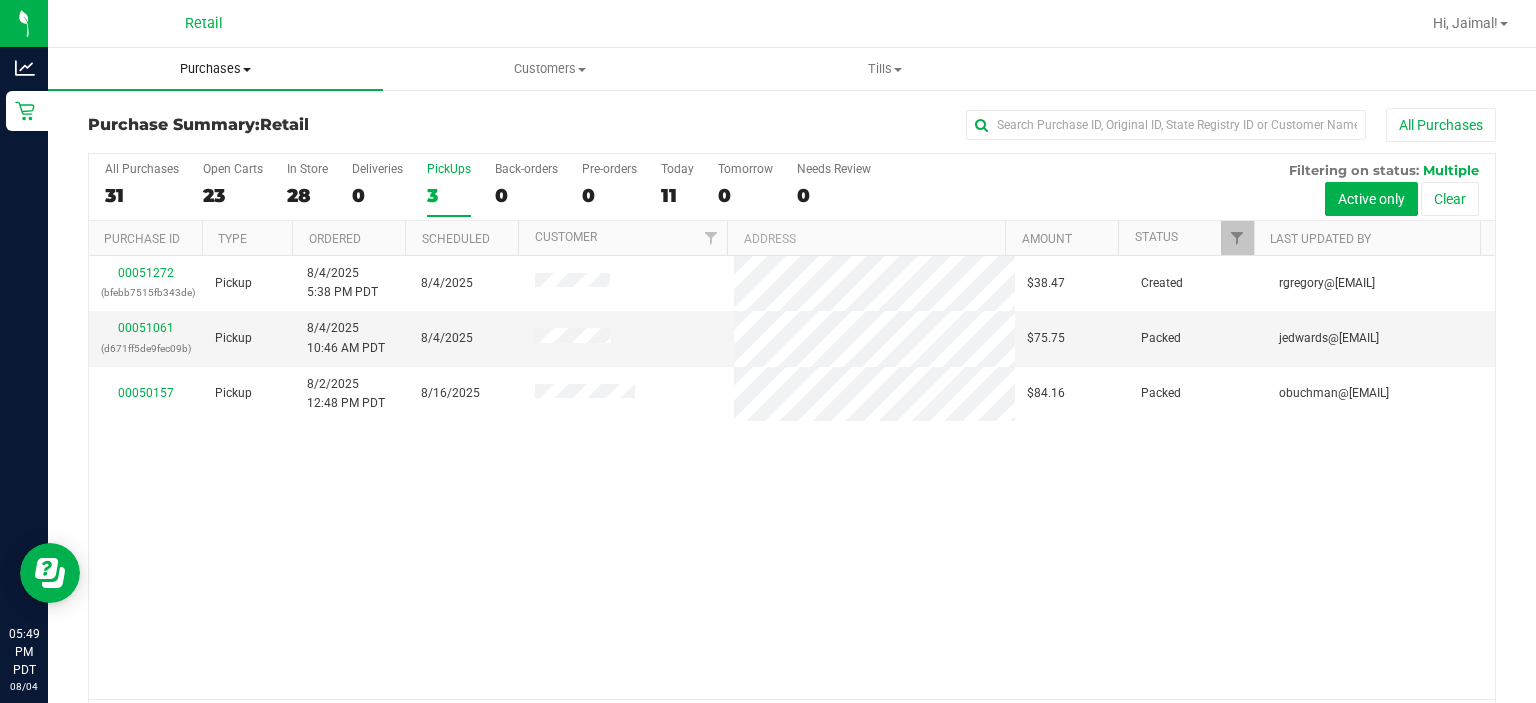 click on "Purchases" at bounding box center [215, 69] 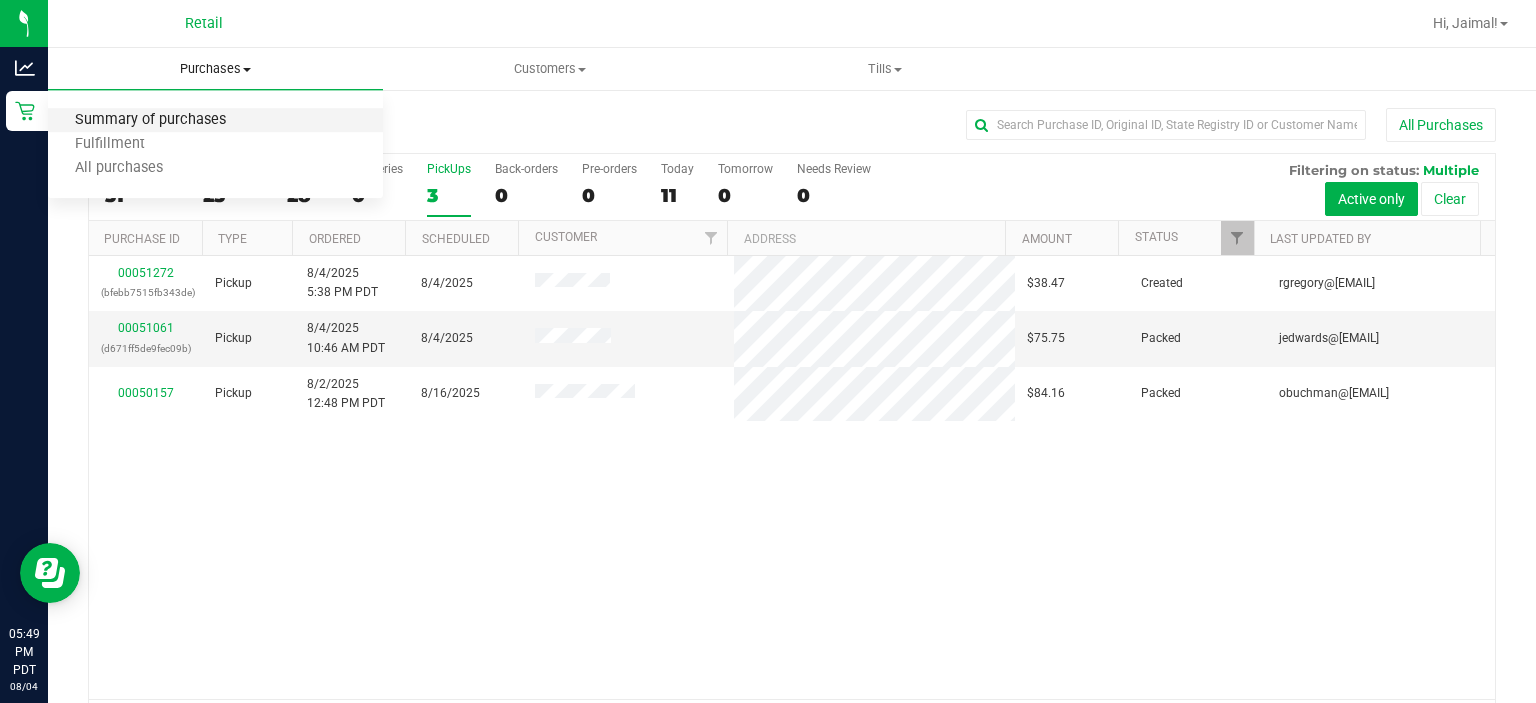 click on "Summary of purchases" at bounding box center [150, 120] 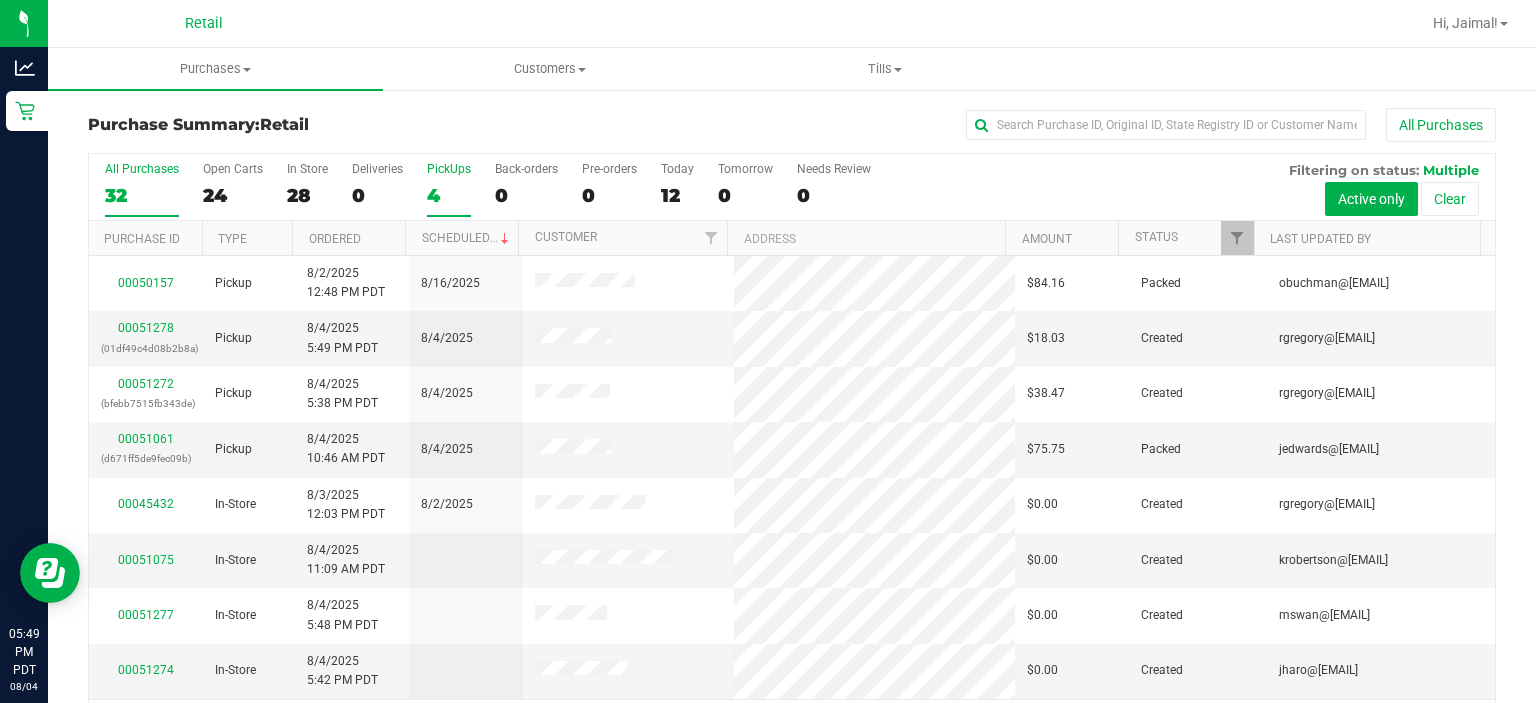 click on "PickUps" at bounding box center (449, 169) 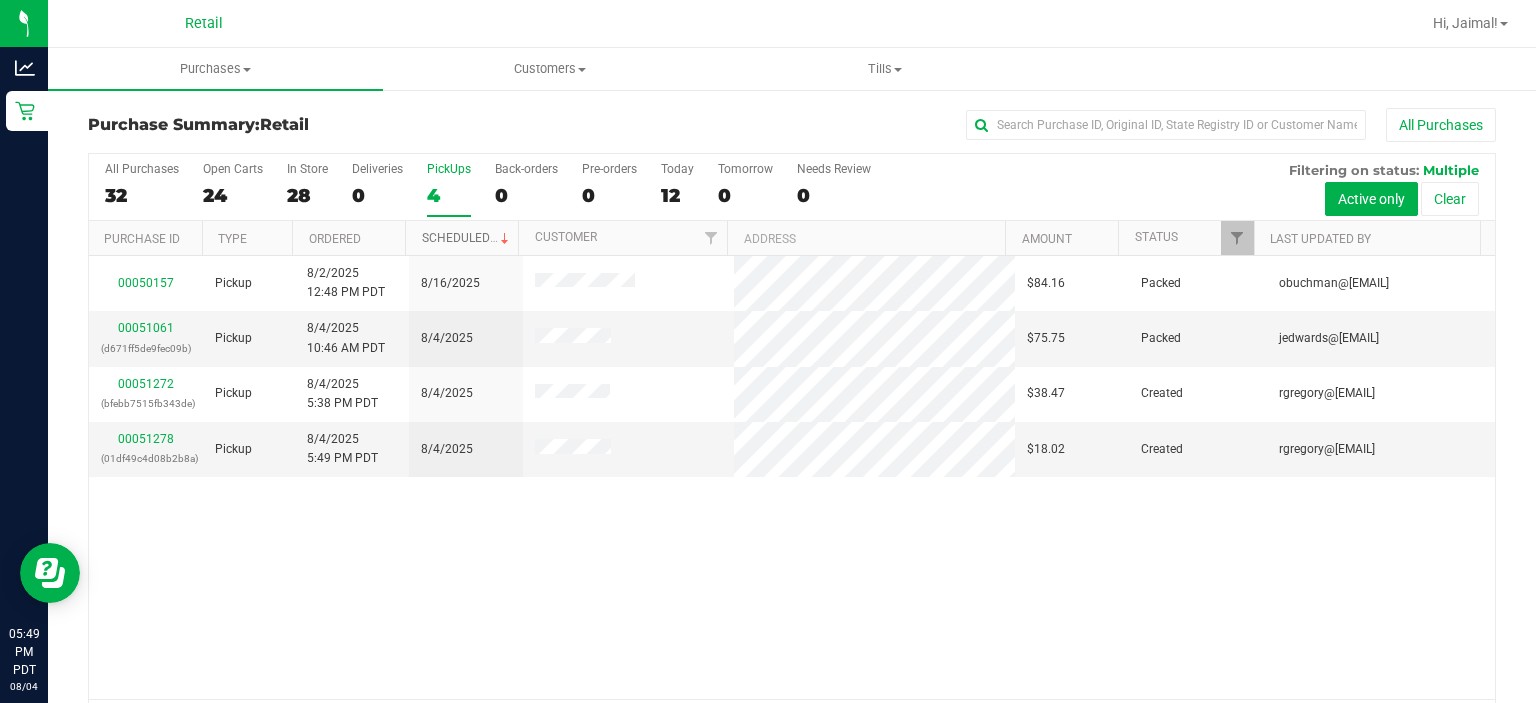 click at bounding box center (505, 239) 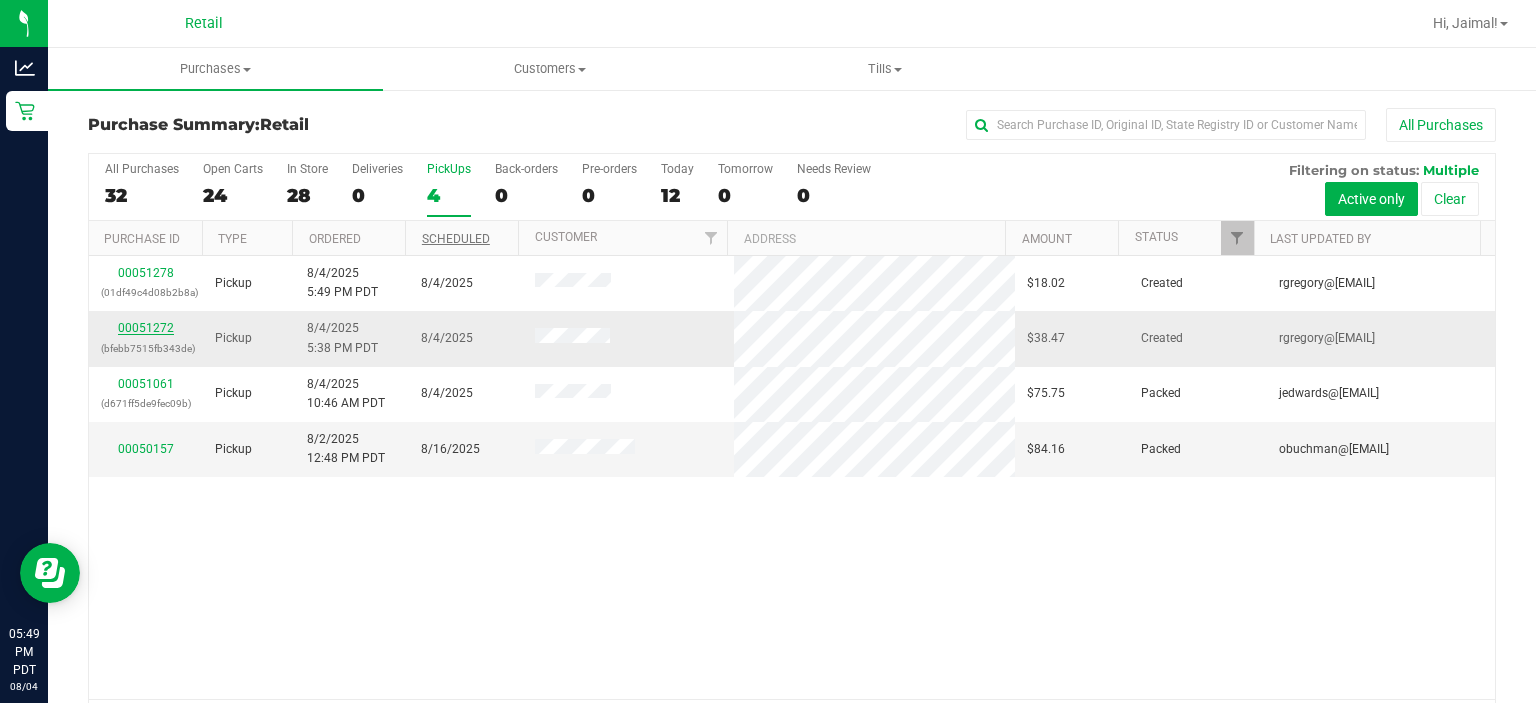 click on "00051272" at bounding box center (146, 328) 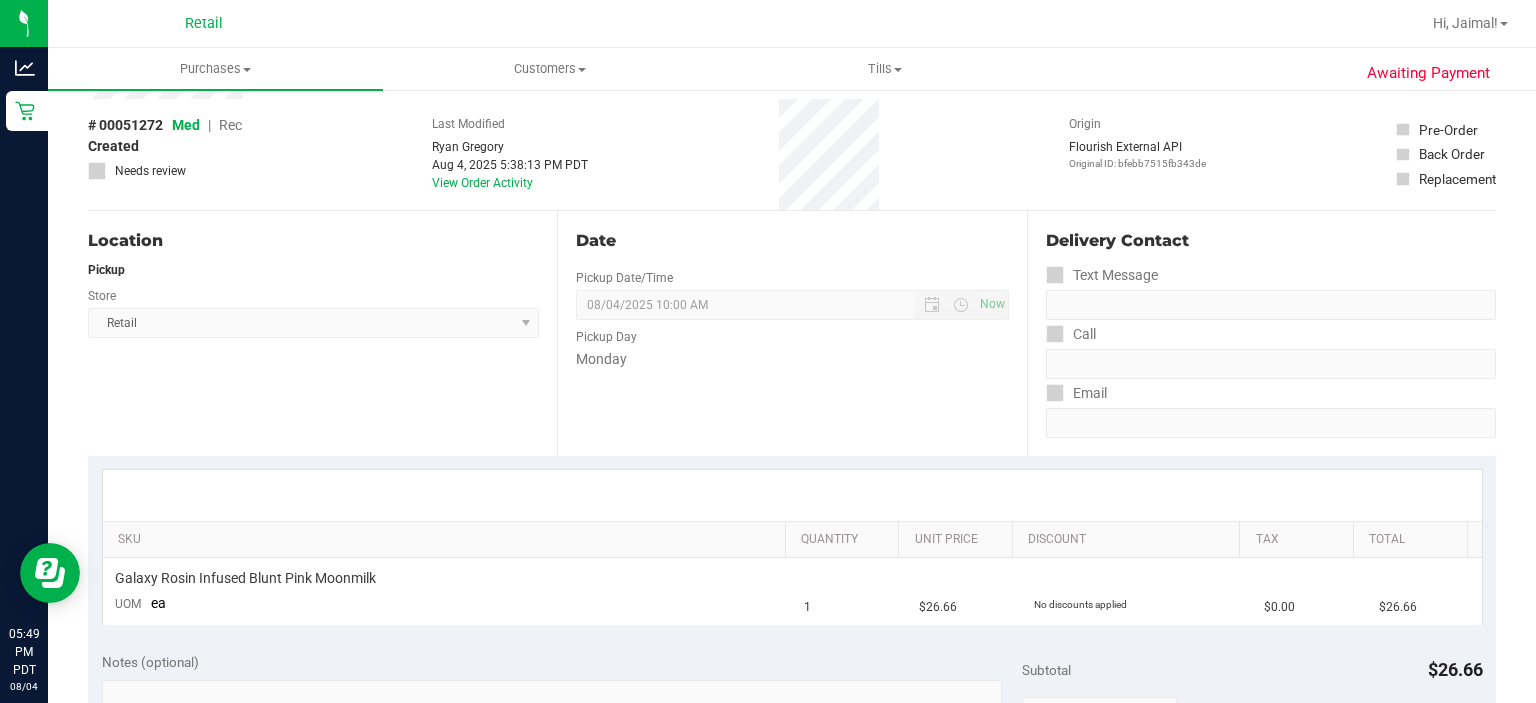 scroll, scrollTop: 0, scrollLeft: 0, axis: both 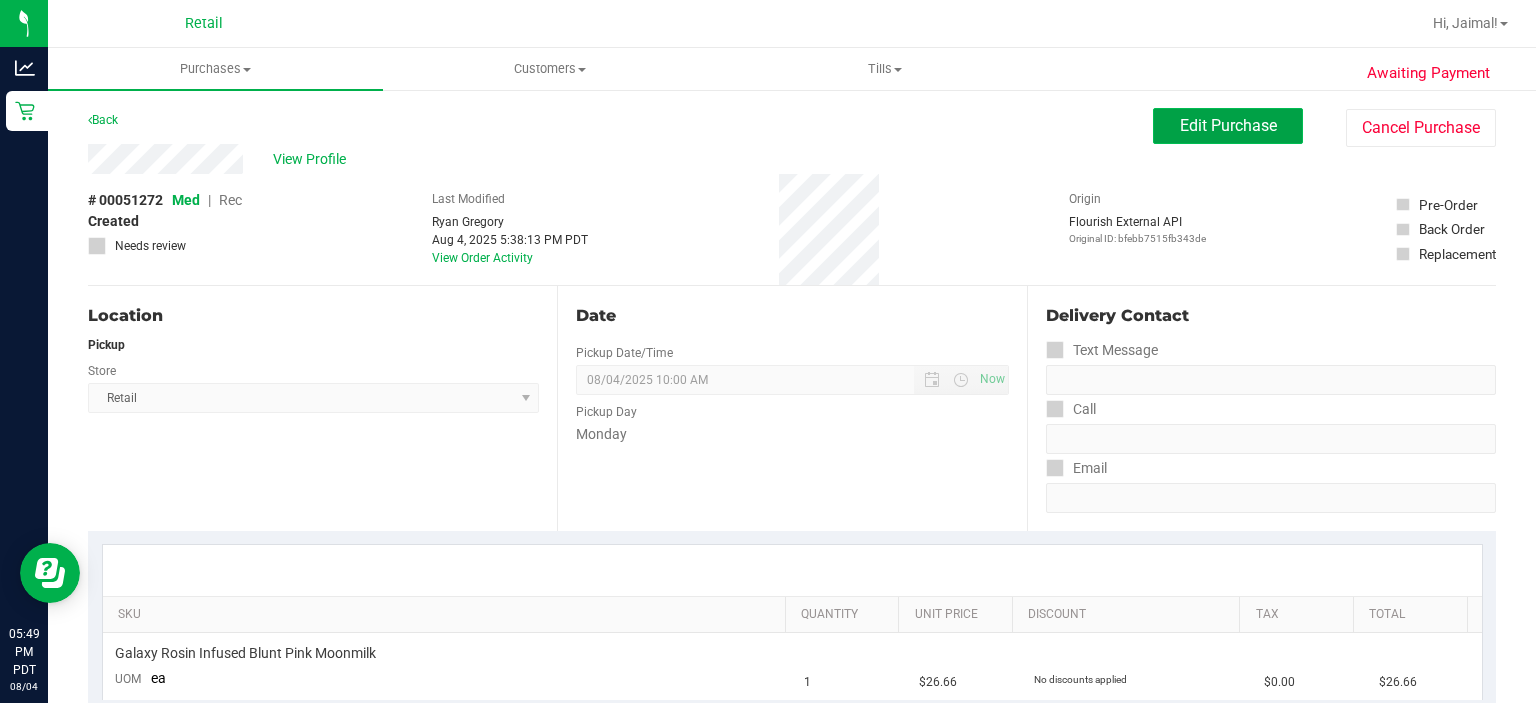 click on "Edit Purchase" at bounding box center [1228, 125] 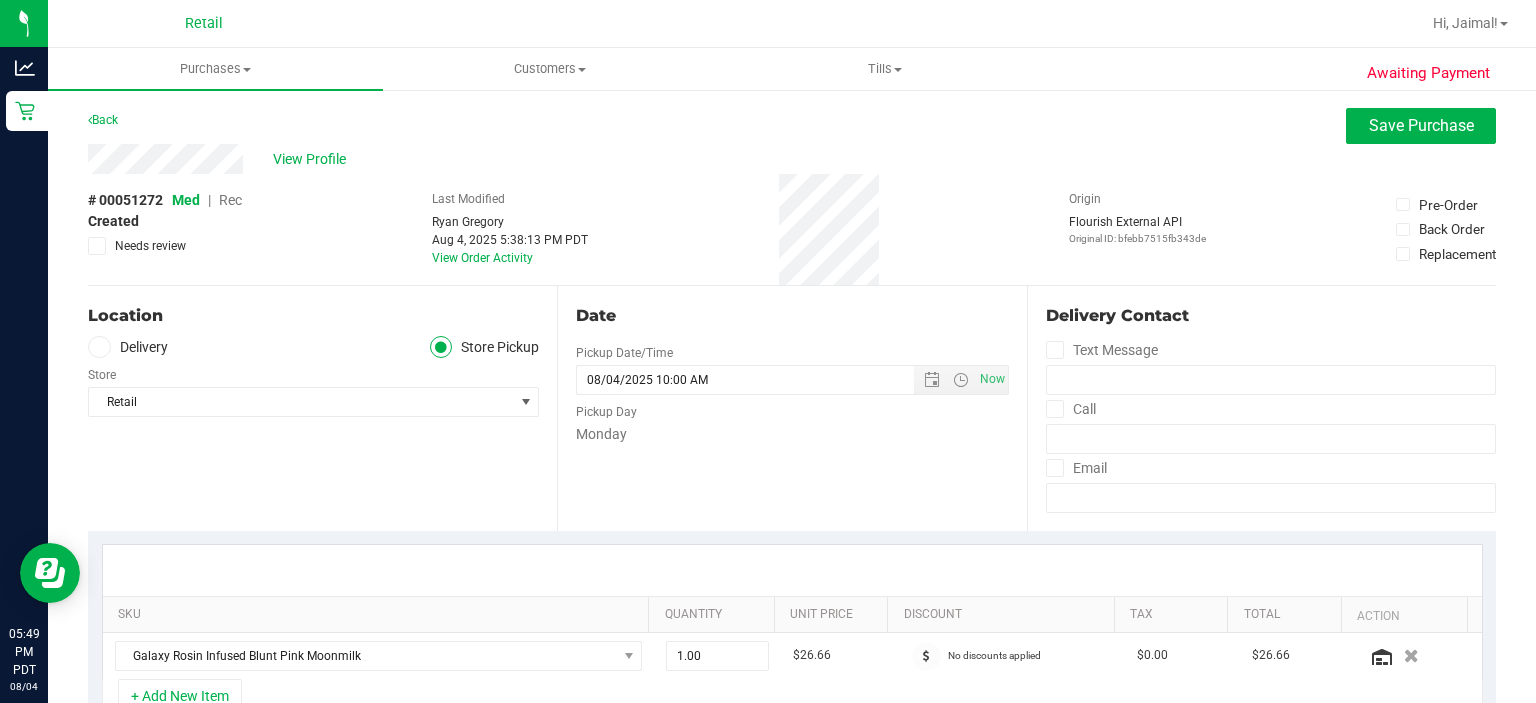 click on "Rec" at bounding box center [230, 200] 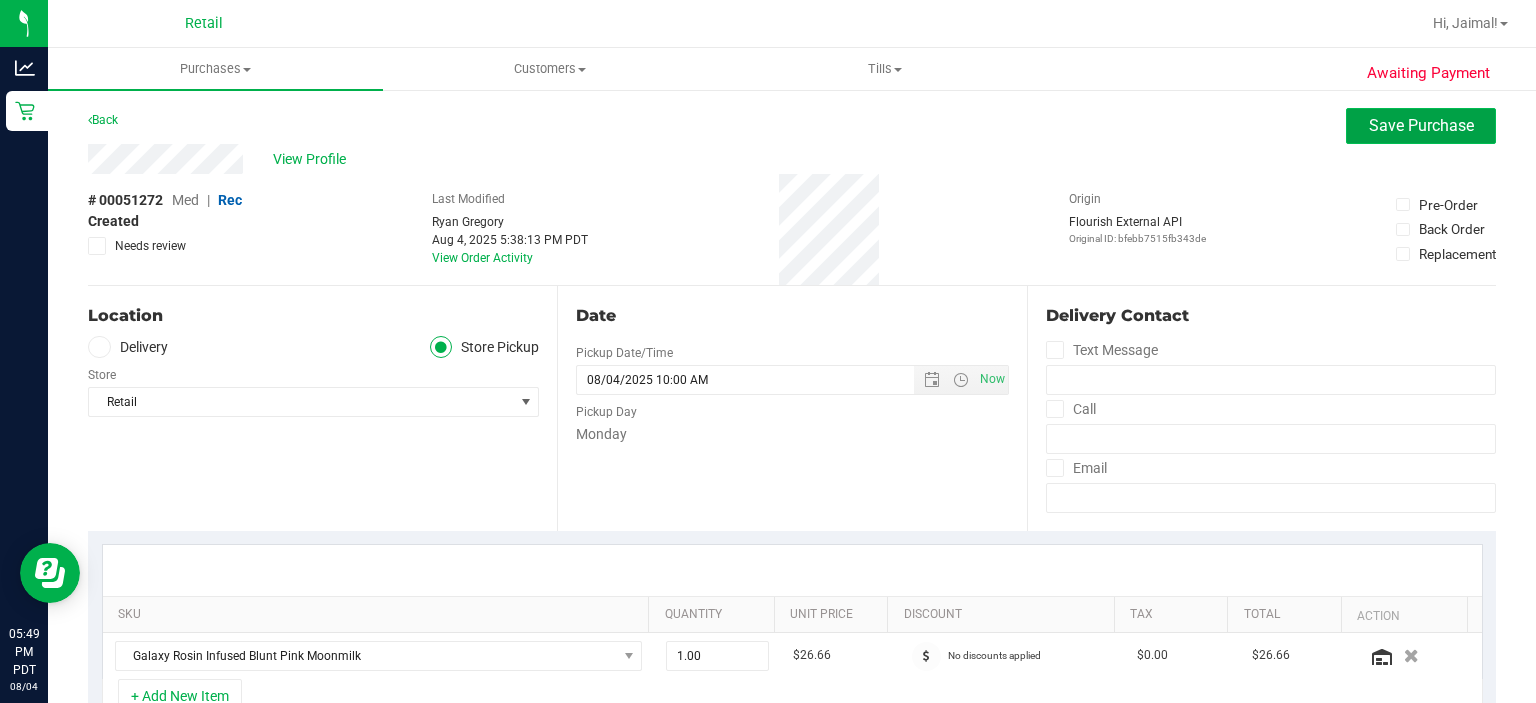click on "Save Purchase" at bounding box center [1421, 125] 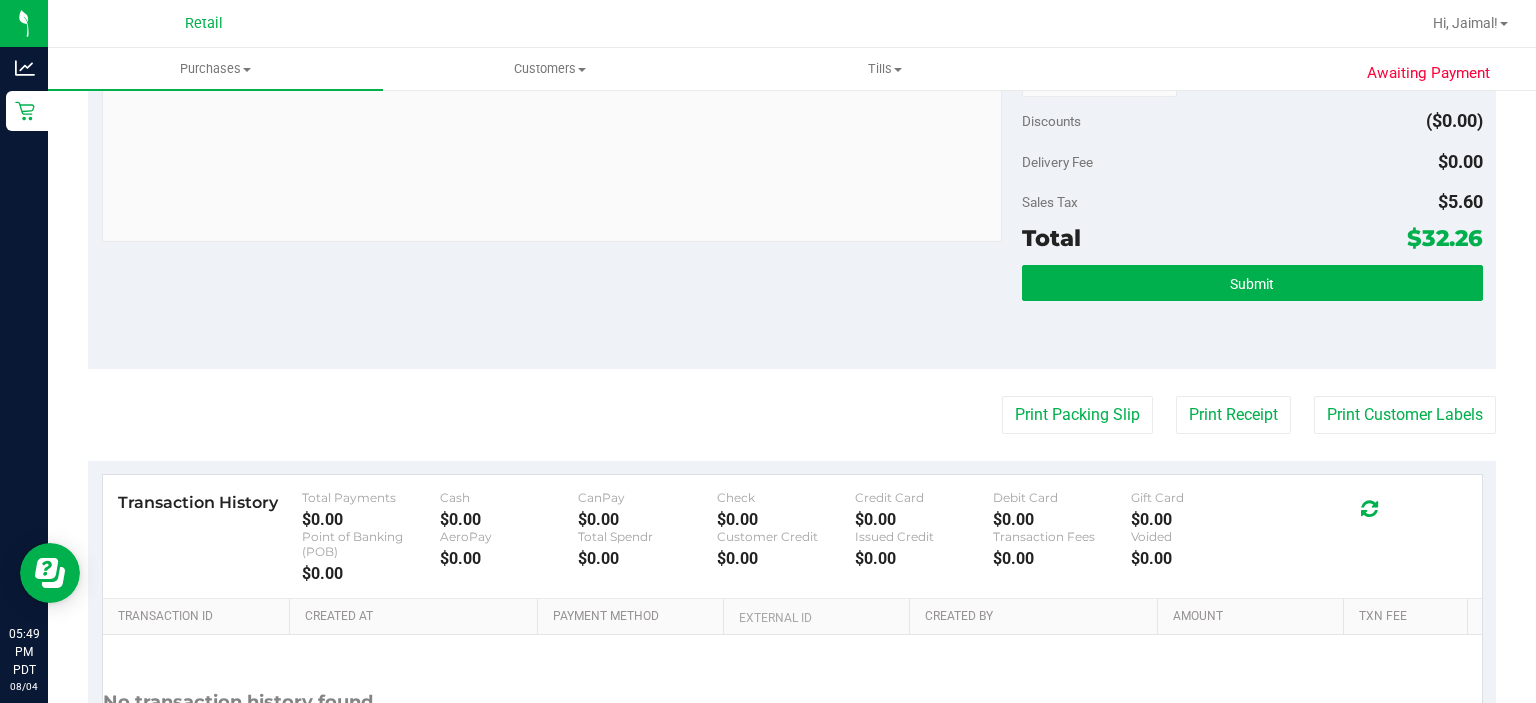 scroll, scrollTop: 706, scrollLeft: 0, axis: vertical 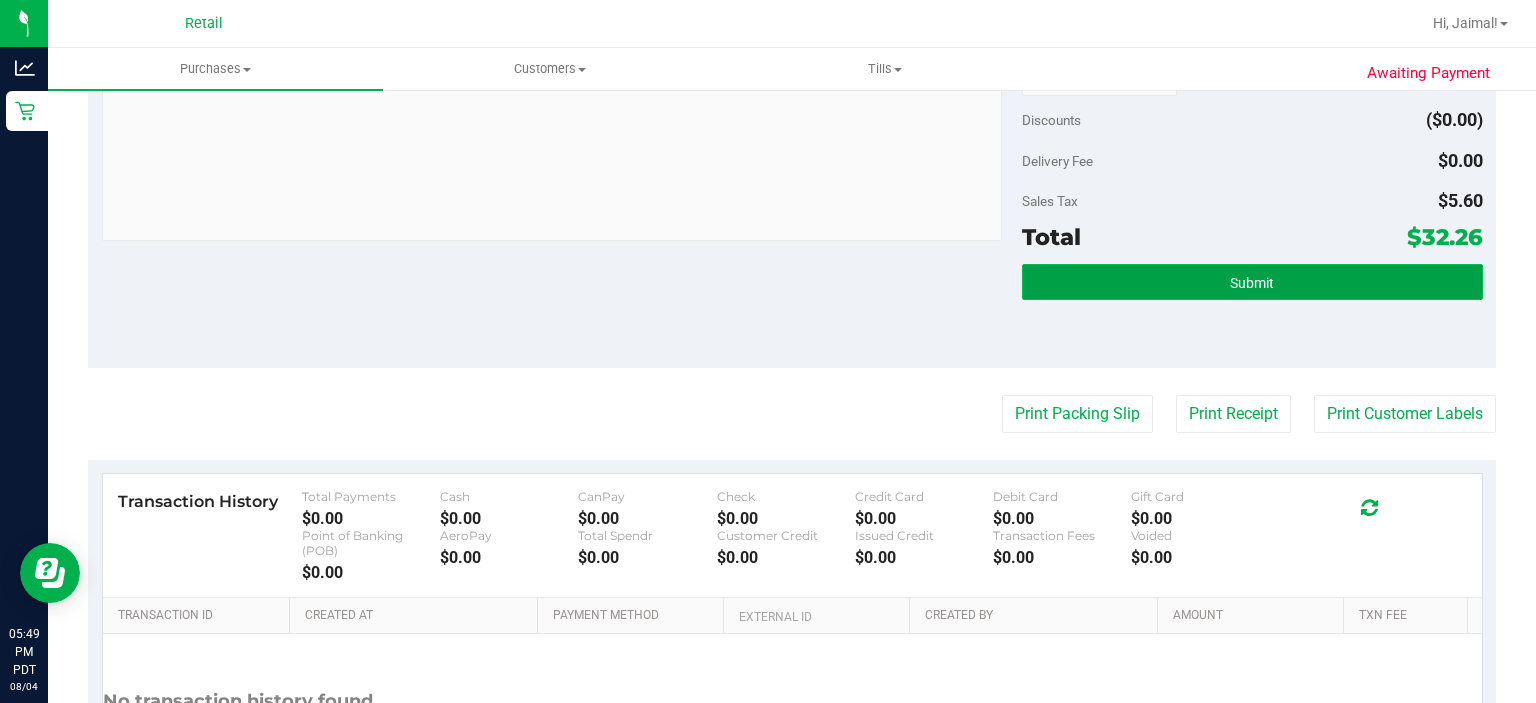 click on "Submit" at bounding box center [1252, 282] 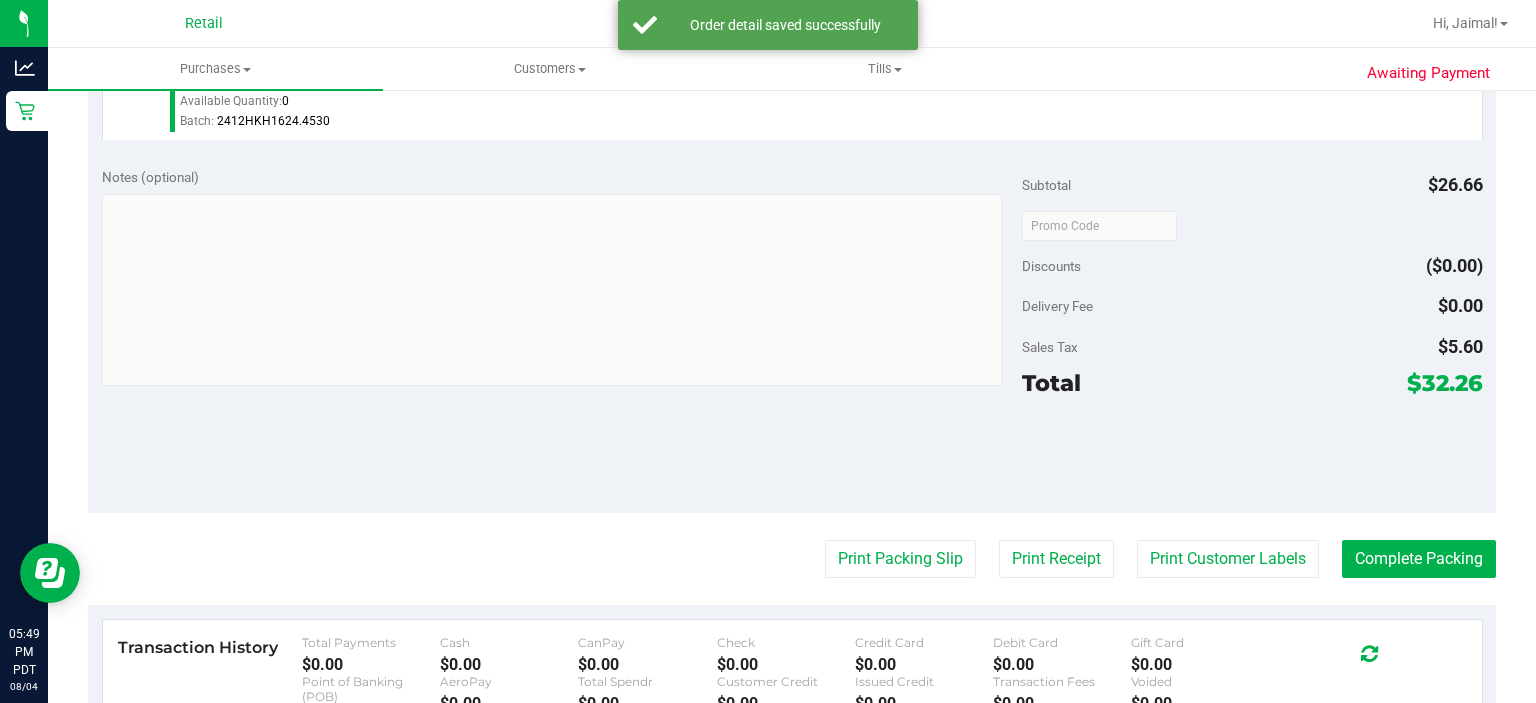 scroll, scrollTop: 631, scrollLeft: 0, axis: vertical 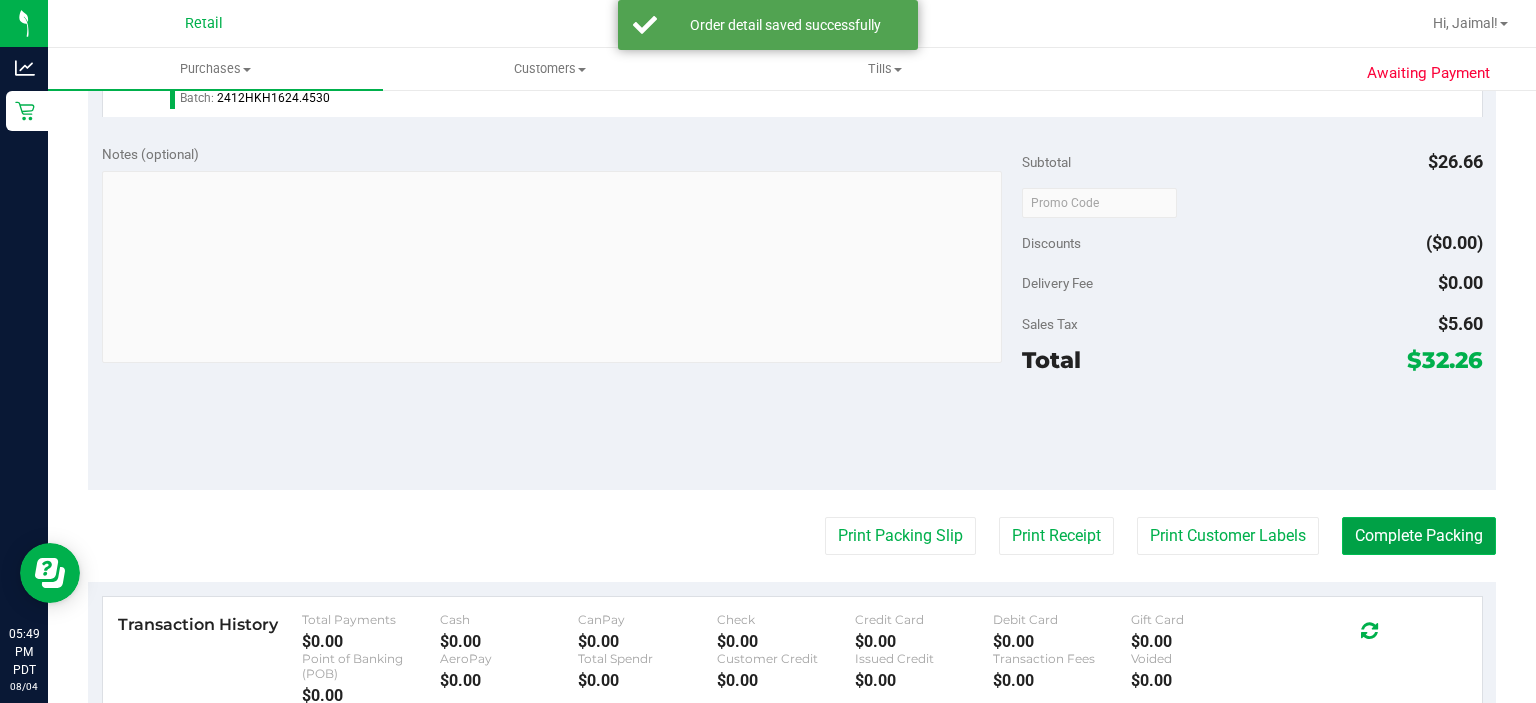 click on "Complete Packing" at bounding box center (1419, 536) 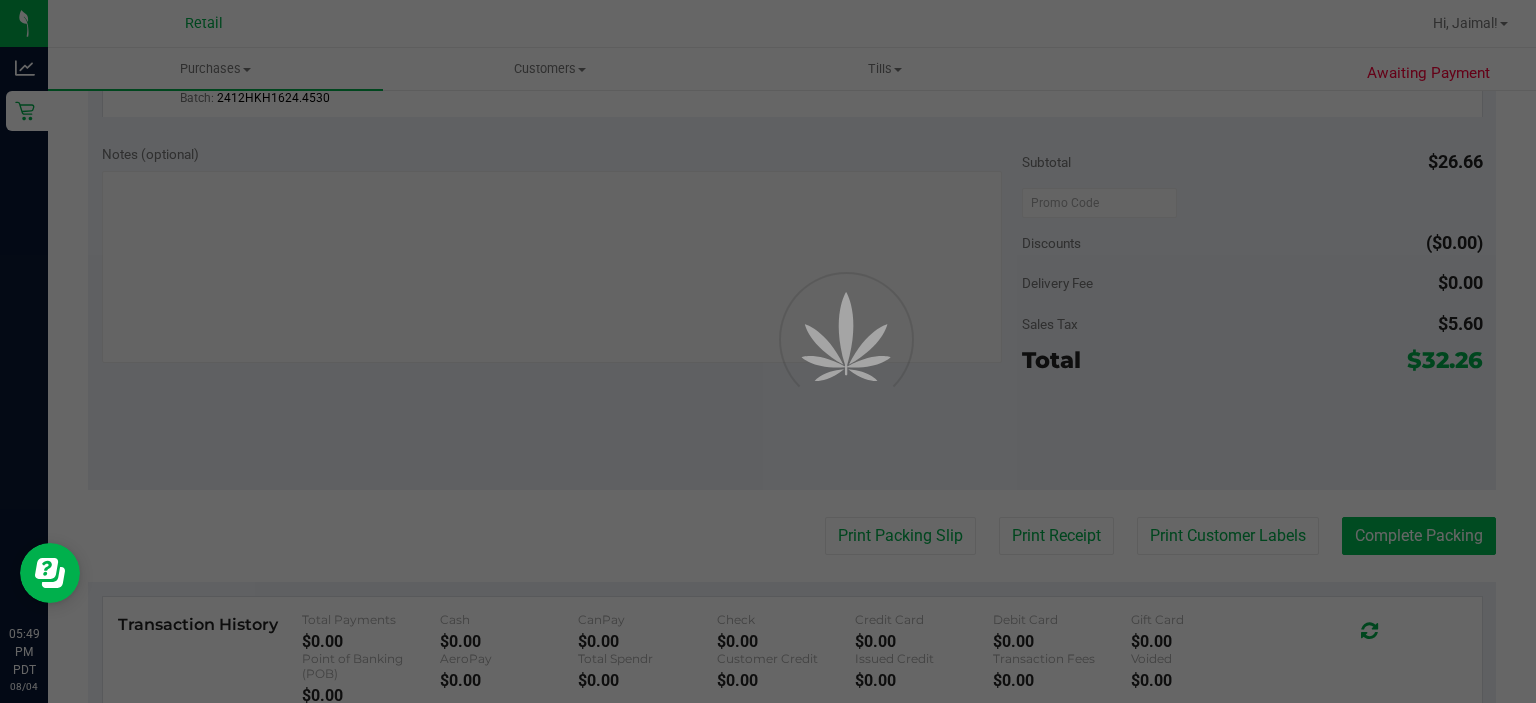 scroll, scrollTop: 0, scrollLeft: 0, axis: both 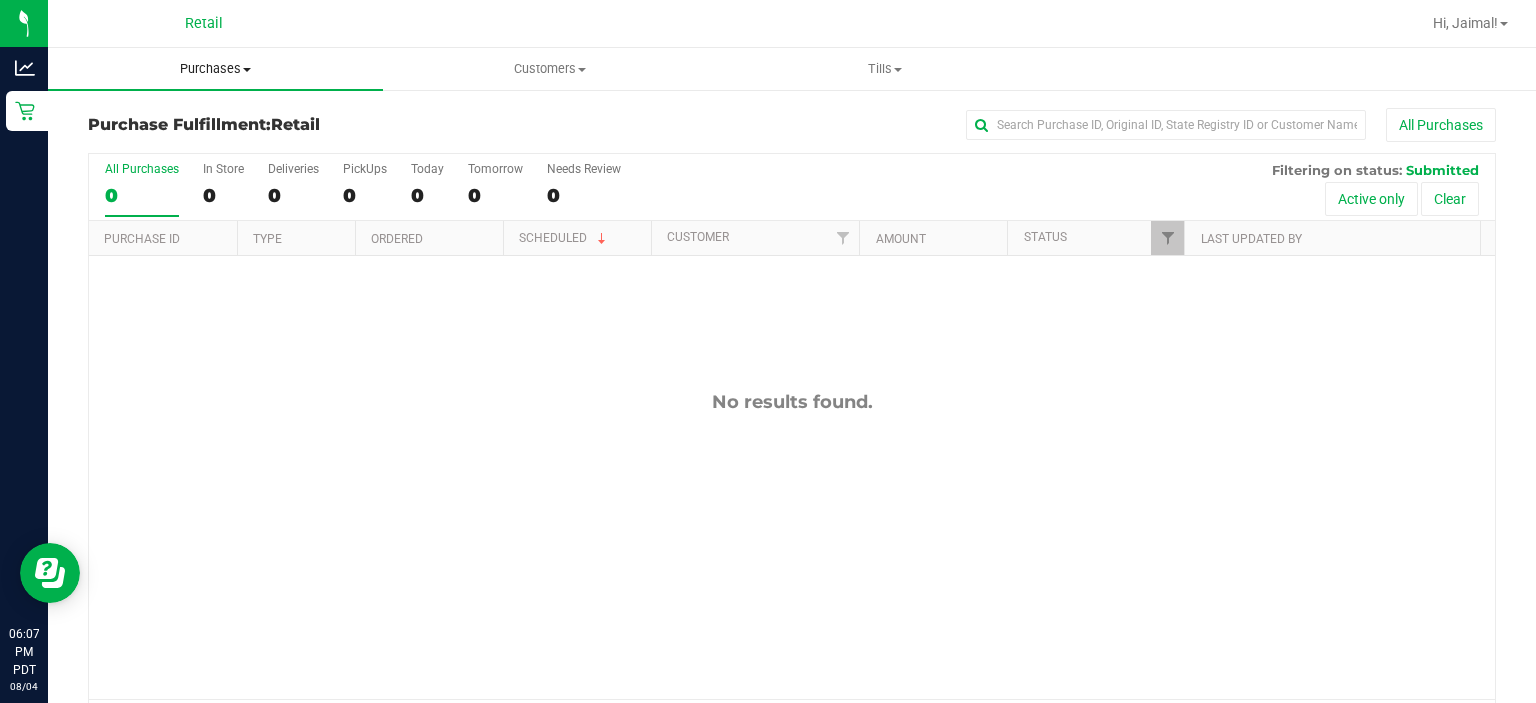 click on "Purchases
Summary of purchases
Fulfillment
All purchases" at bounding box center (215, 69) 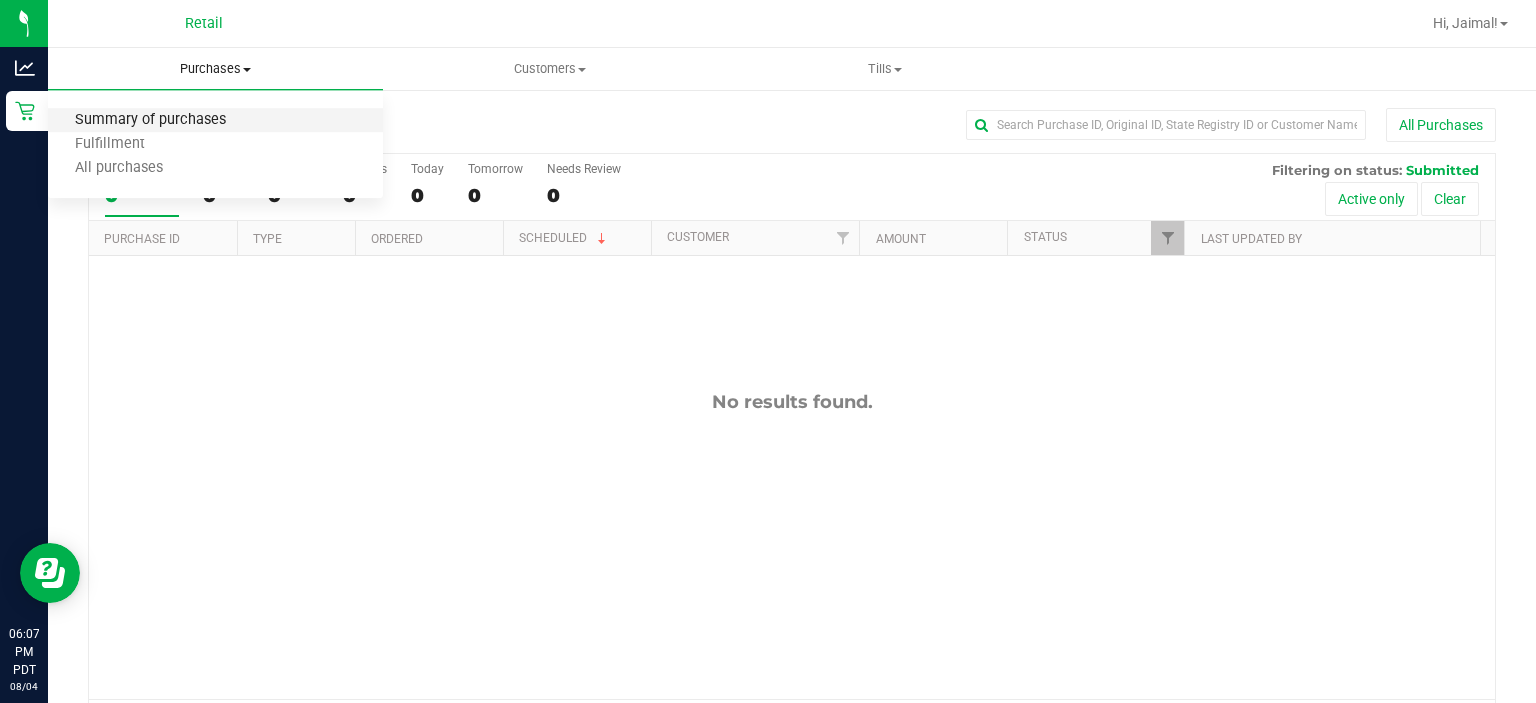 click on "Summary of purchases" at bounding box center [150, 120] 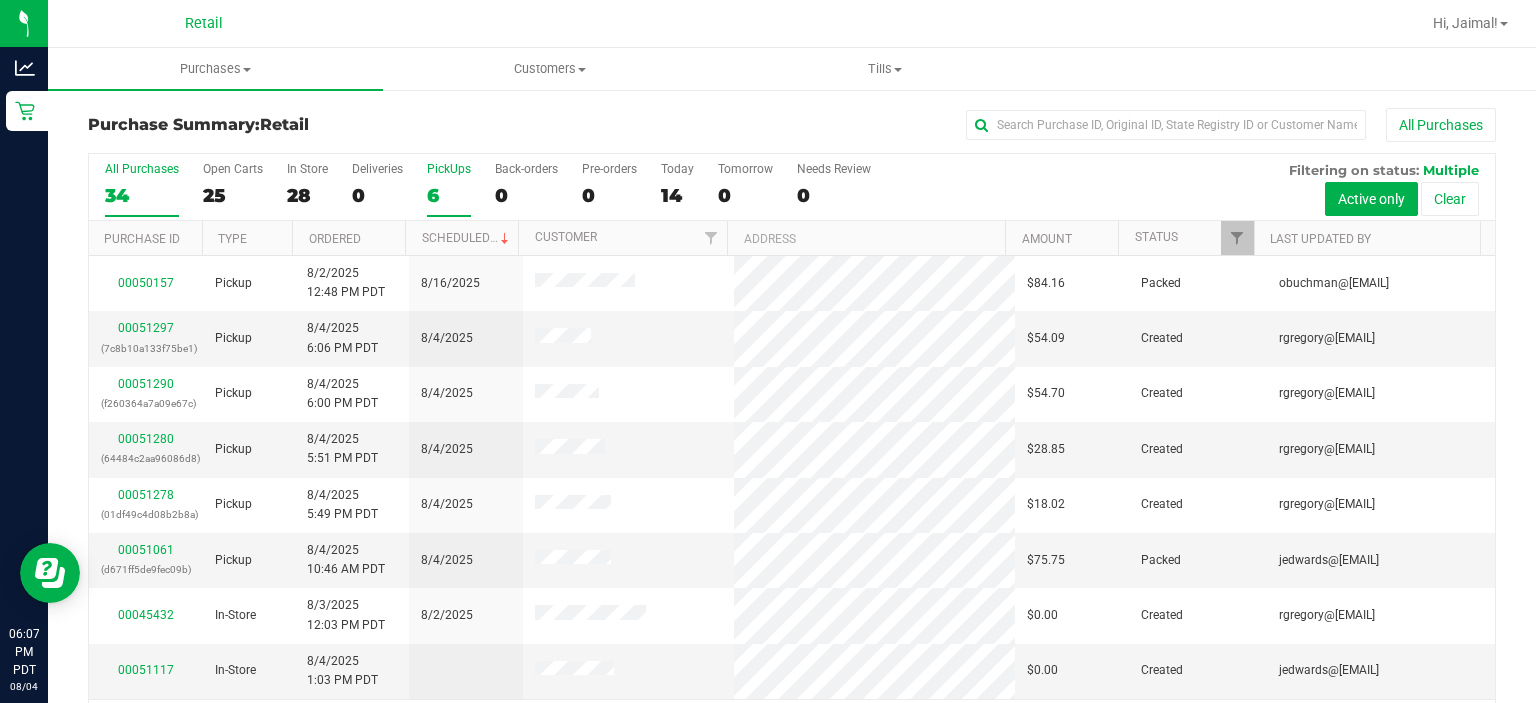 click on "PickUps" at bounding box center (449, 169) 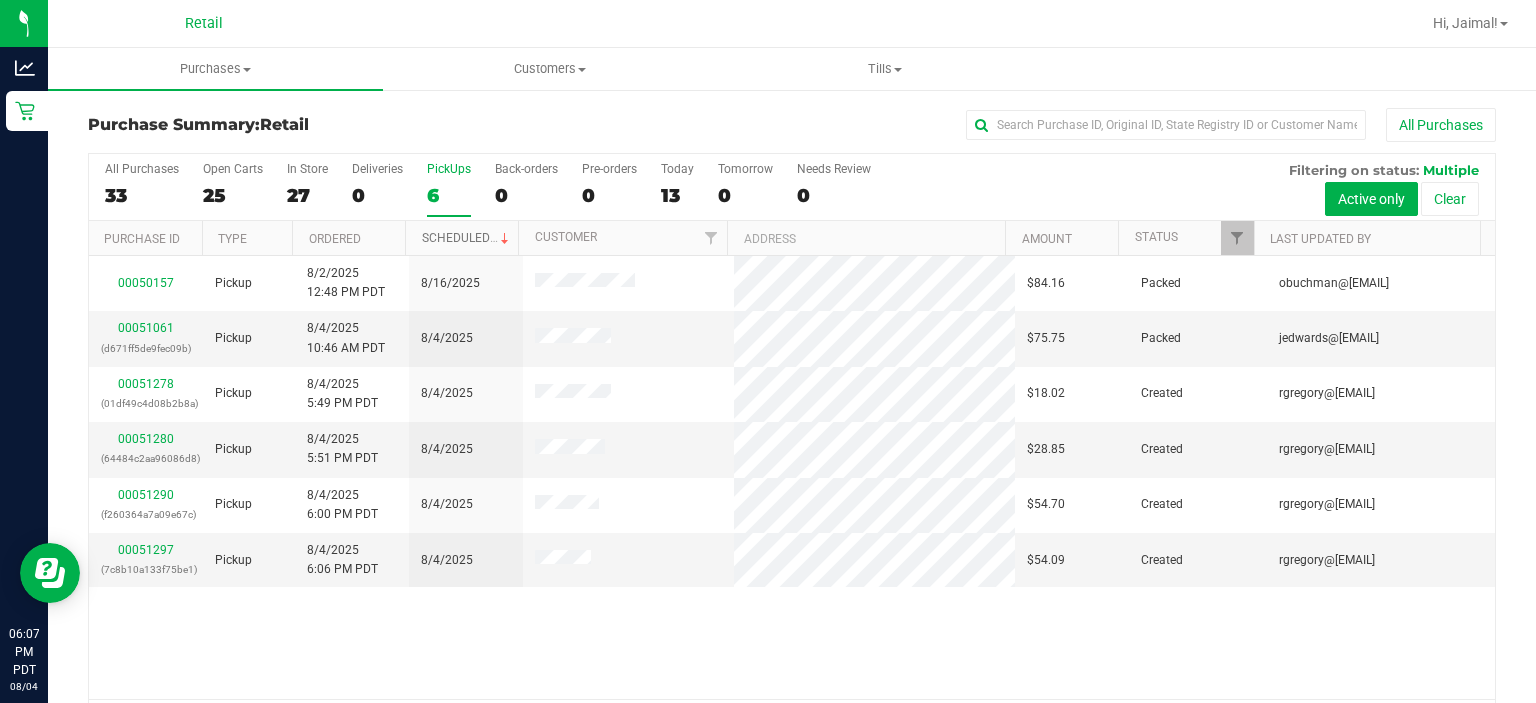 click on "Scheduled" at bounding box center [467, 238] 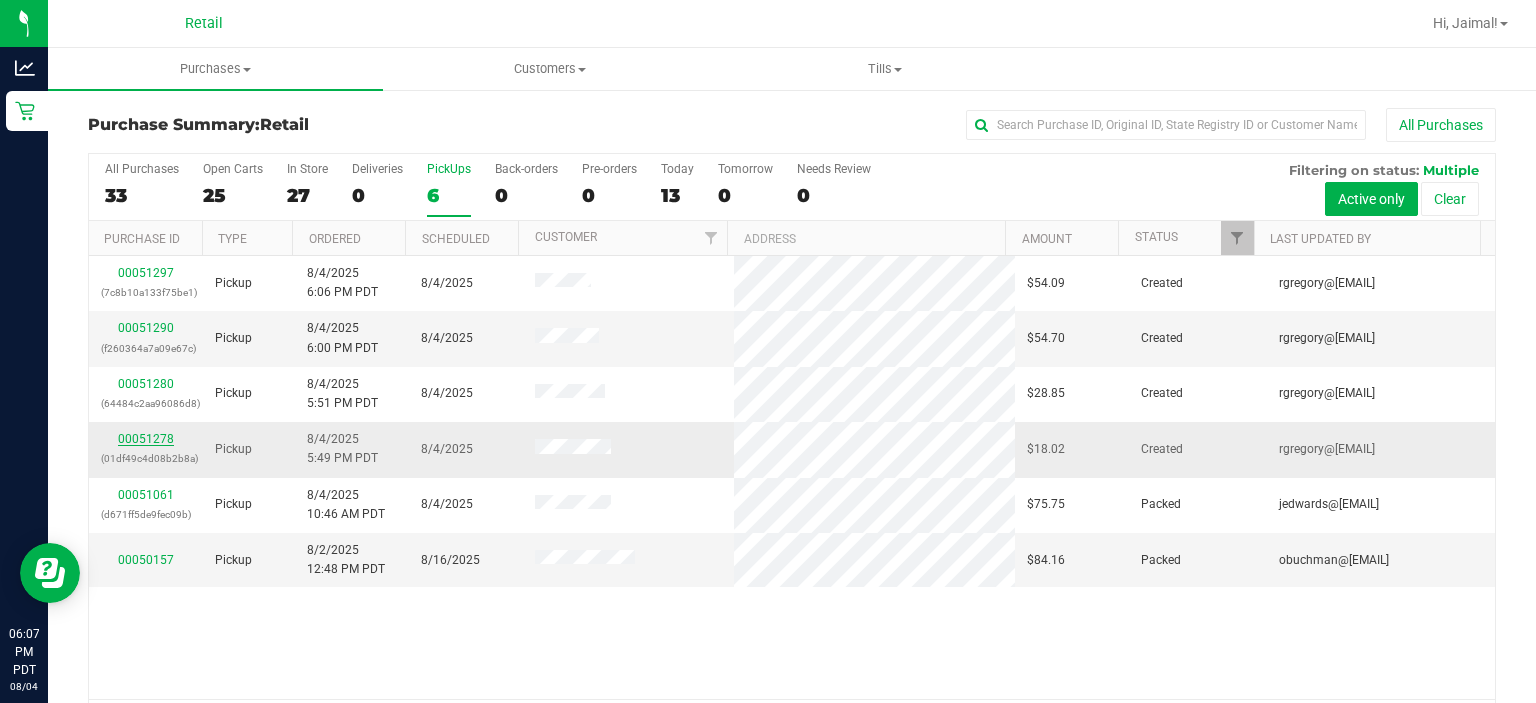 click on "00051278" at bounding box center (146, 439) 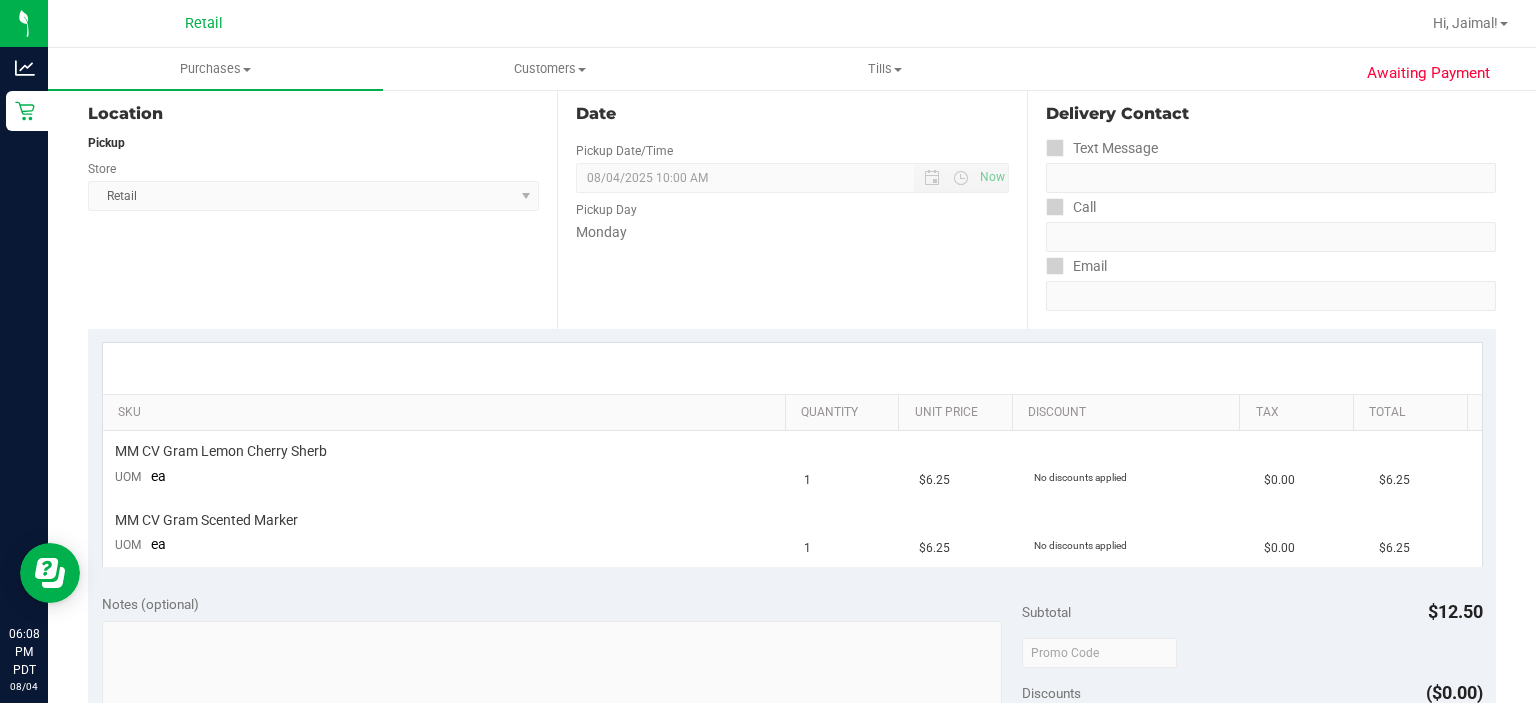 scroll, scrollTop: 0, scrollLeft: 0, axis: both 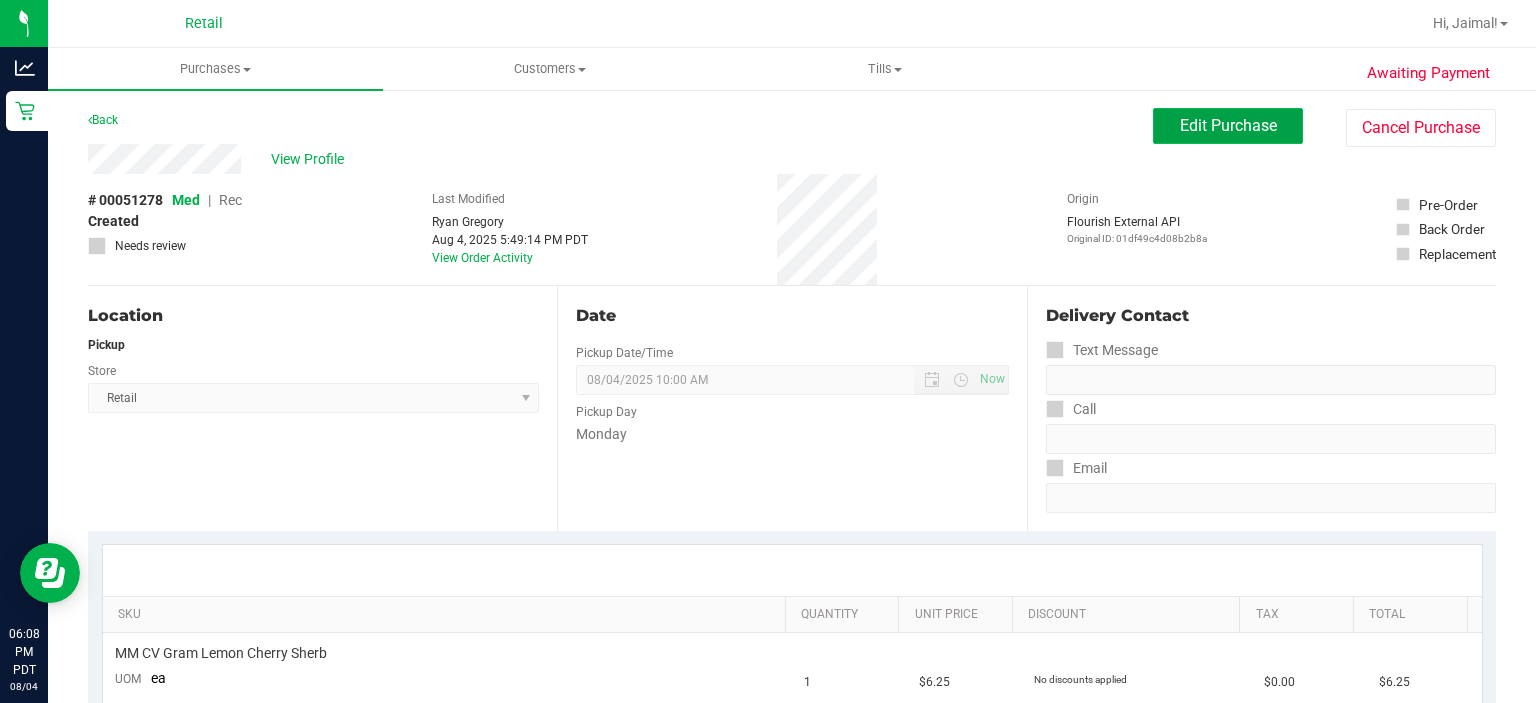 click on "Edit Purchase" at bounding box center [1228, 125] 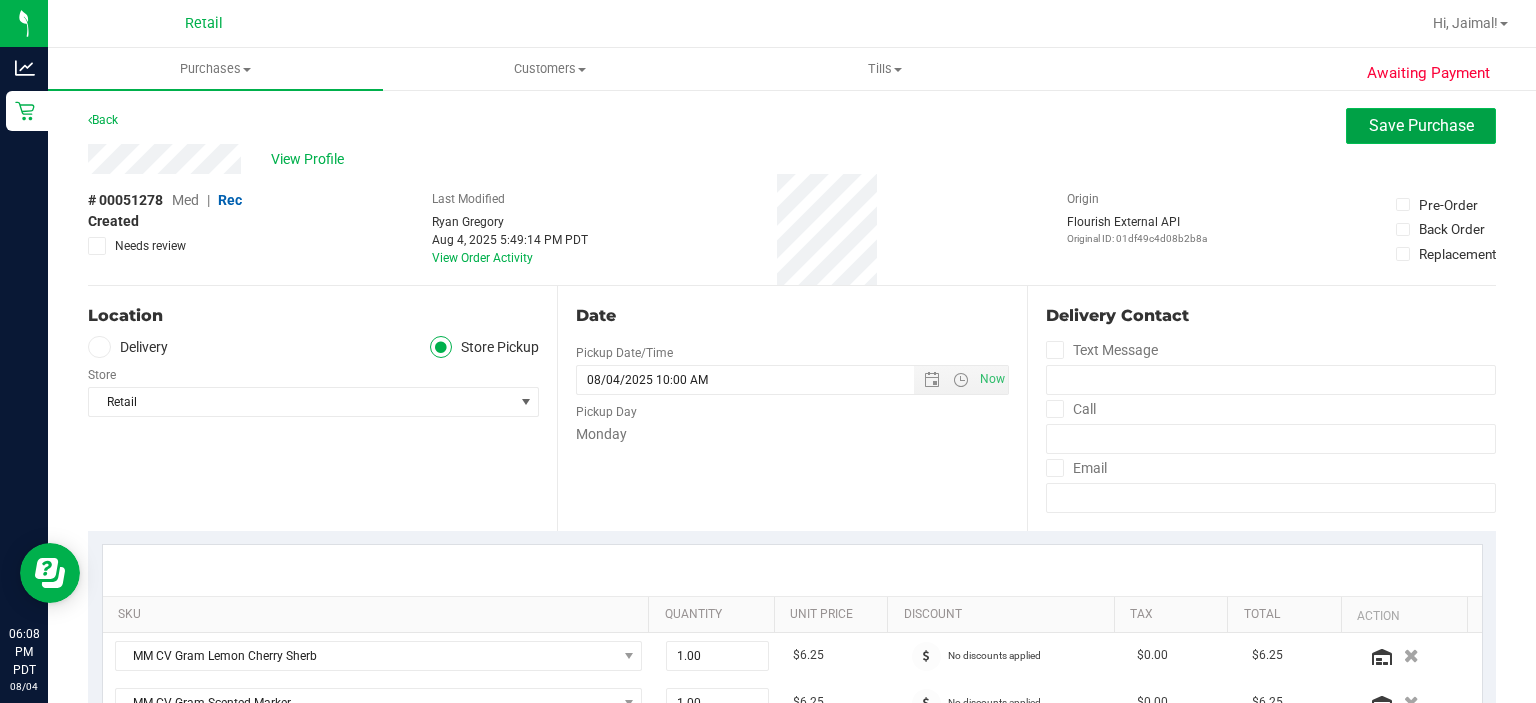 click on "Save Purchase" at bounding box center (1421, 125) 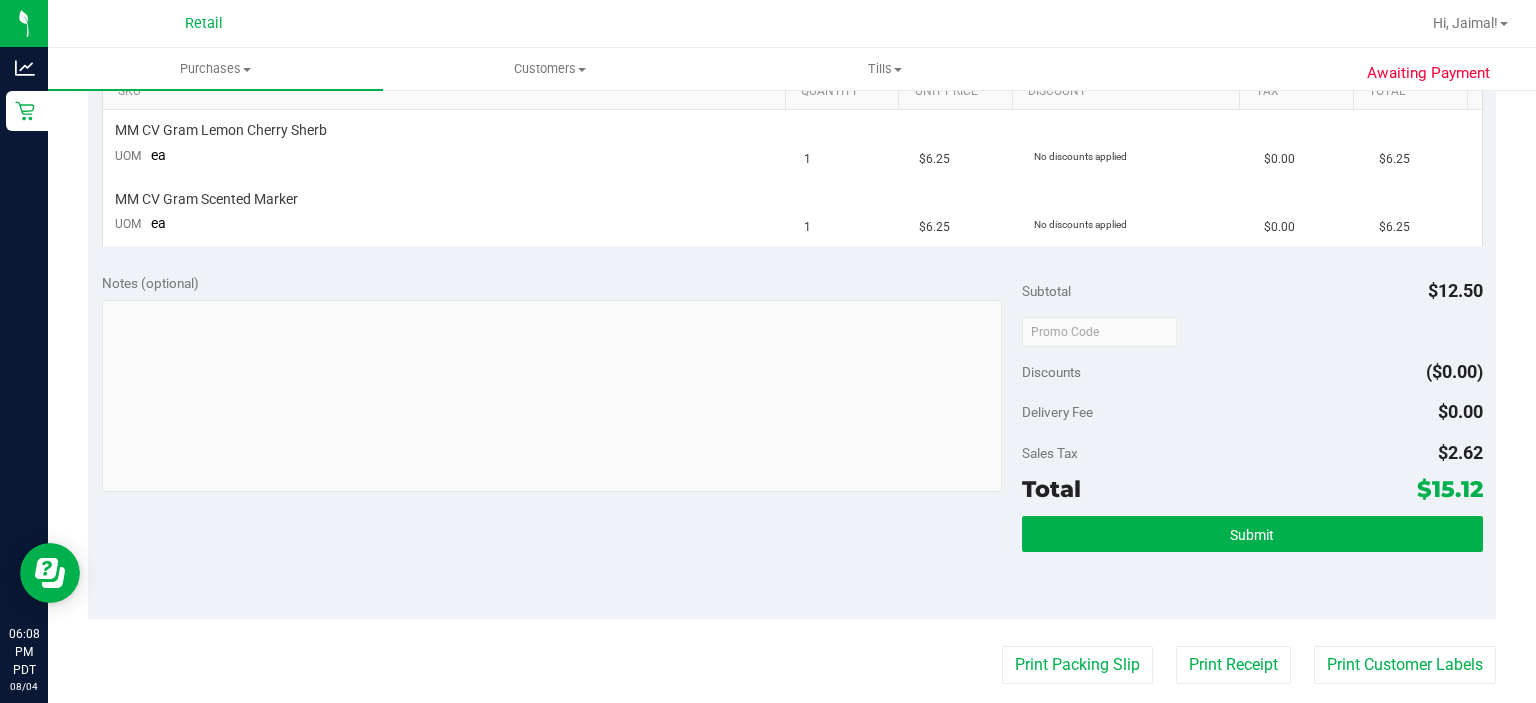 scroll, scrollTop: 536, scrollLeft: 0, axis: vertical 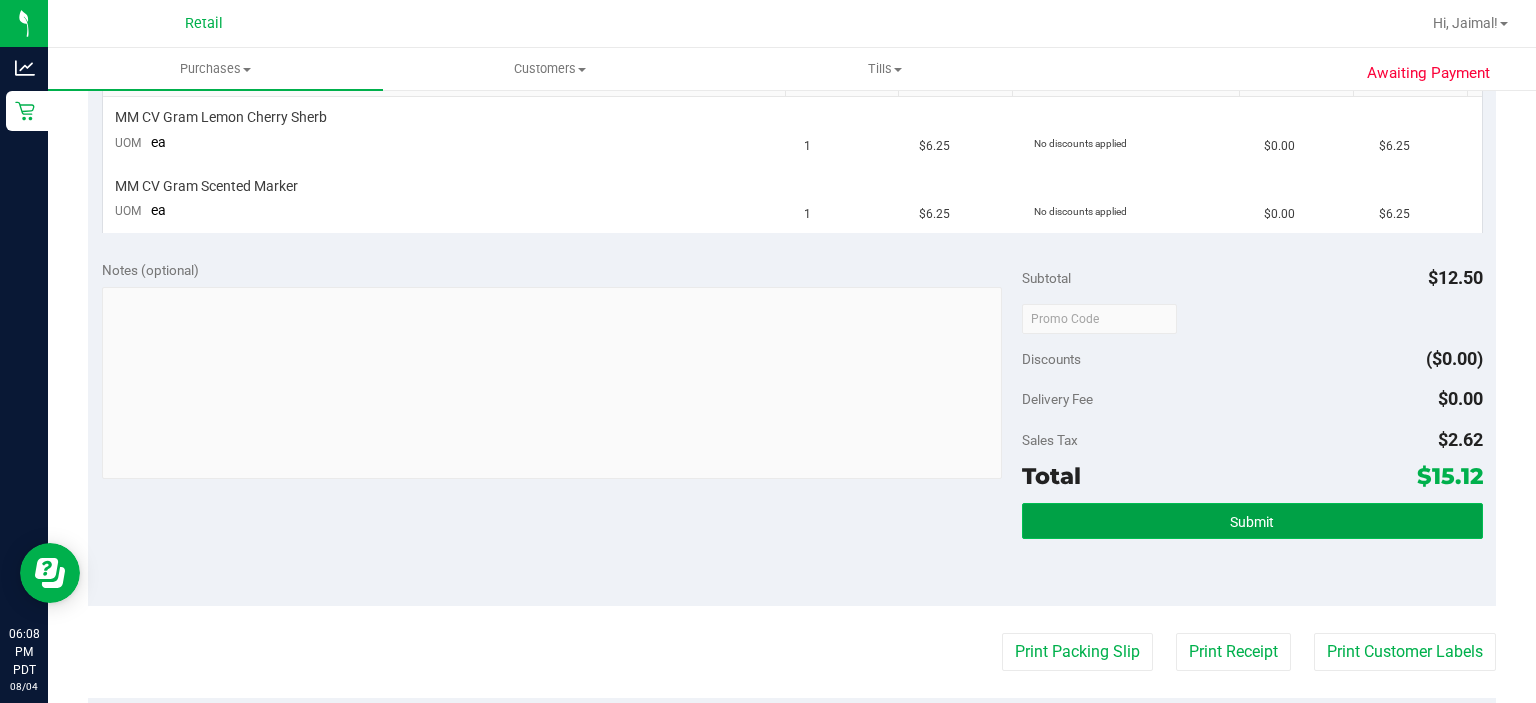 click on "Submit" at bounding box center [1252, 521] 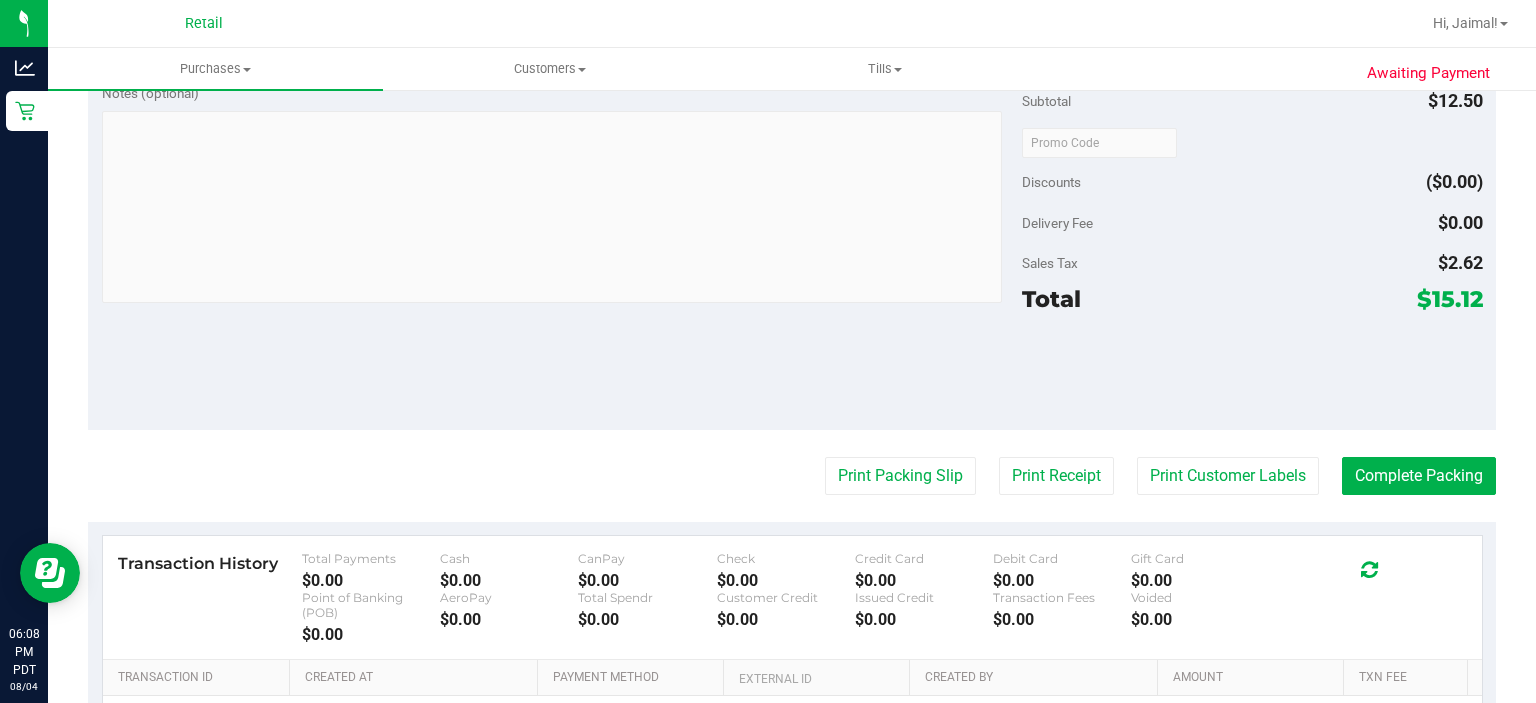 scroll, scrollTop: 823, scrollLeft: 0, axis: vertical 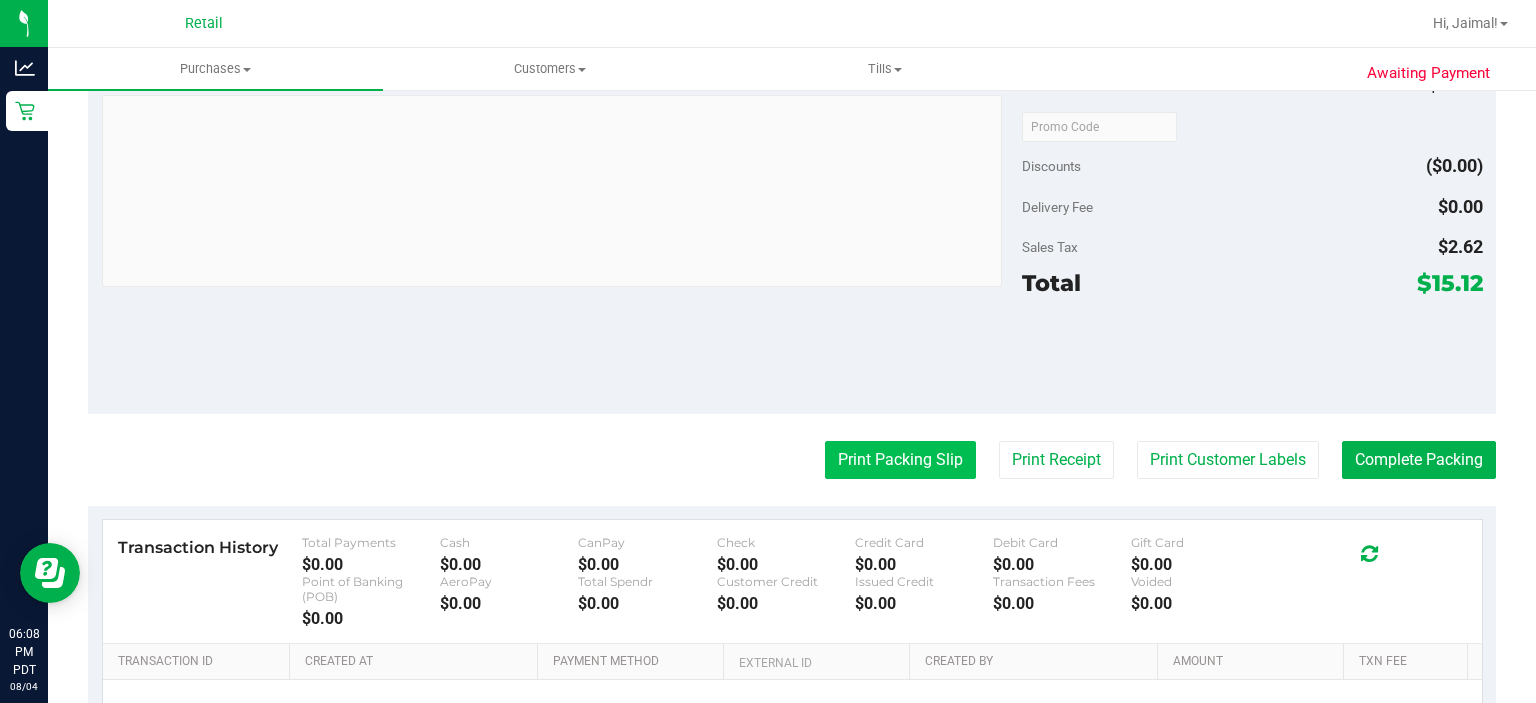 click on "Print Packing Slip" at bounding box center (900, 460) 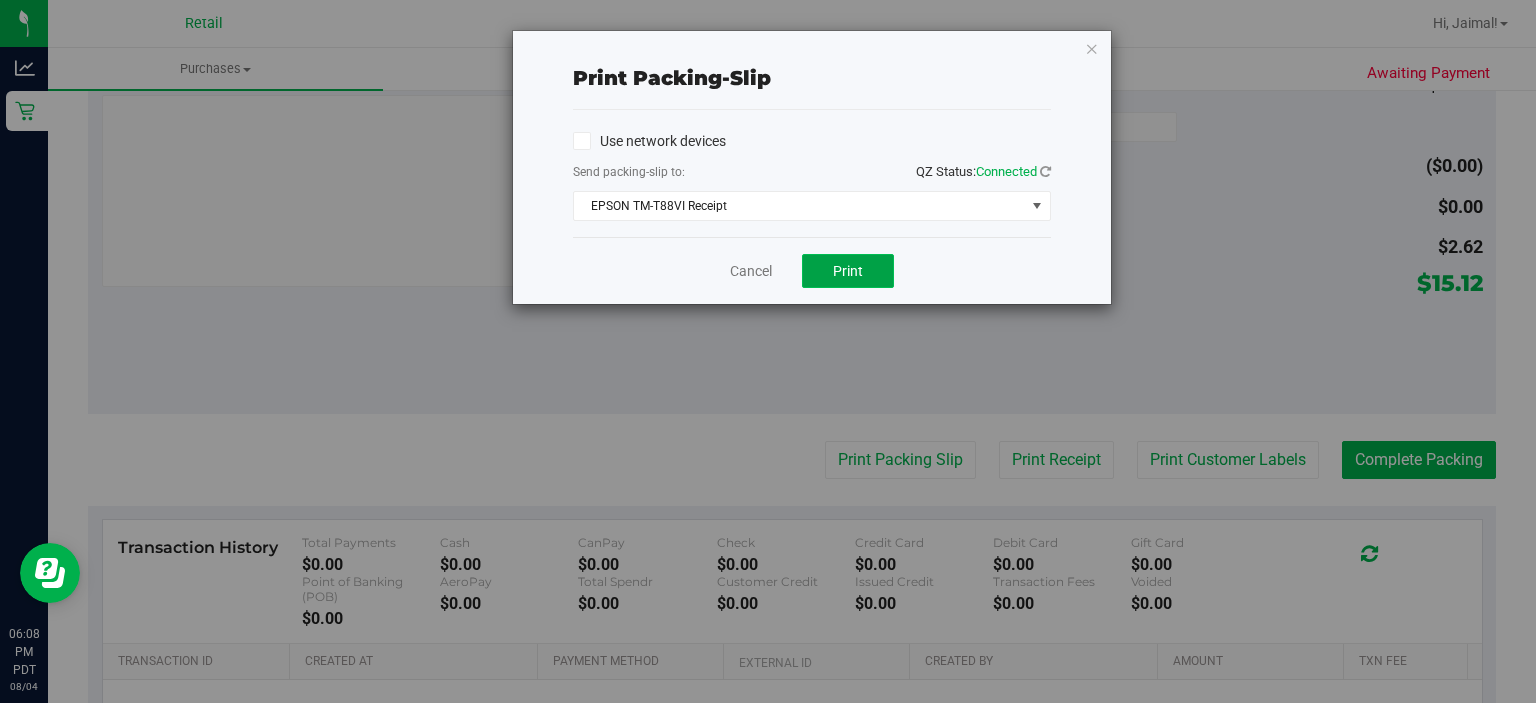 click on "Print" at bounding box center (848, 271) 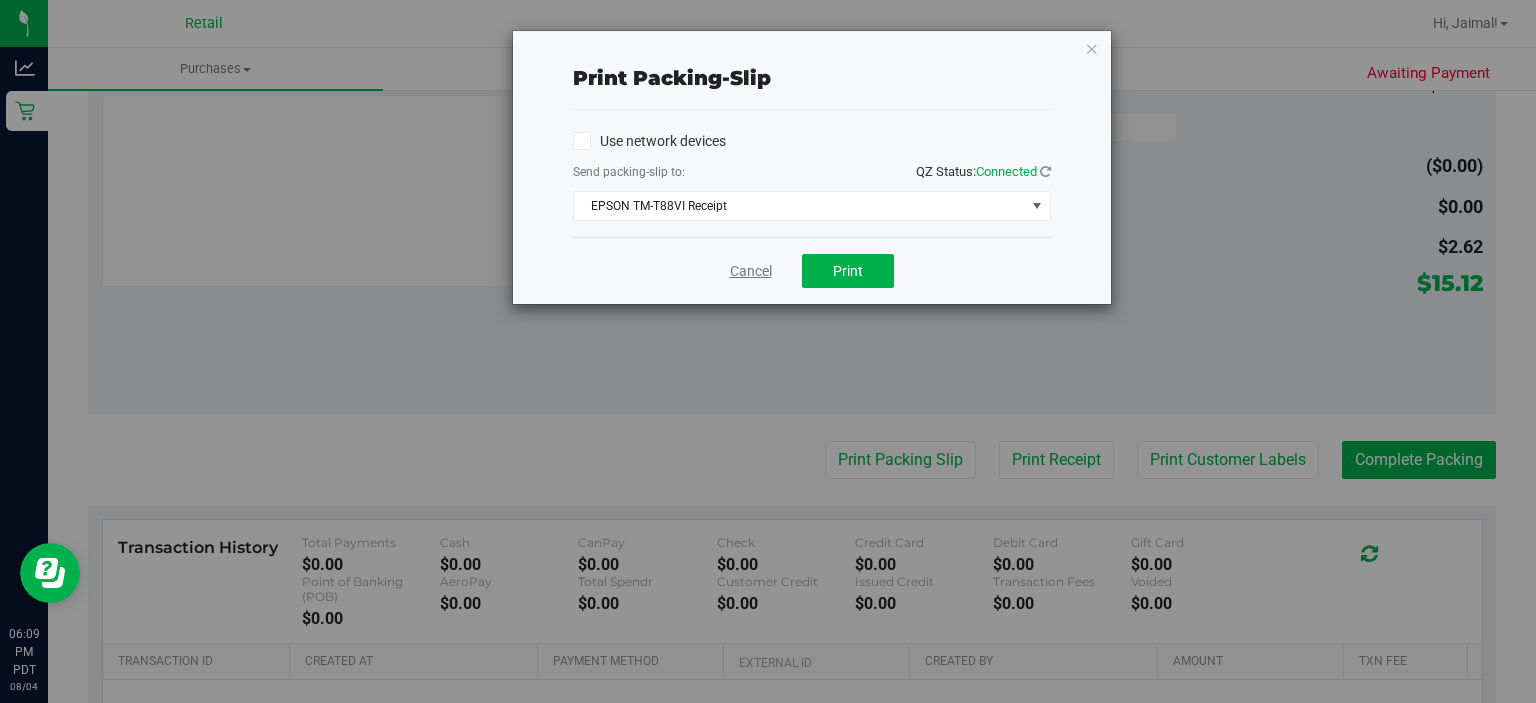 click on "Cancel" at bounding box center [751, 271] 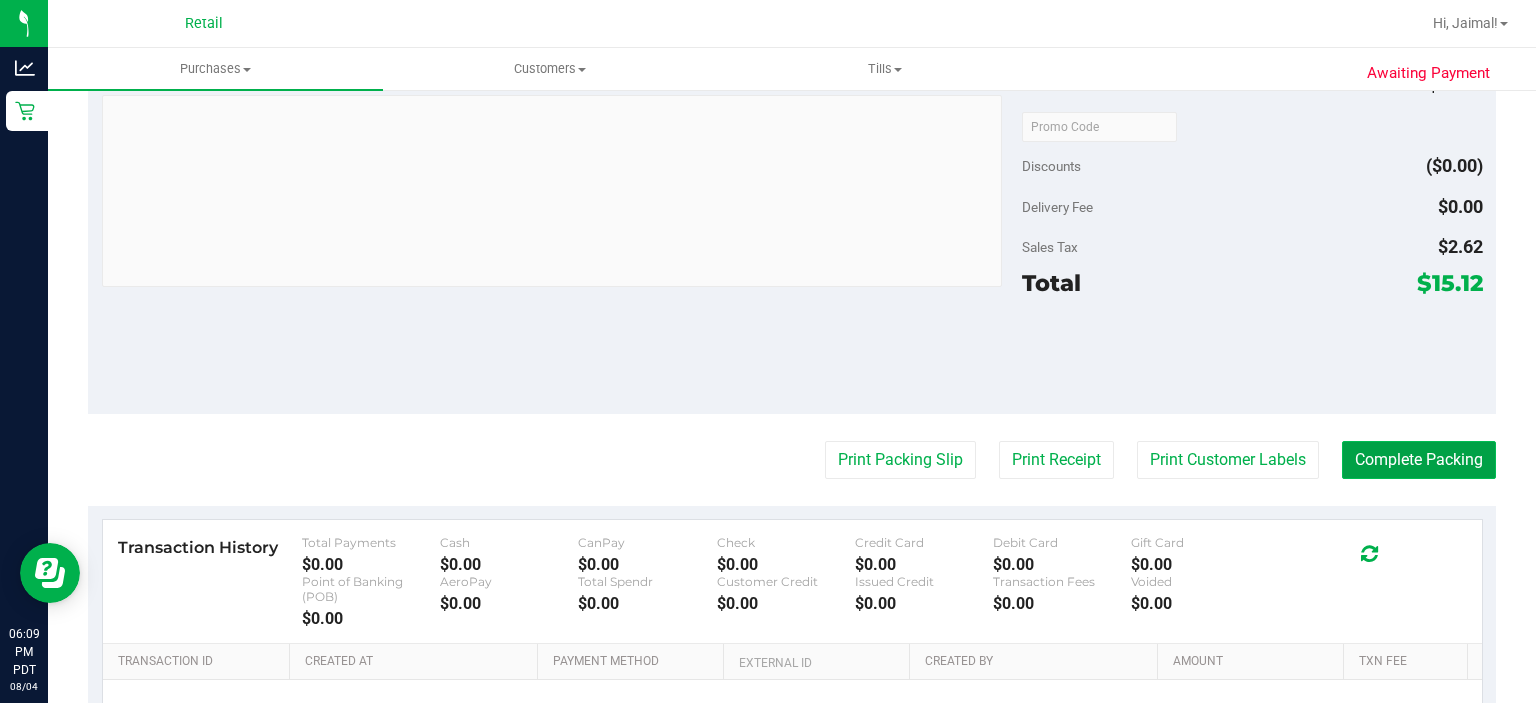 click on "Complete Packing" at bounding box center (1419, 460) 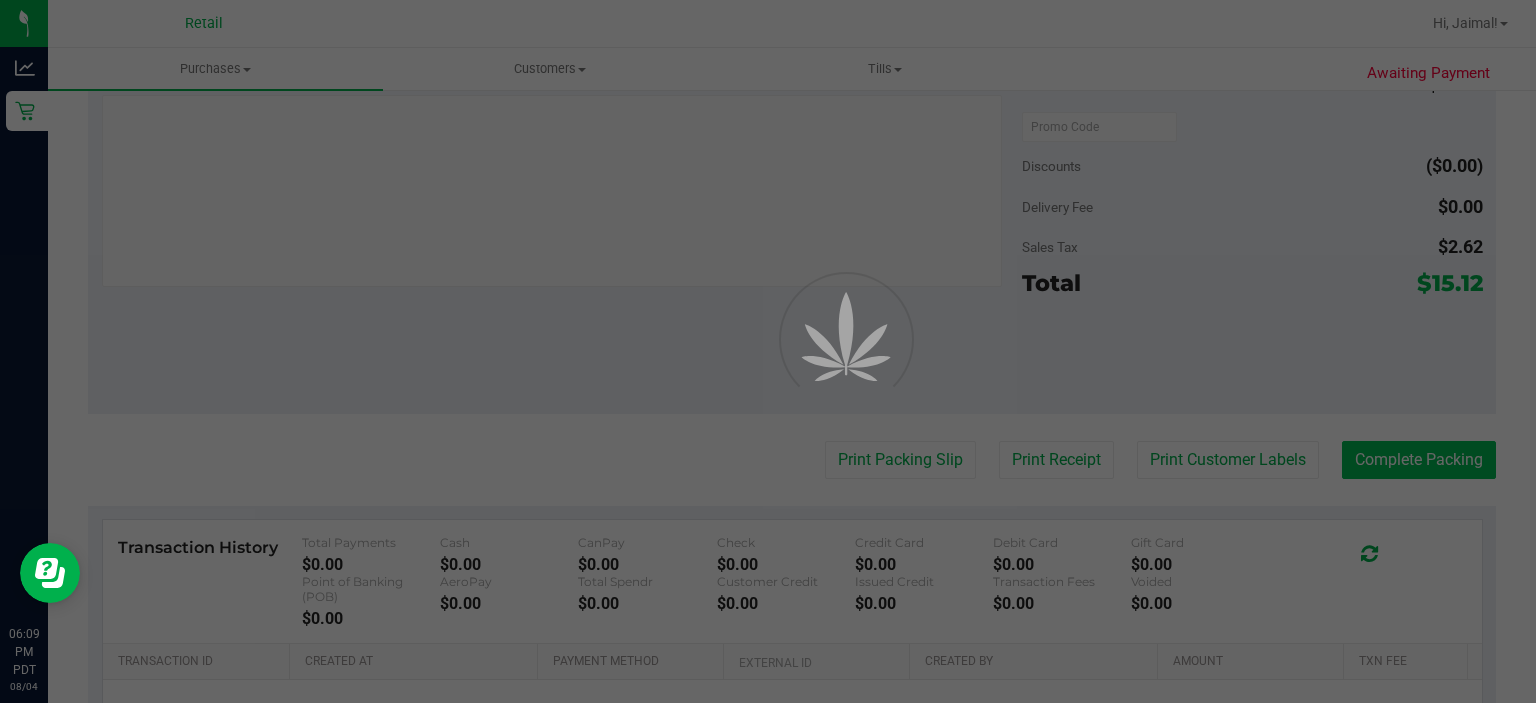 scroll, scrollTop: 0, scrollLeft: 0, axis: both 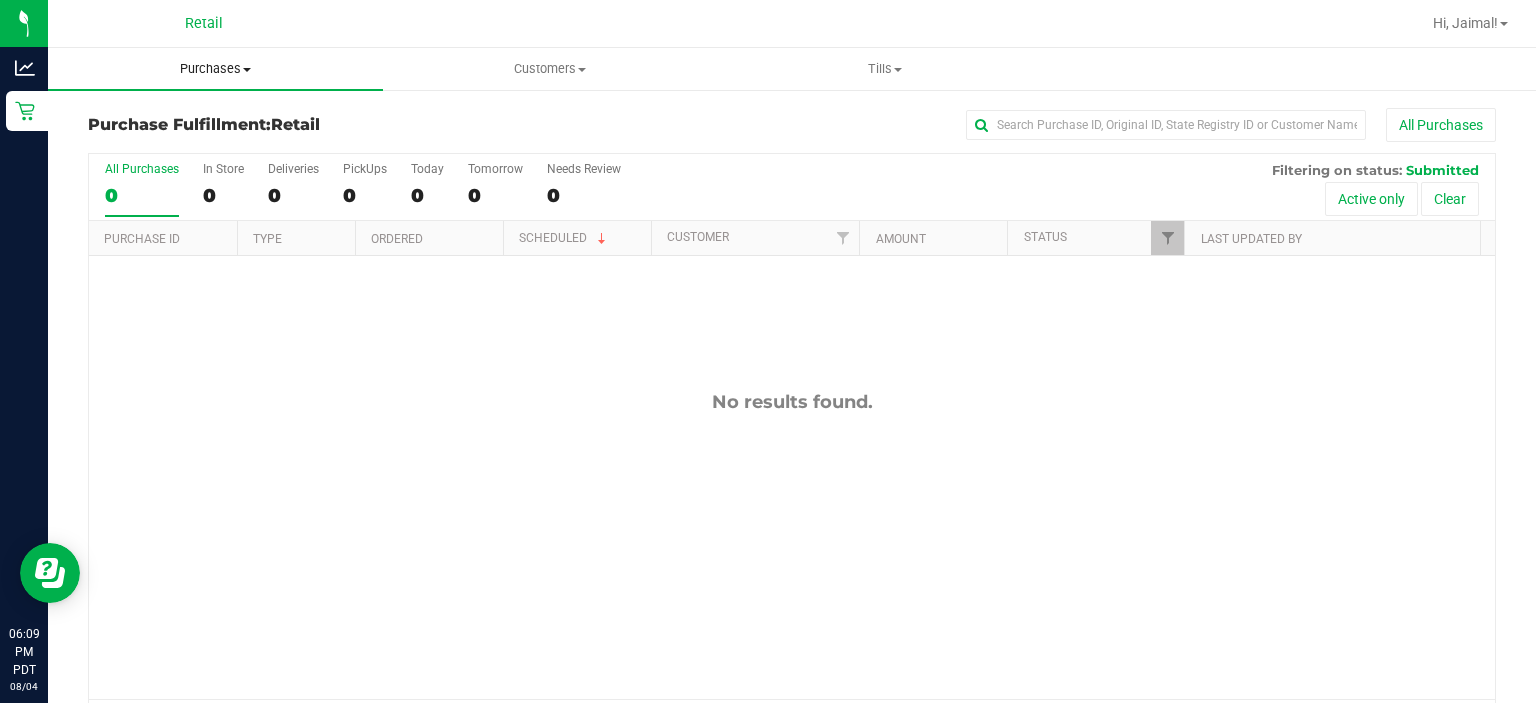 click on "Purchases" at bounding box center (215, 69) 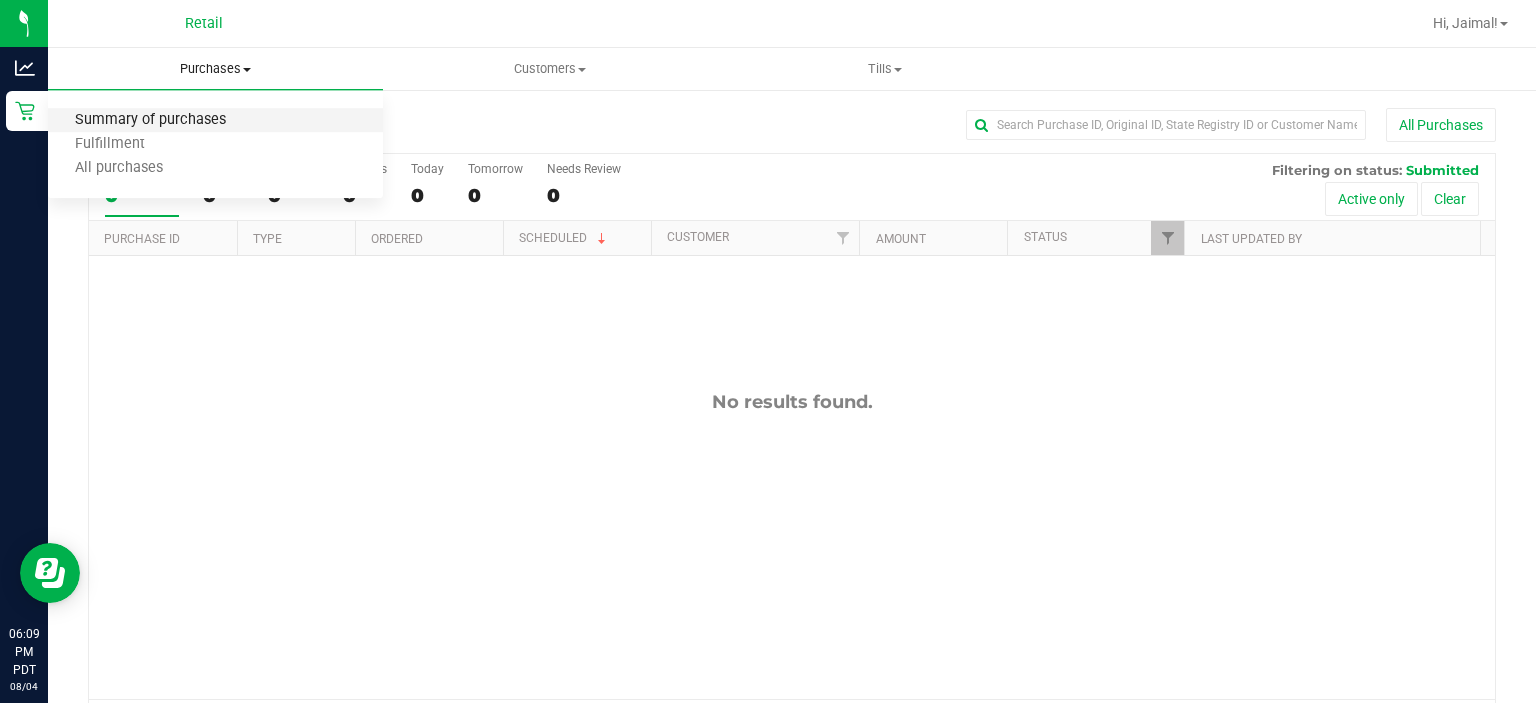 click on "Summary of purchases" at bounding box center (150, 120) 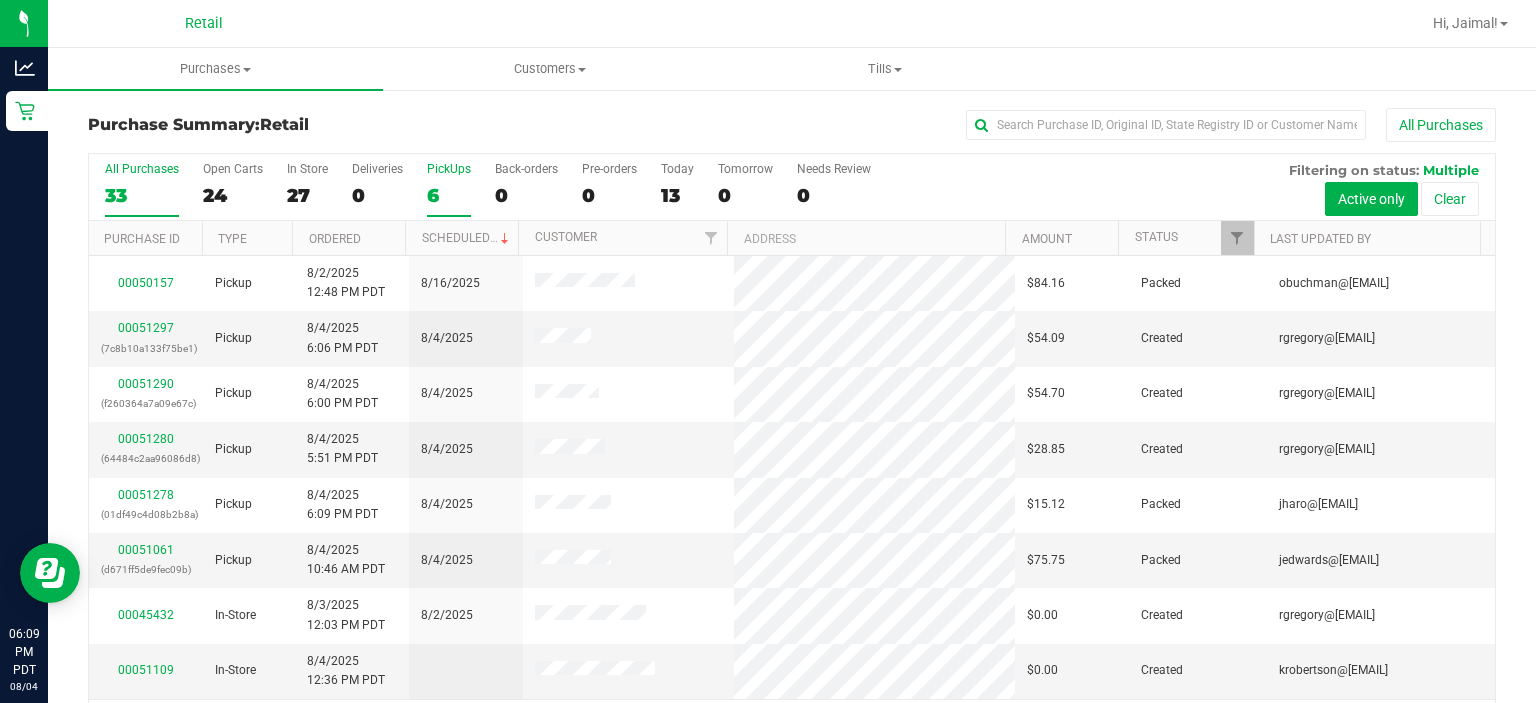 click on "PickUps" at bounding box center [449, 169] 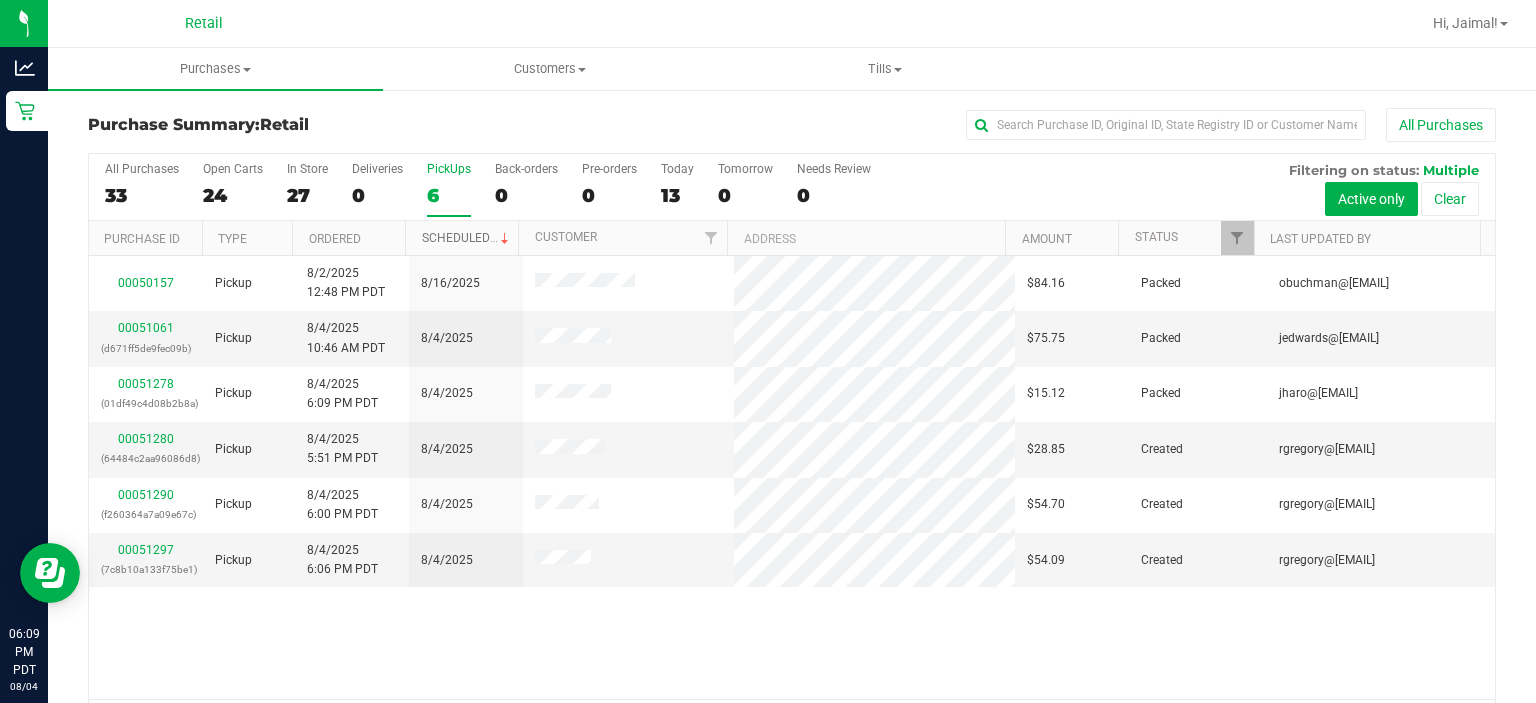 click on "Scheduled" at bounding box center [467, 238] 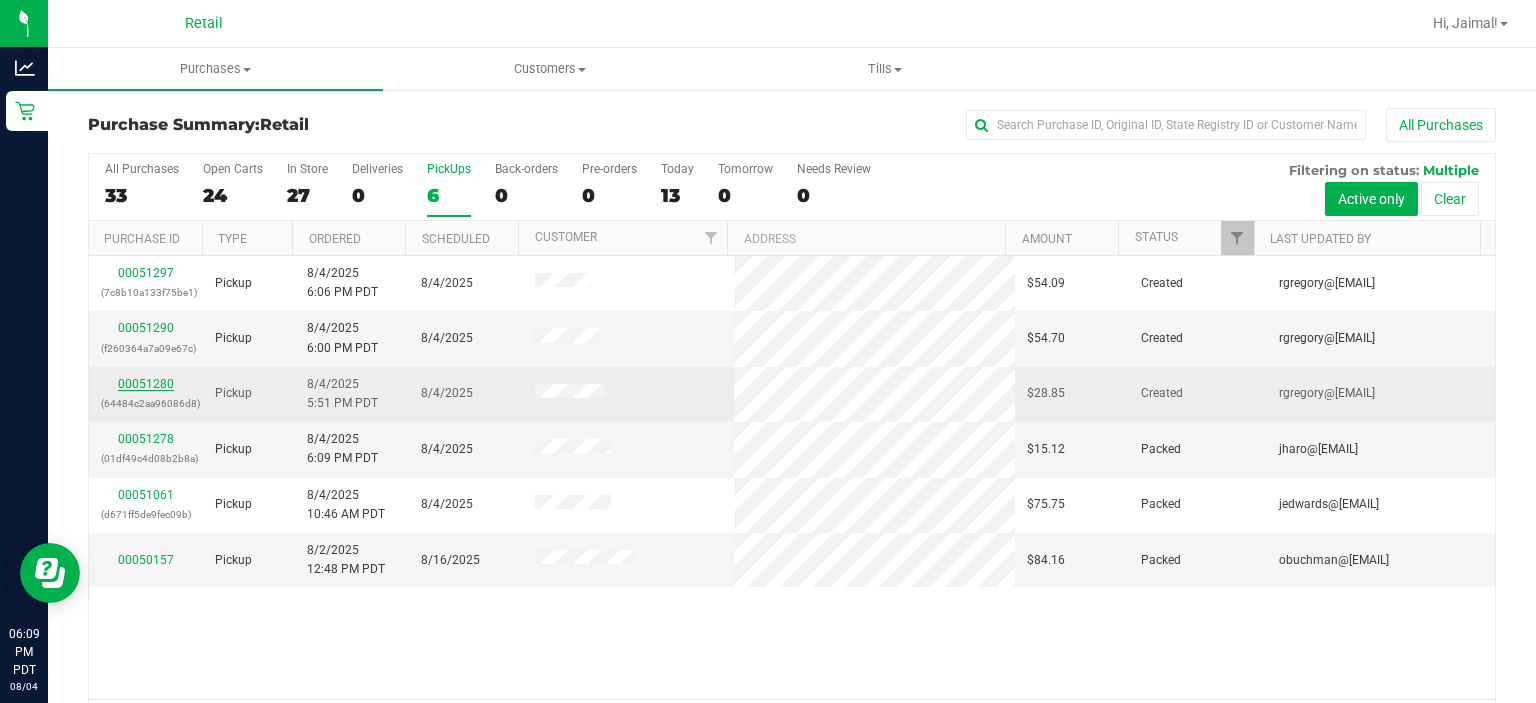 click on "00051280" at bounding box center (146, 384) 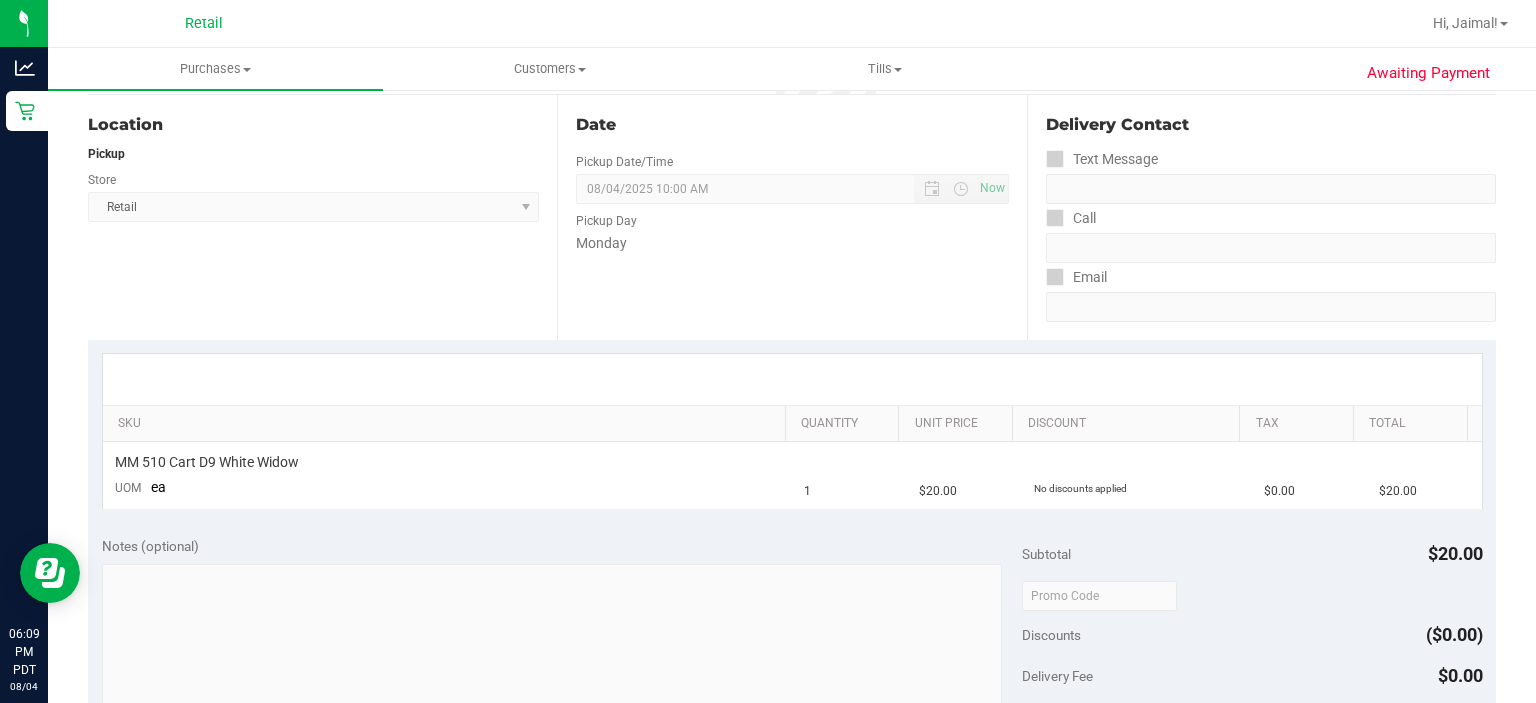scroll, scrollTop: 0, scrollLeft: 0, axis: both 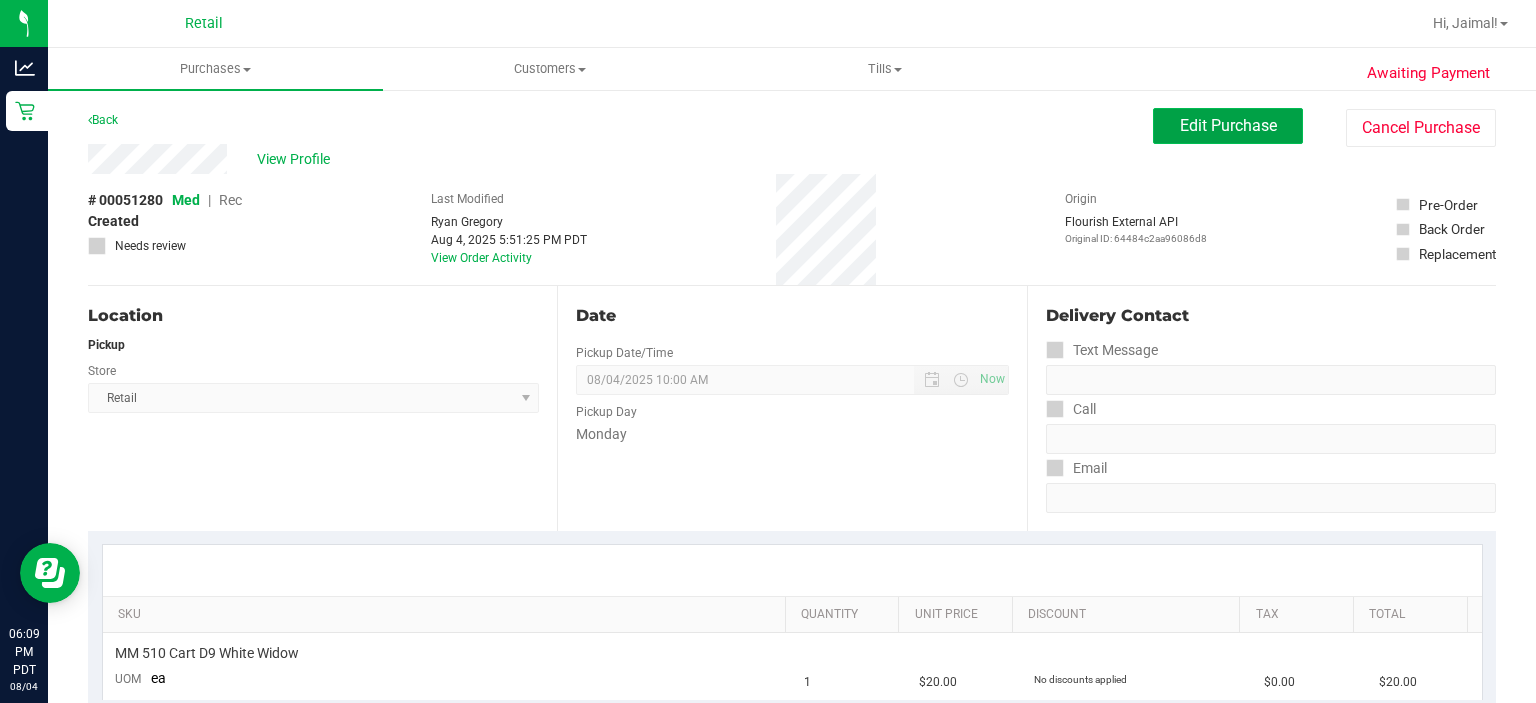 click on "Edit Purchase" at bounding box center (1228, 126) 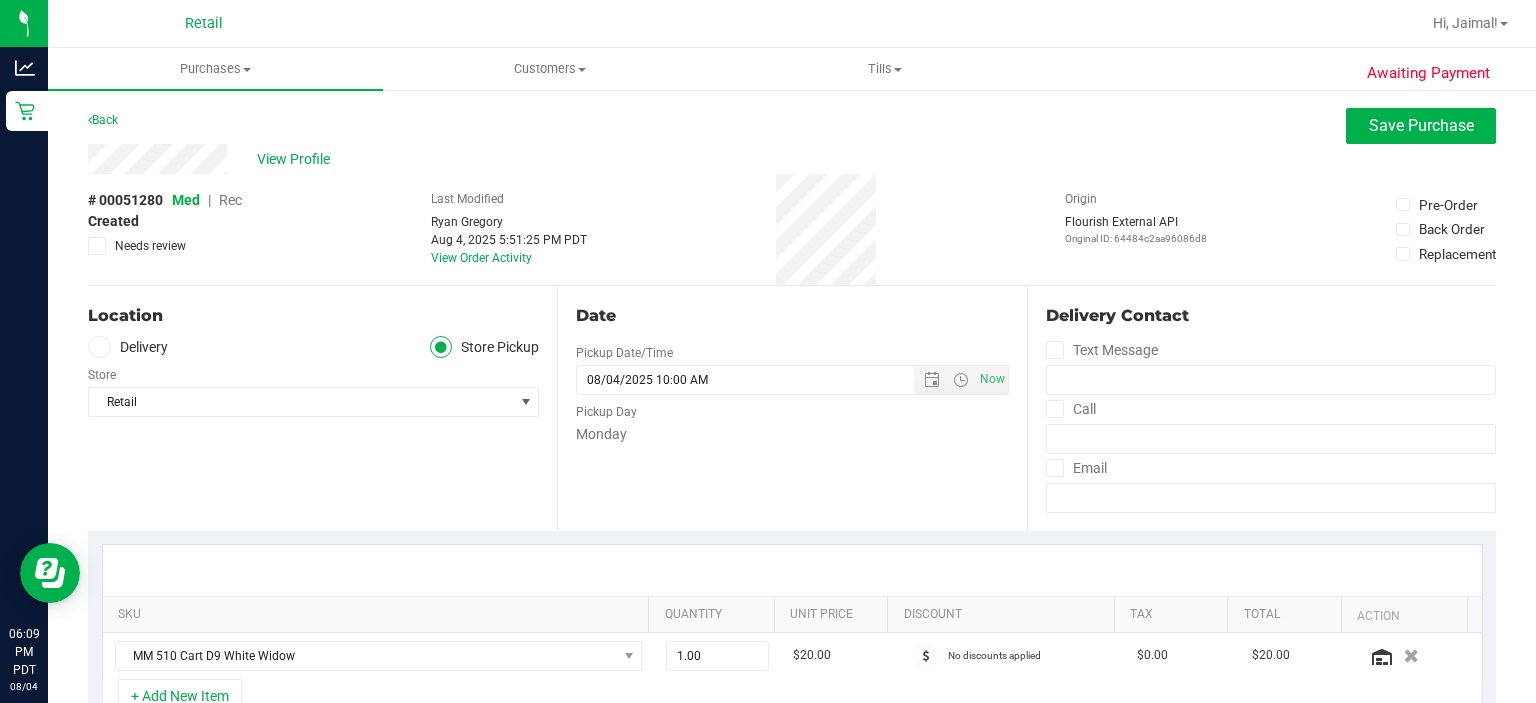 click on "Rec" at bounding box center [230, 200] 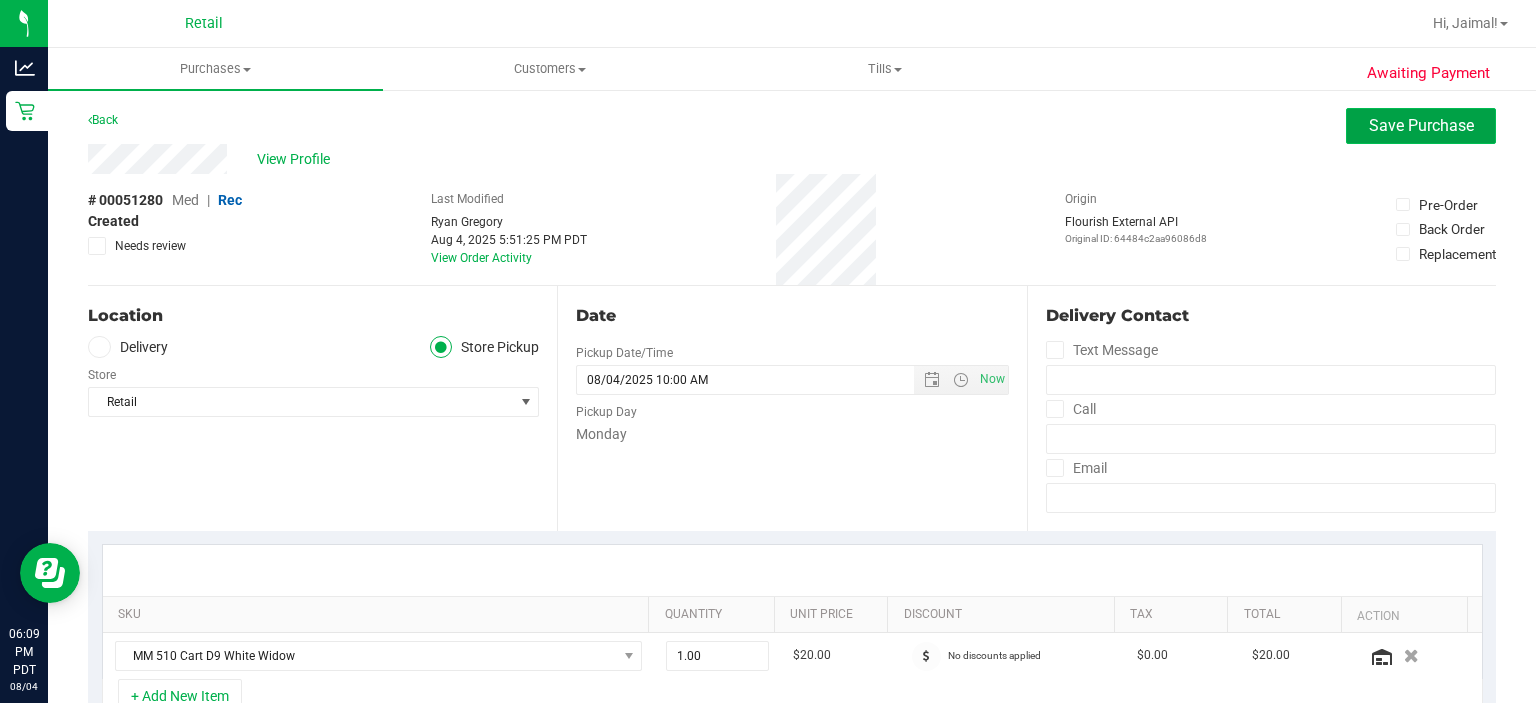 click on "Save Purchase" at bounding box center (1421, 125) 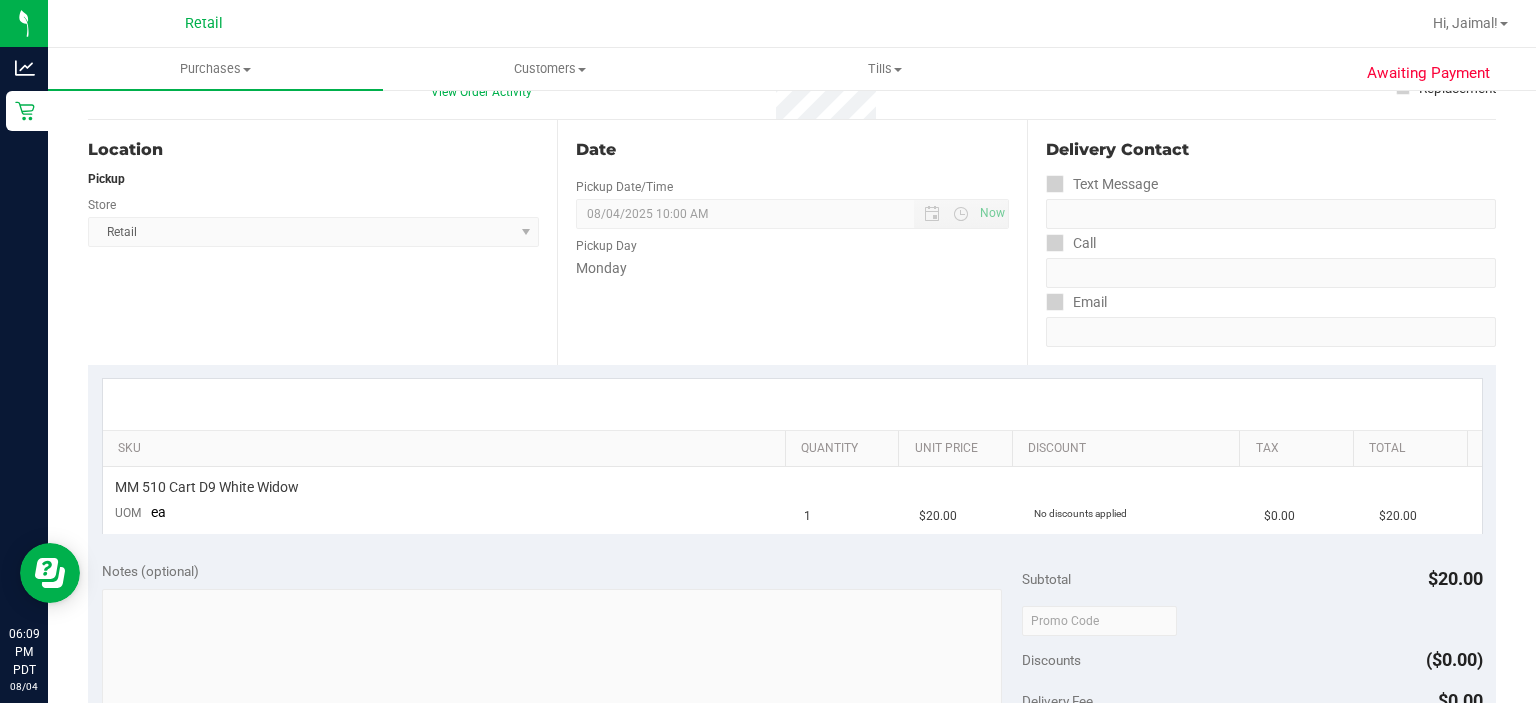 scroll, scrollTop: 304, scrollLeft: 0, axis: vertical 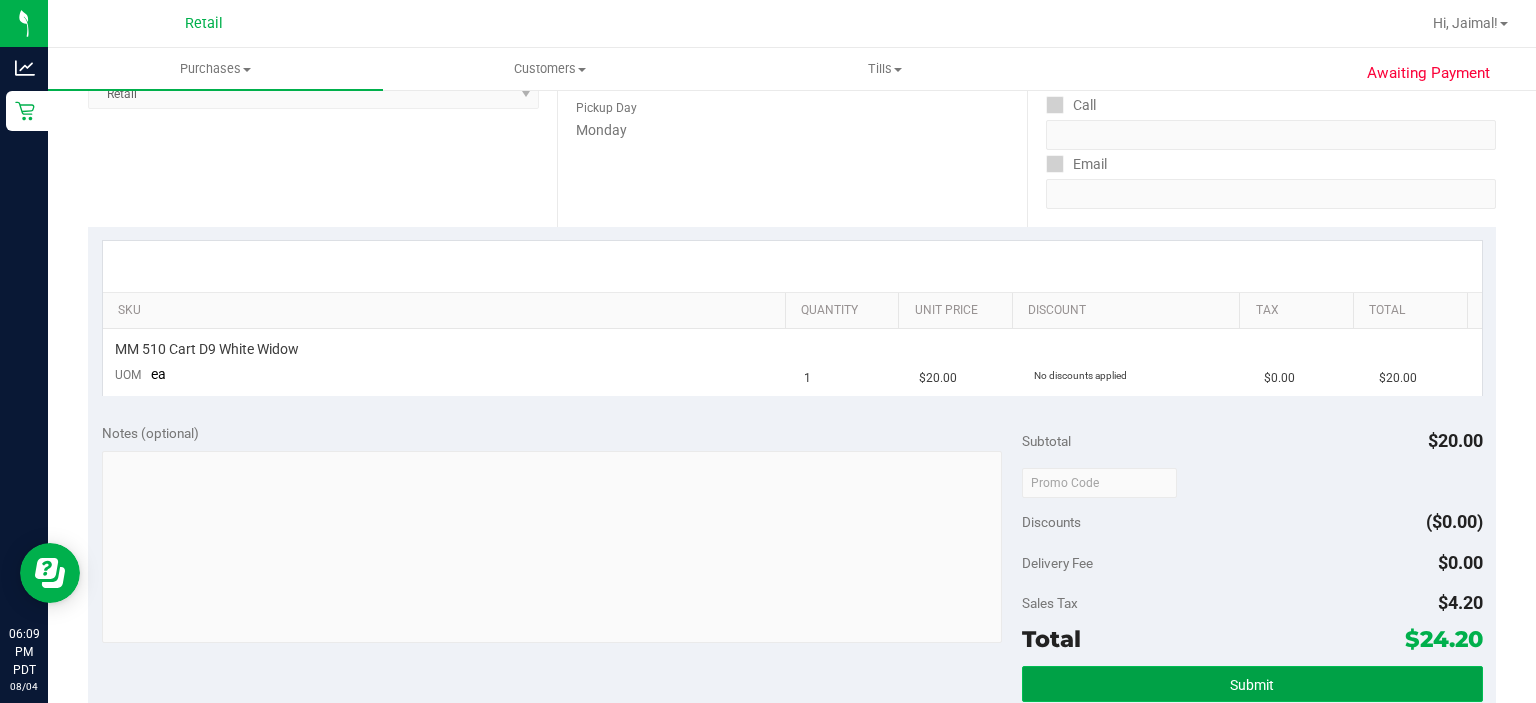click on "Submit" at bounding box center [1252, 685] 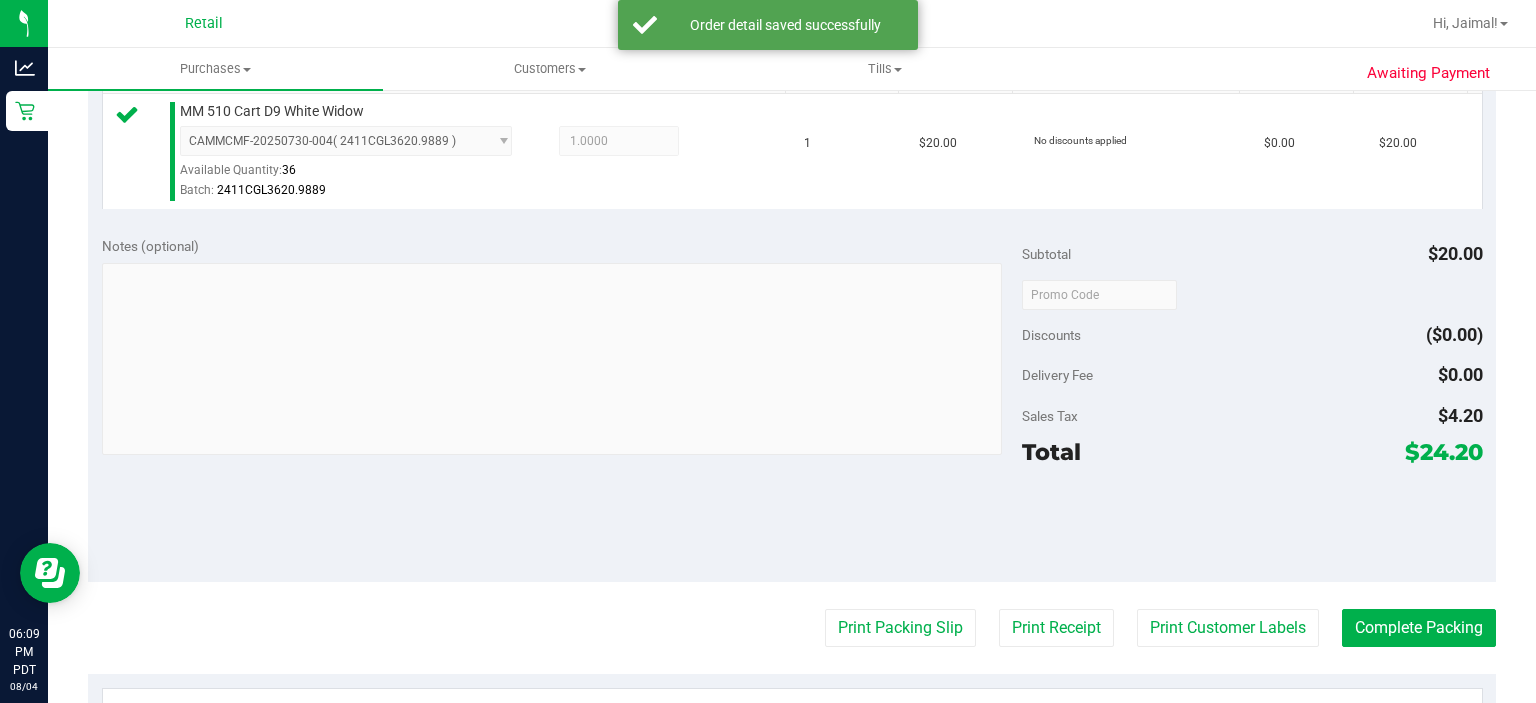 scroll, scrollTop: 640, scrollLeft: 0, axis: vertical 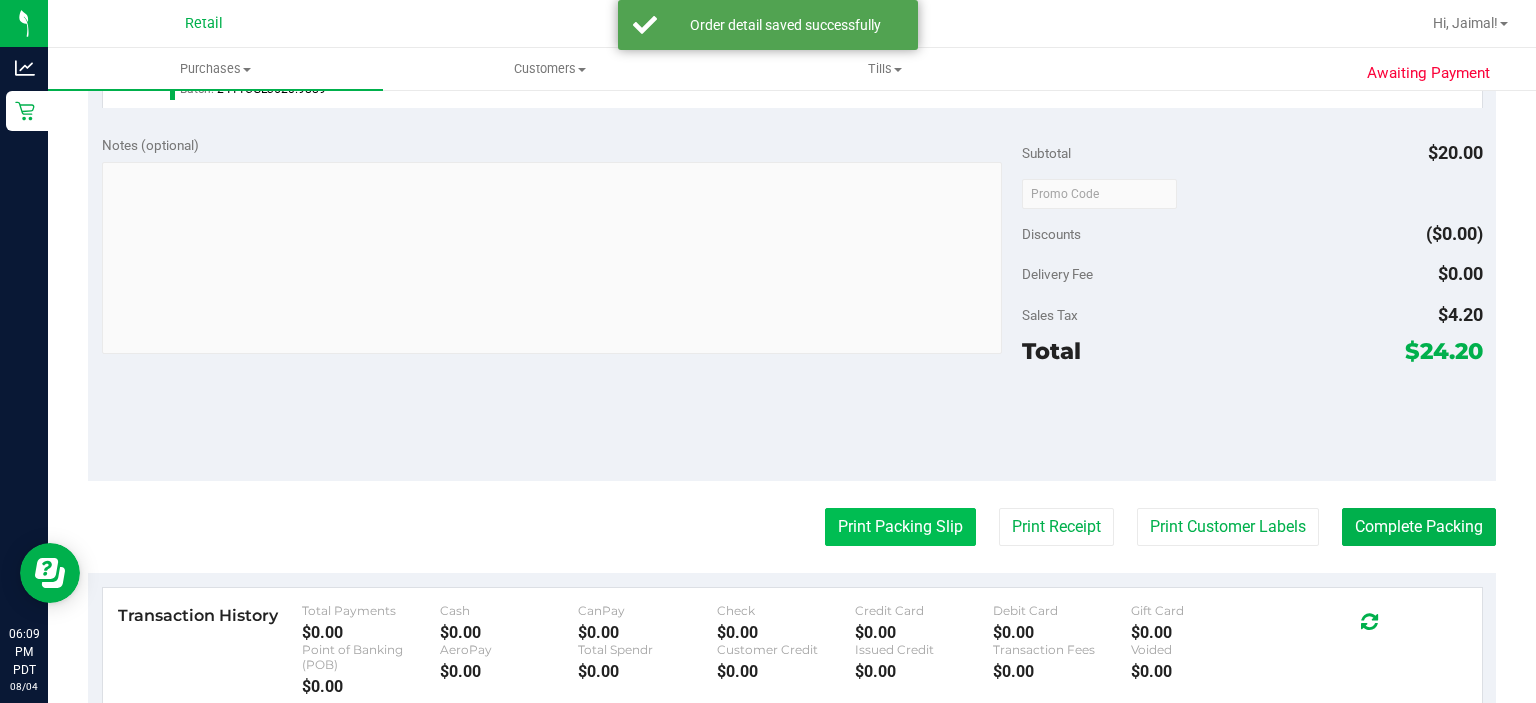 click on "Print Packing Slip" at bounding box center (900, 527) 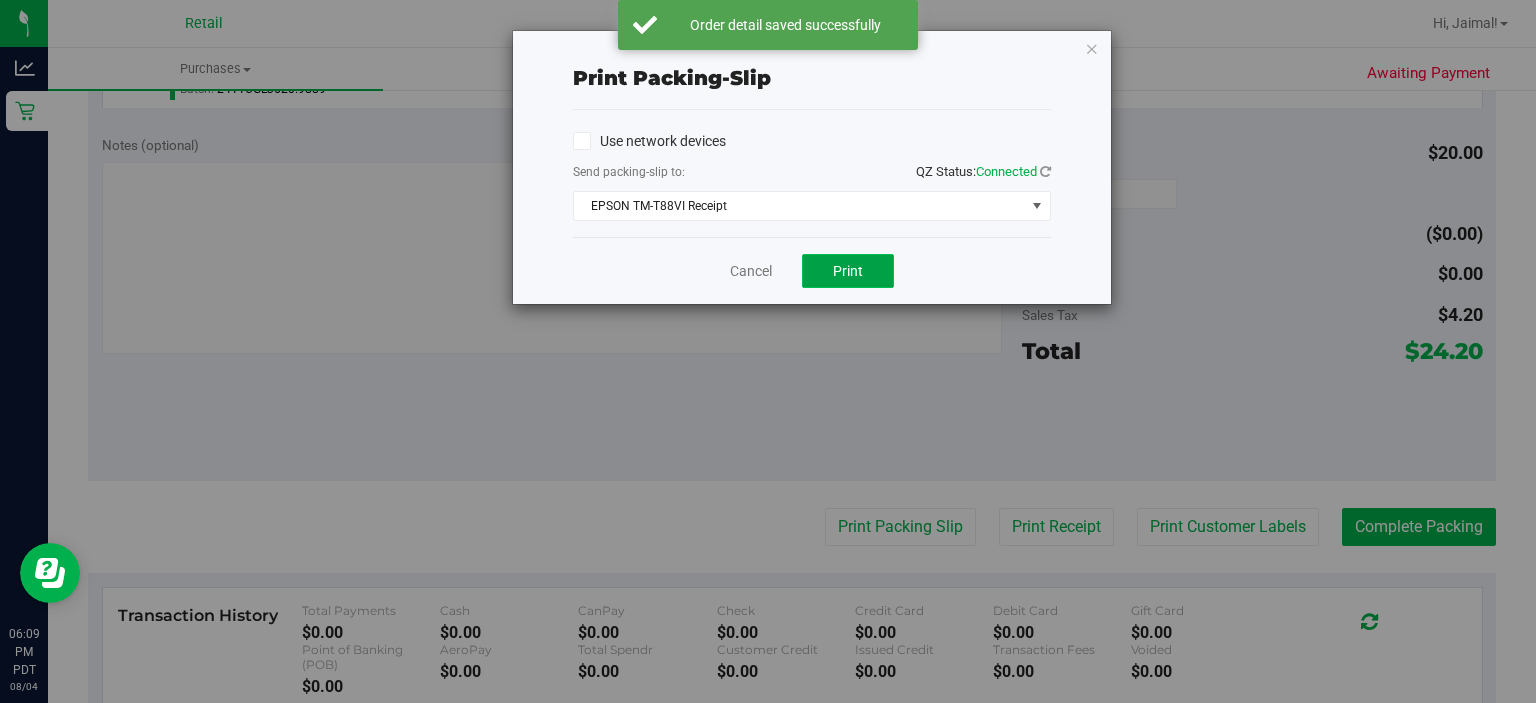 click on "Print" at bounding box center (848, 271) 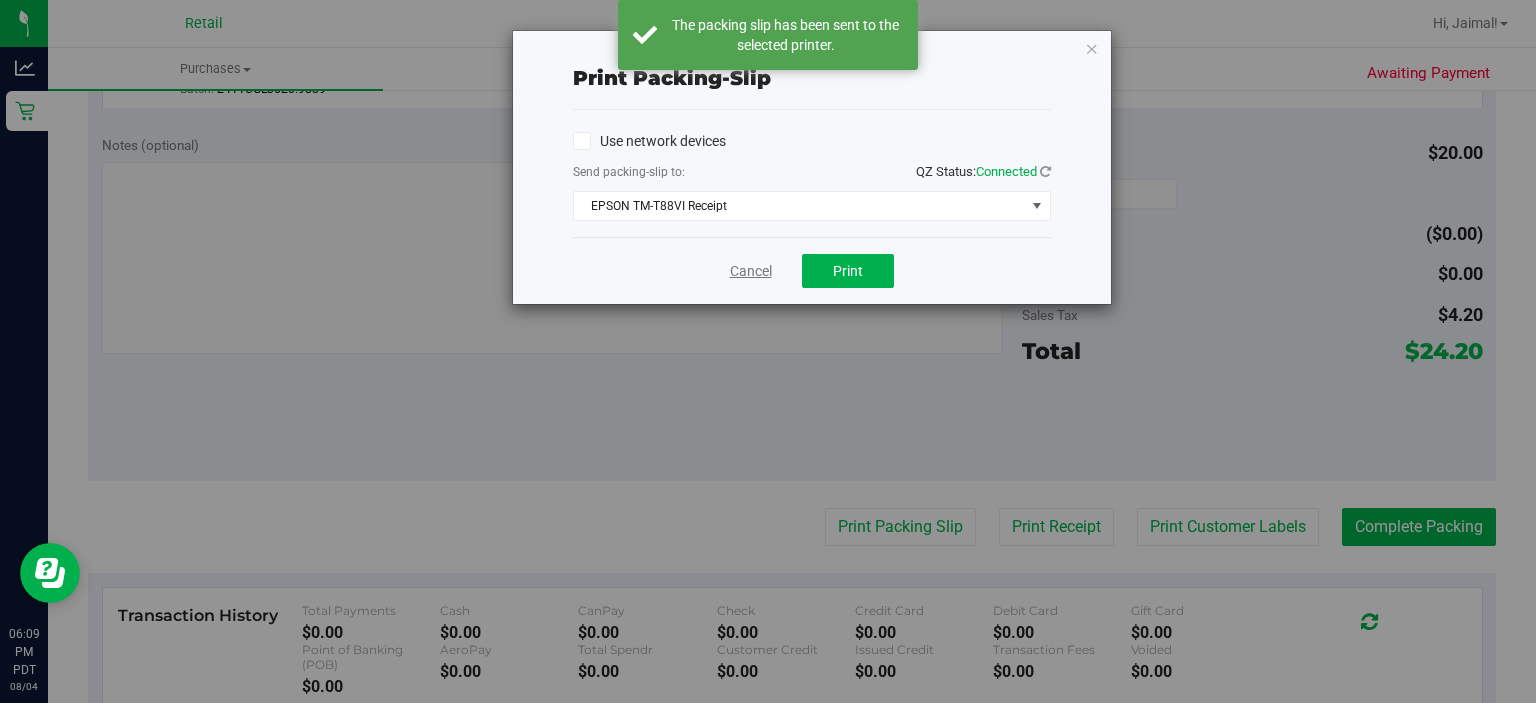 click on "Cancel" at bounding box center (751, 271) 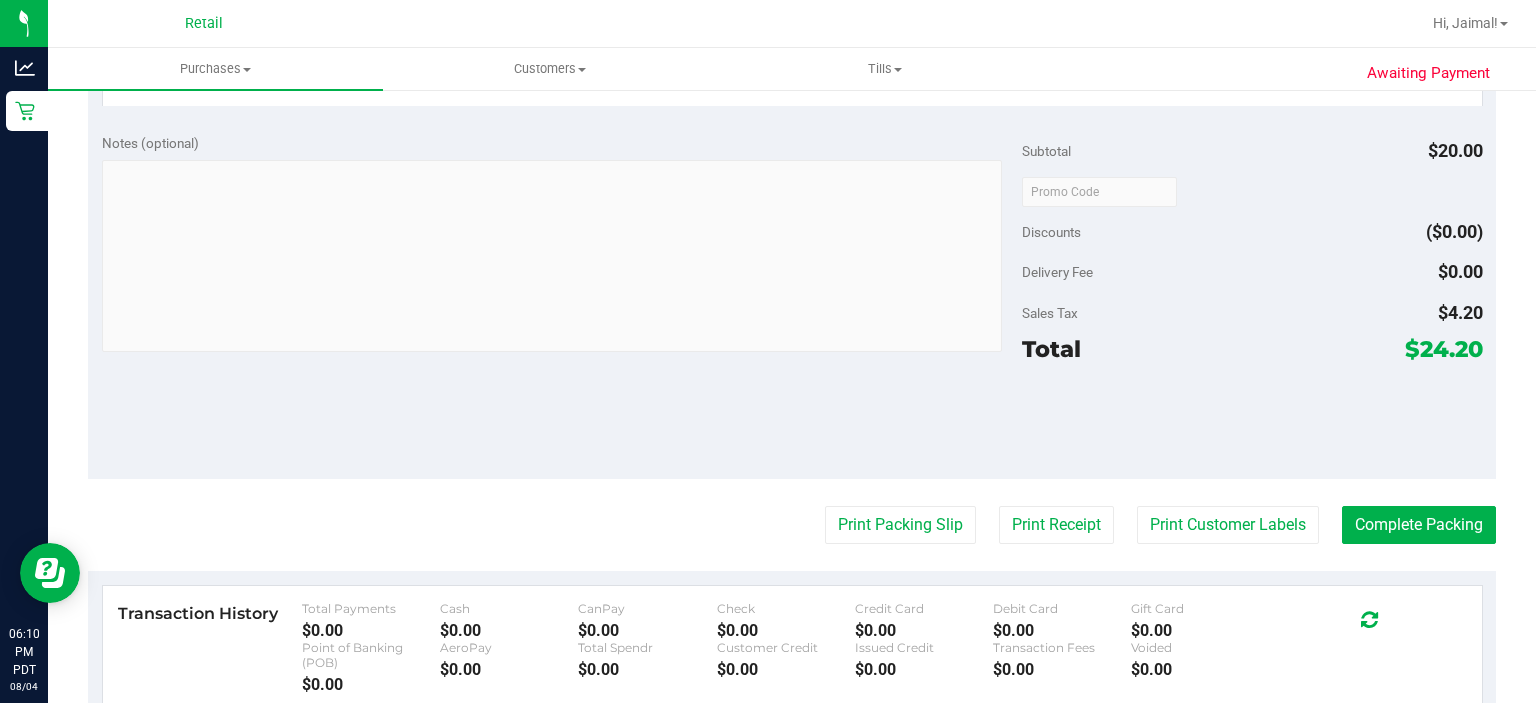 scroll, scrollTop: 648, scrollLeft: 0, axis: vertical 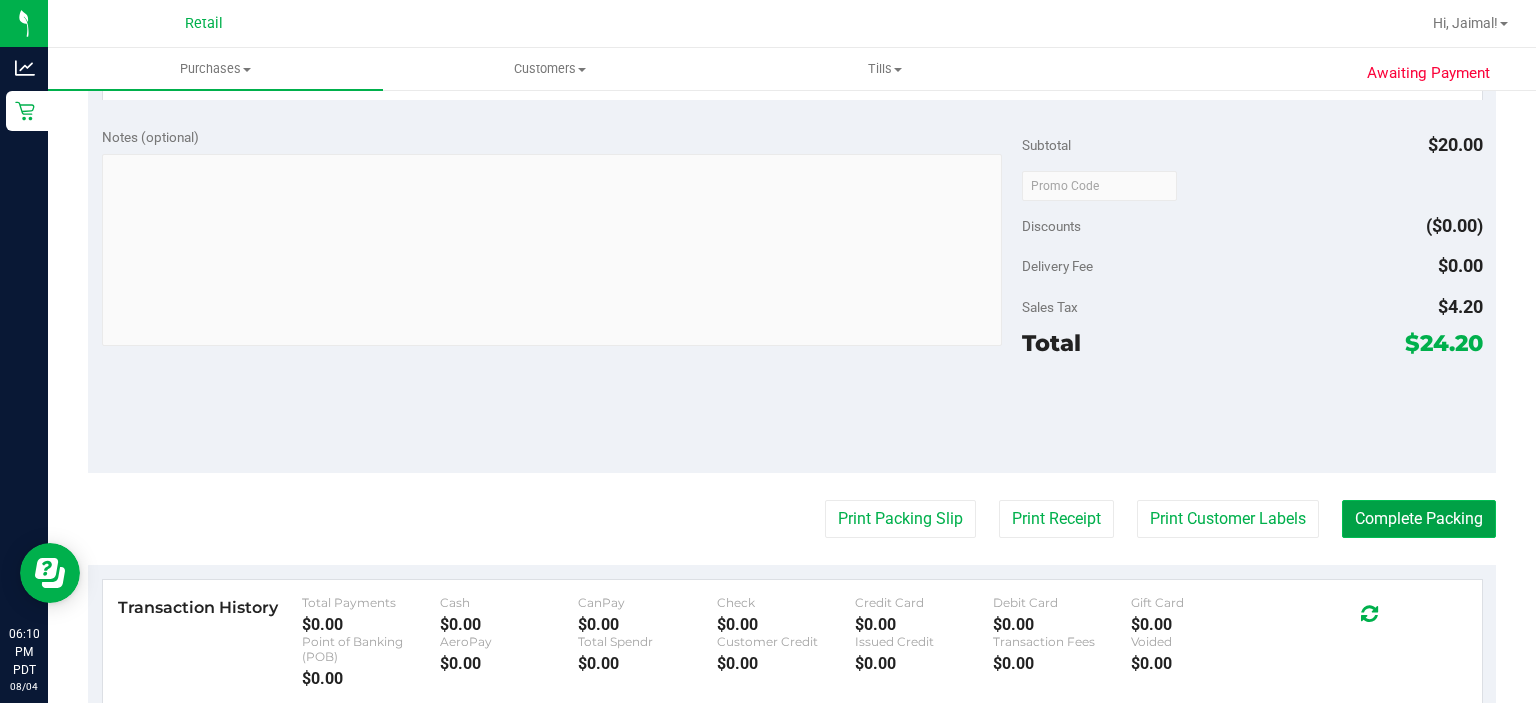 click on "Complete Packing" at bounding box center (1419, 519) 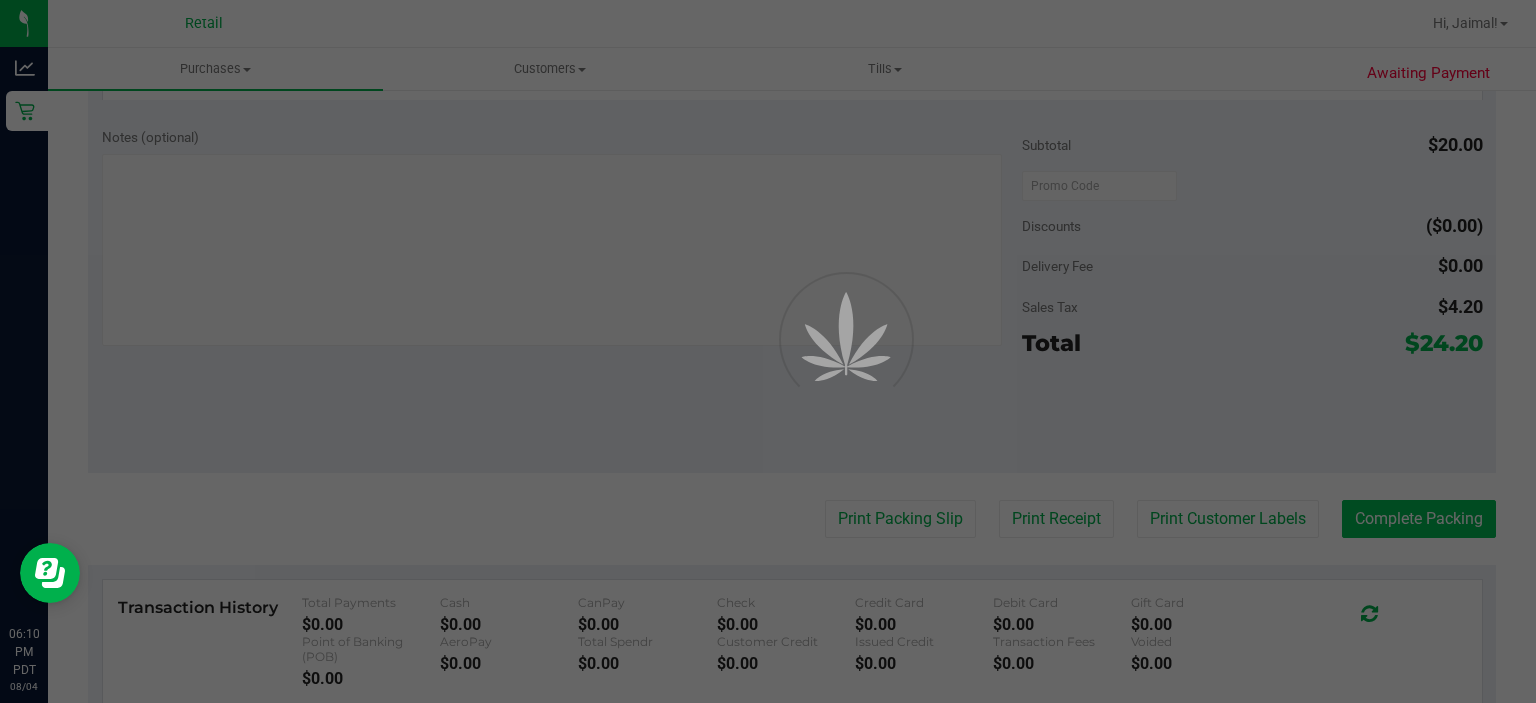scroll, scrollTop: 0, scrollLeft: 0, axis: both 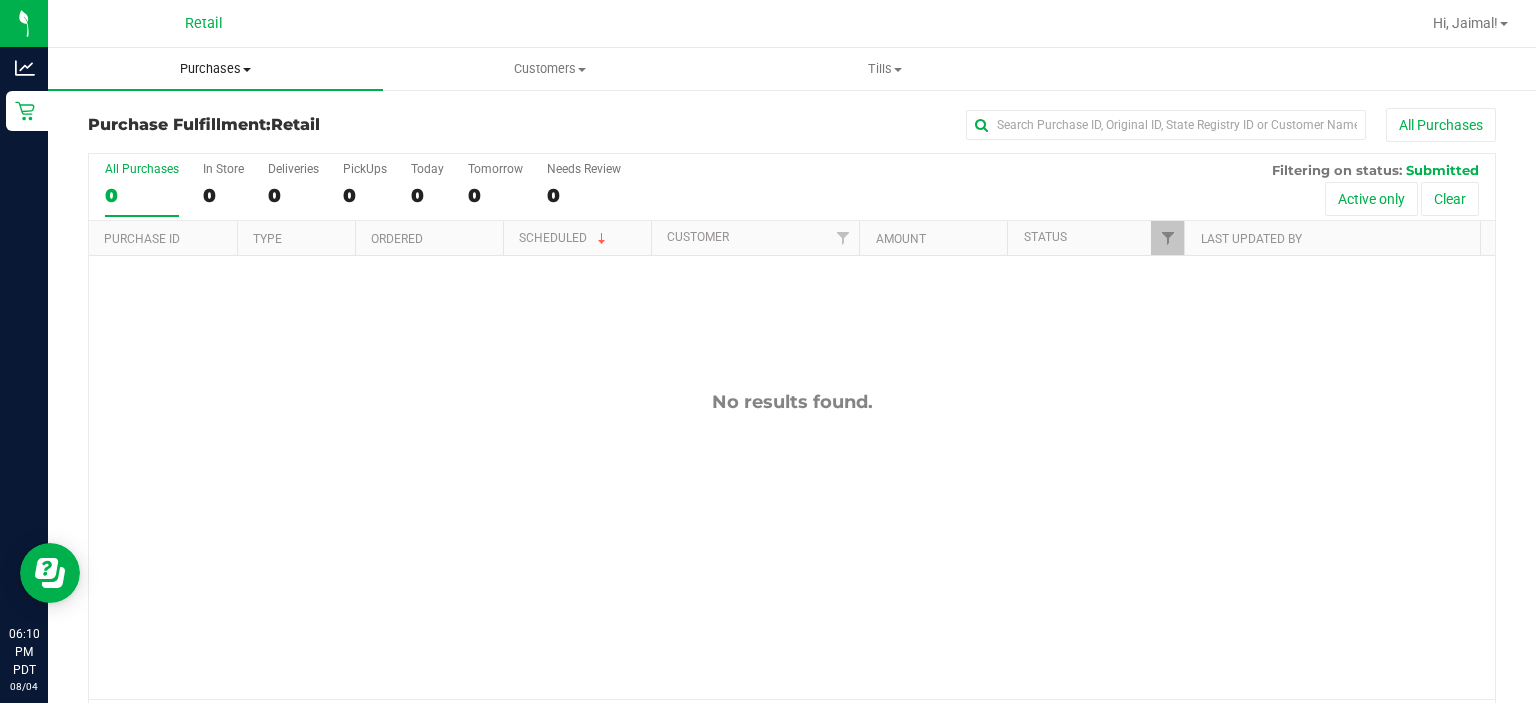 click on "Purchases" at bounding box center [215, 69] 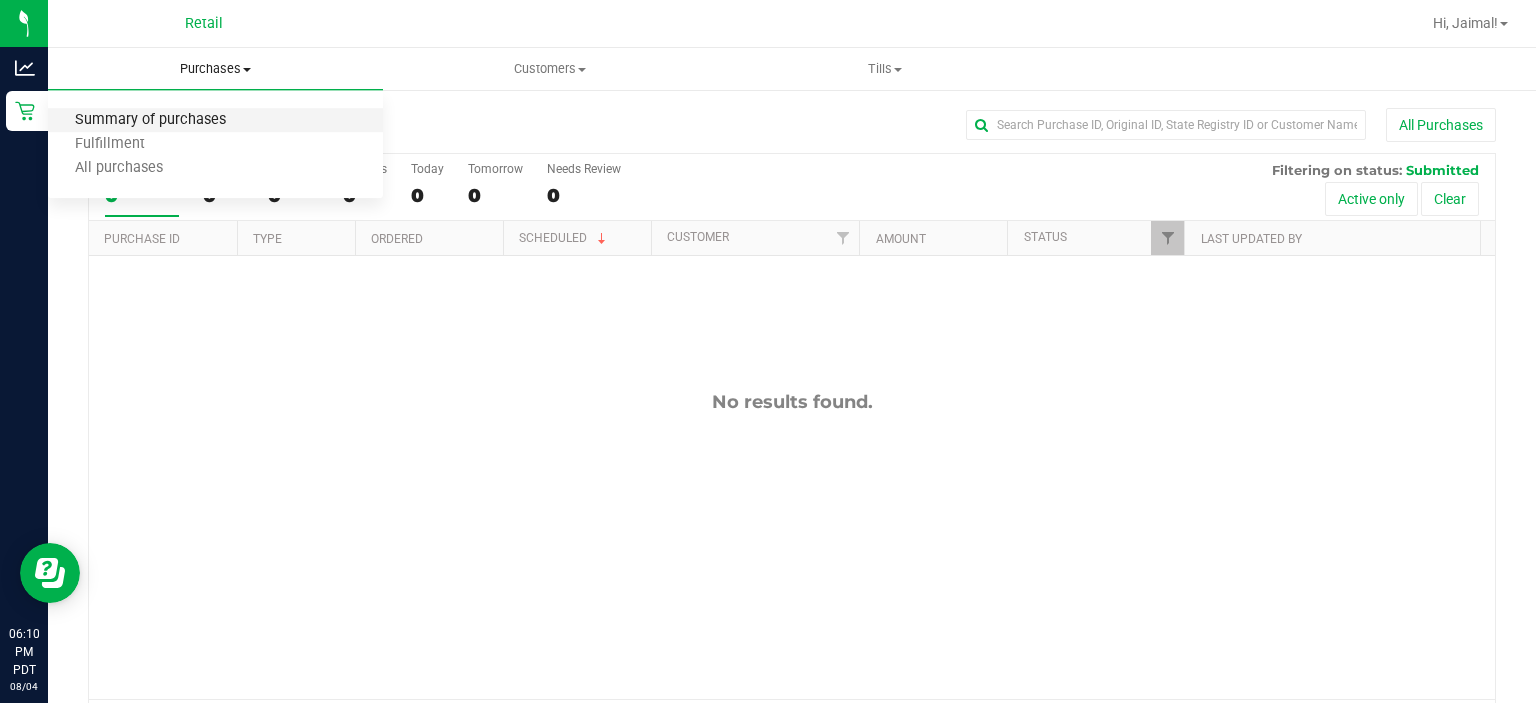 click on "Summary of purchases" at bounding box center [150, 120] 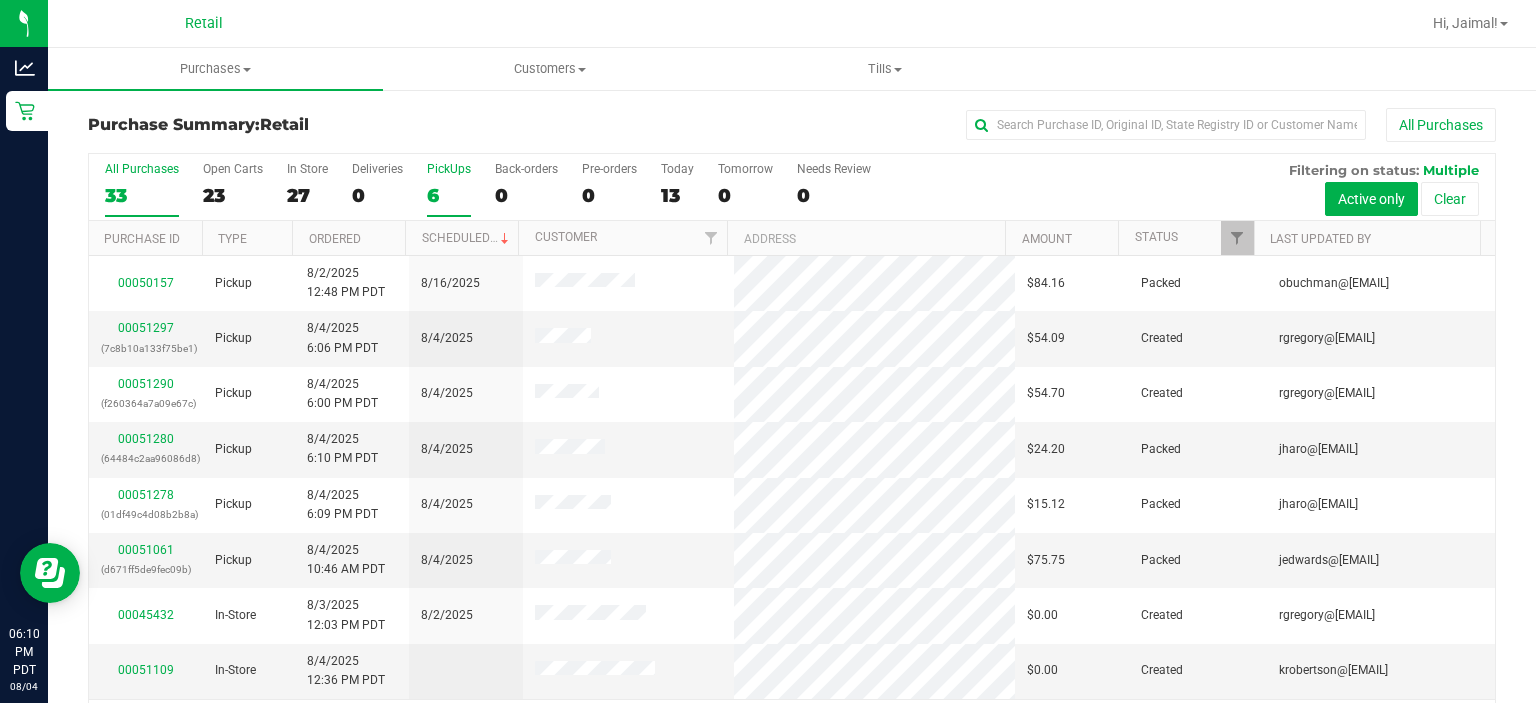 click on "PickUps" at bounding box center (449, 169) 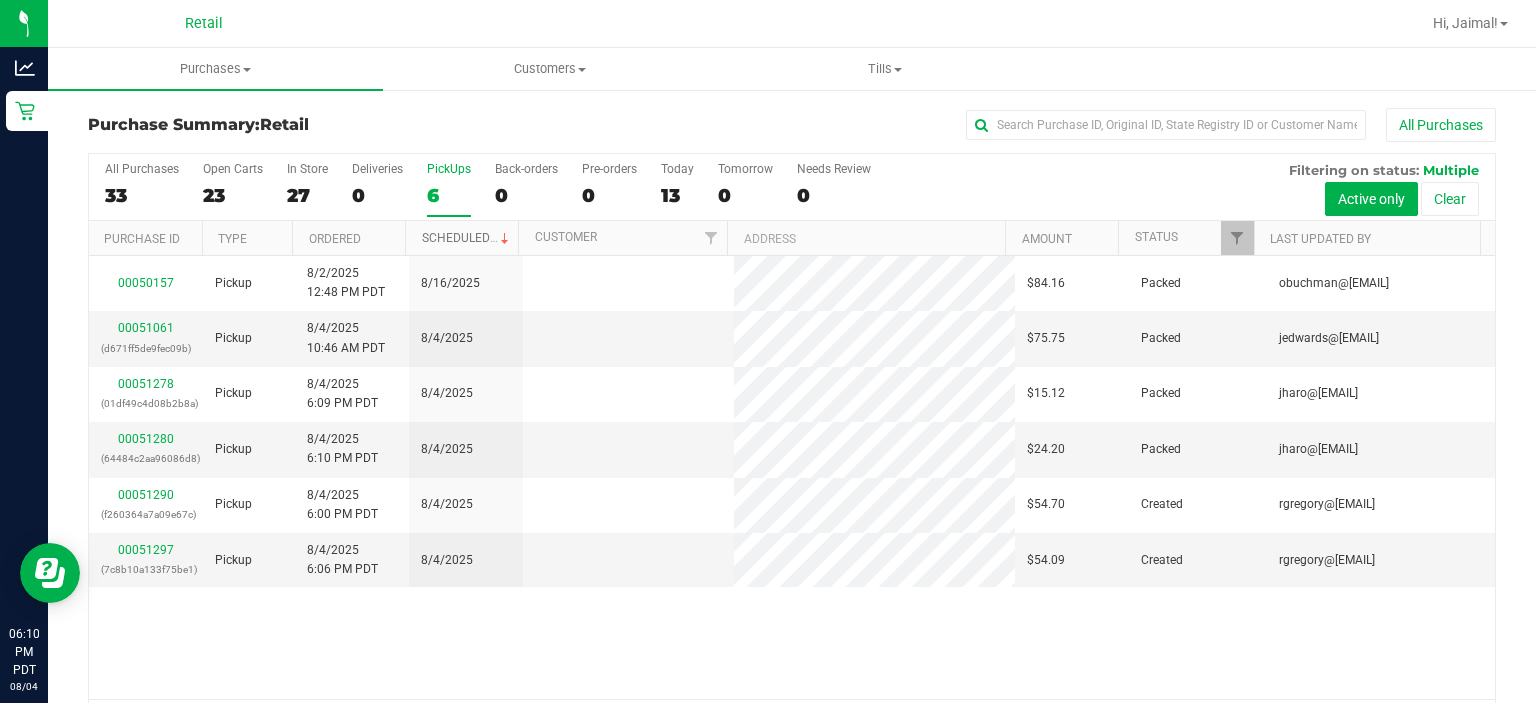 click on "Scheduled" at bounding box center (467, 238) 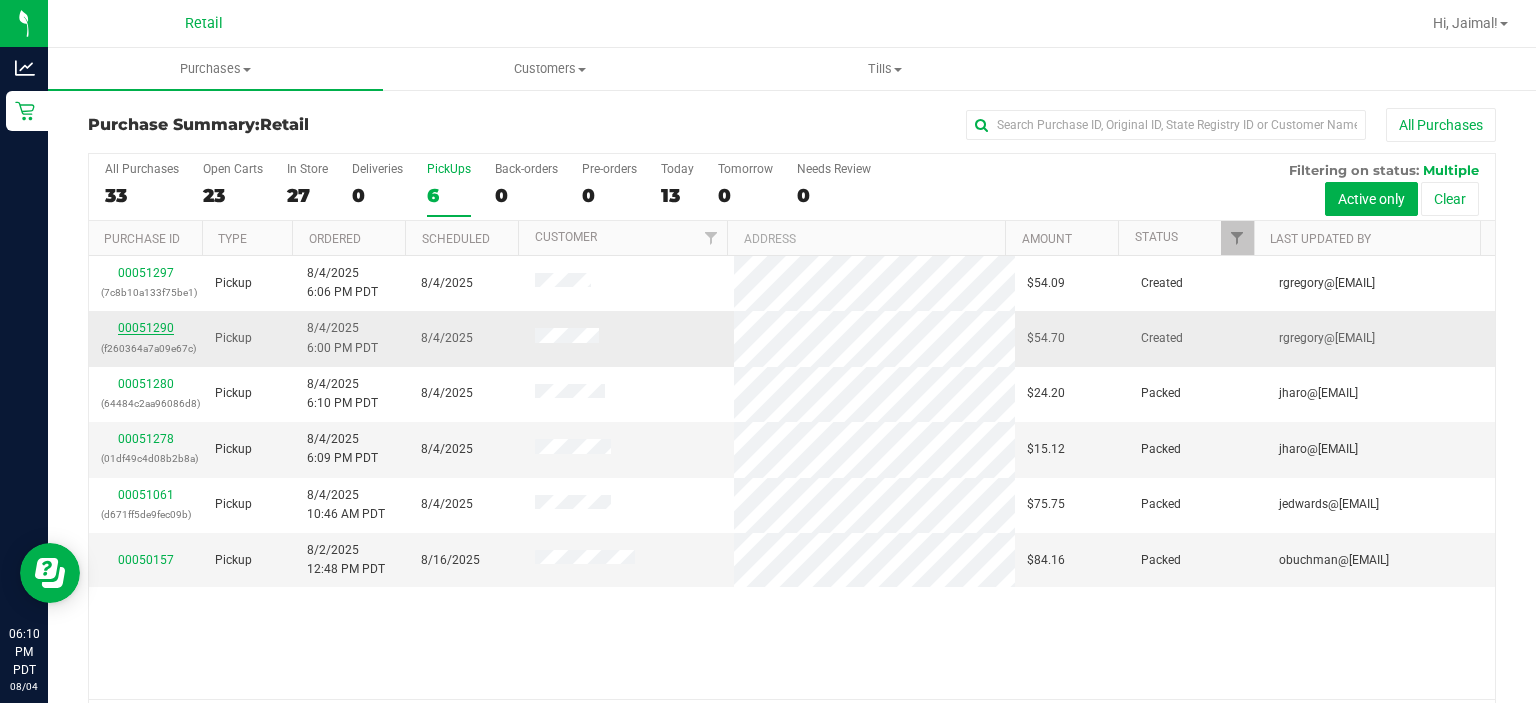 click on "00051290" at bounding box center [146, 328] 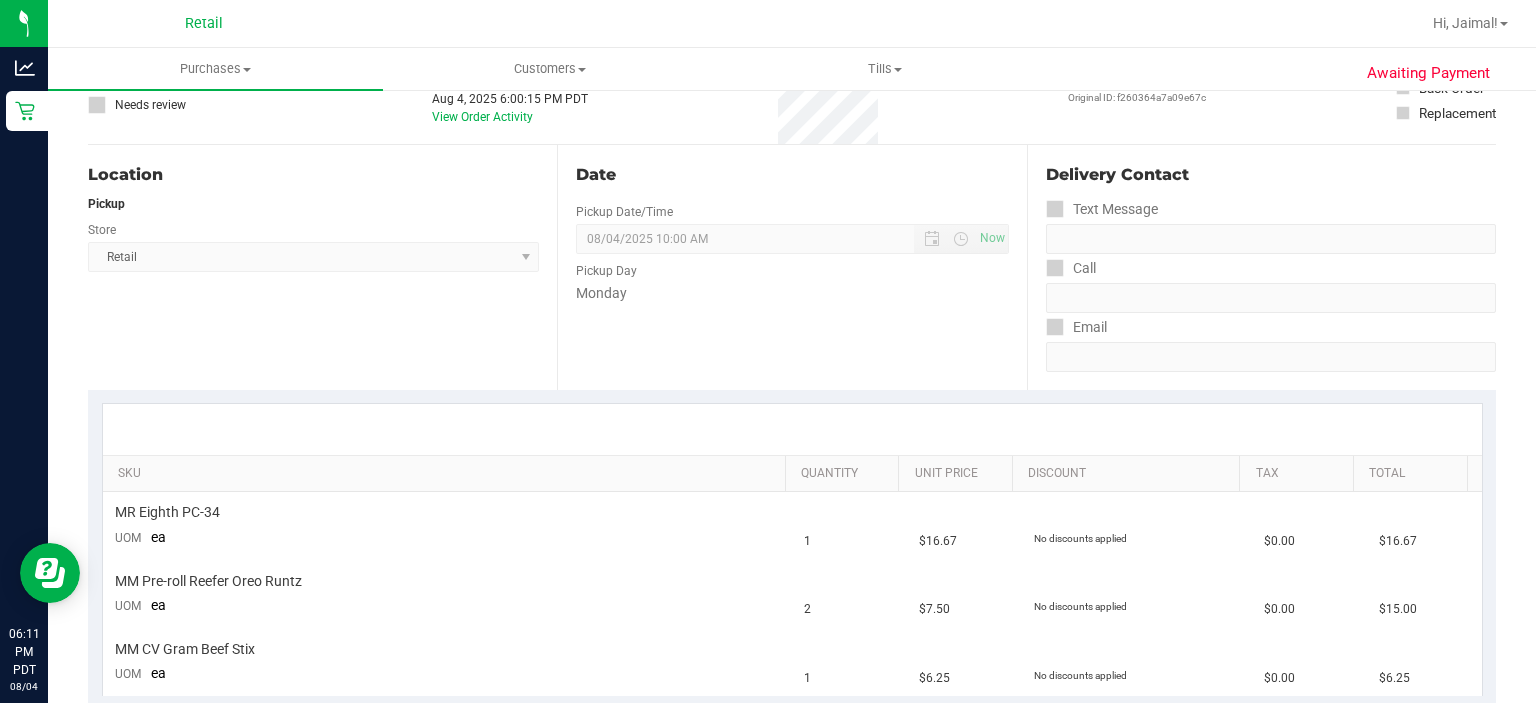 scroll, scrollTop: 0, scrollLeft: 0, axis: both 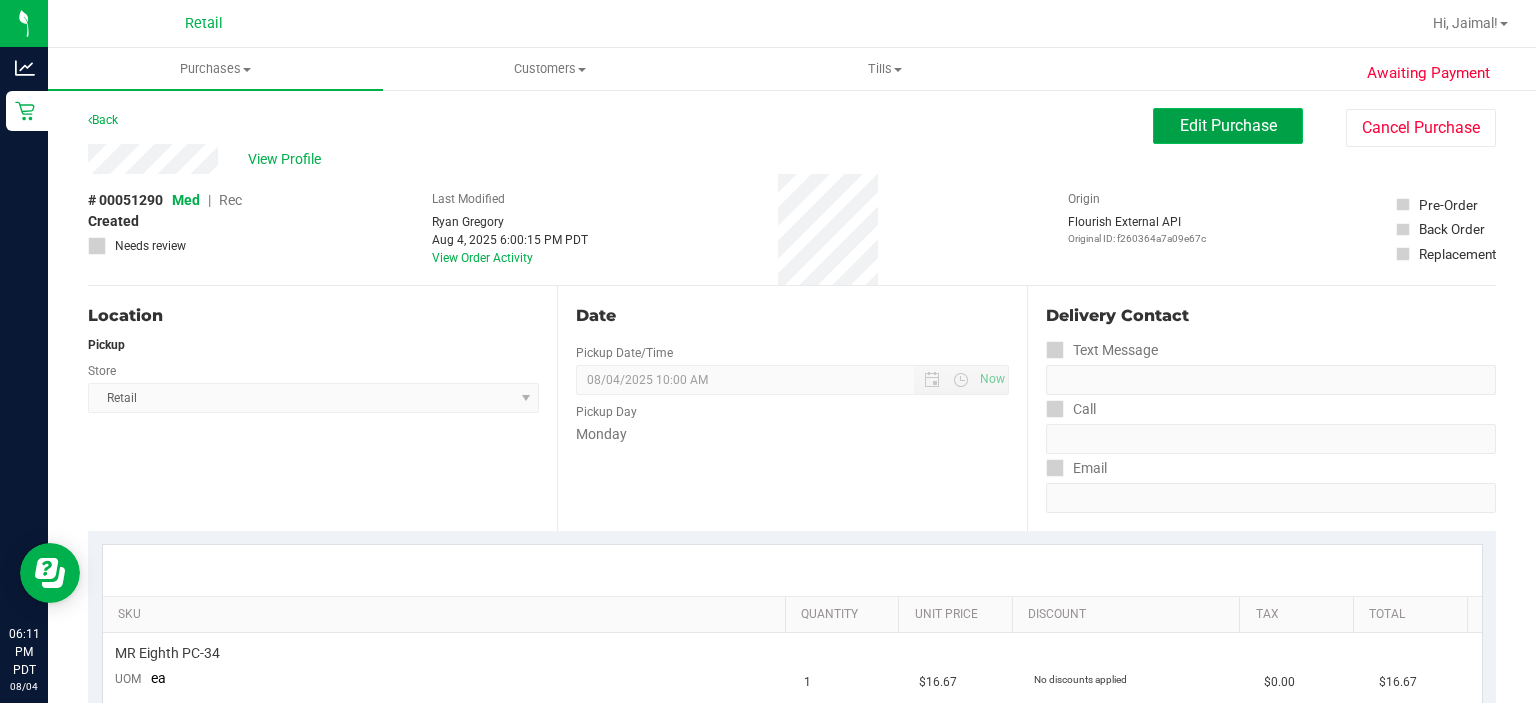 click on "Edit Purchase" at bounding box center (1228, 125) 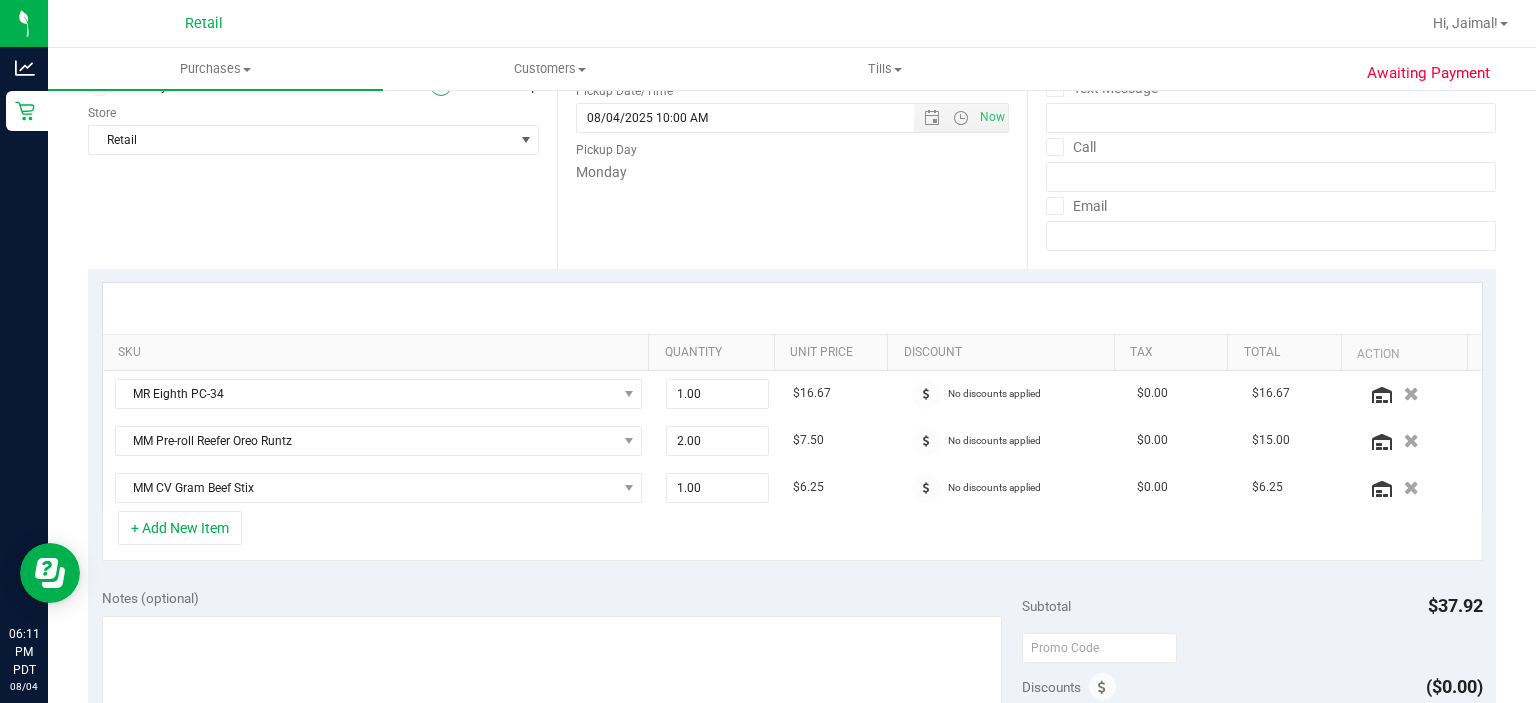 scroll, scrollTop: 297, scrollLeft: 0, axis: vertical 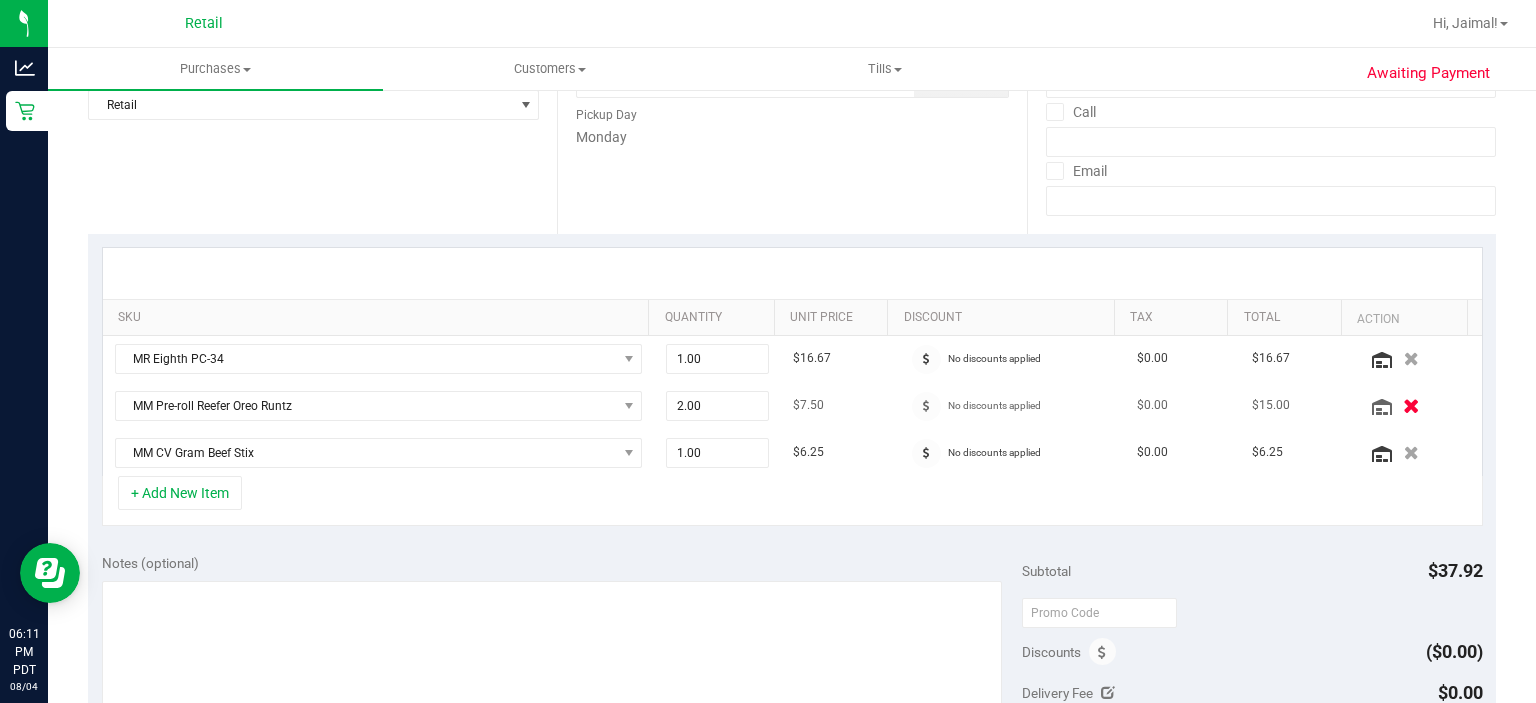 click at bounding box center (1411, 405) 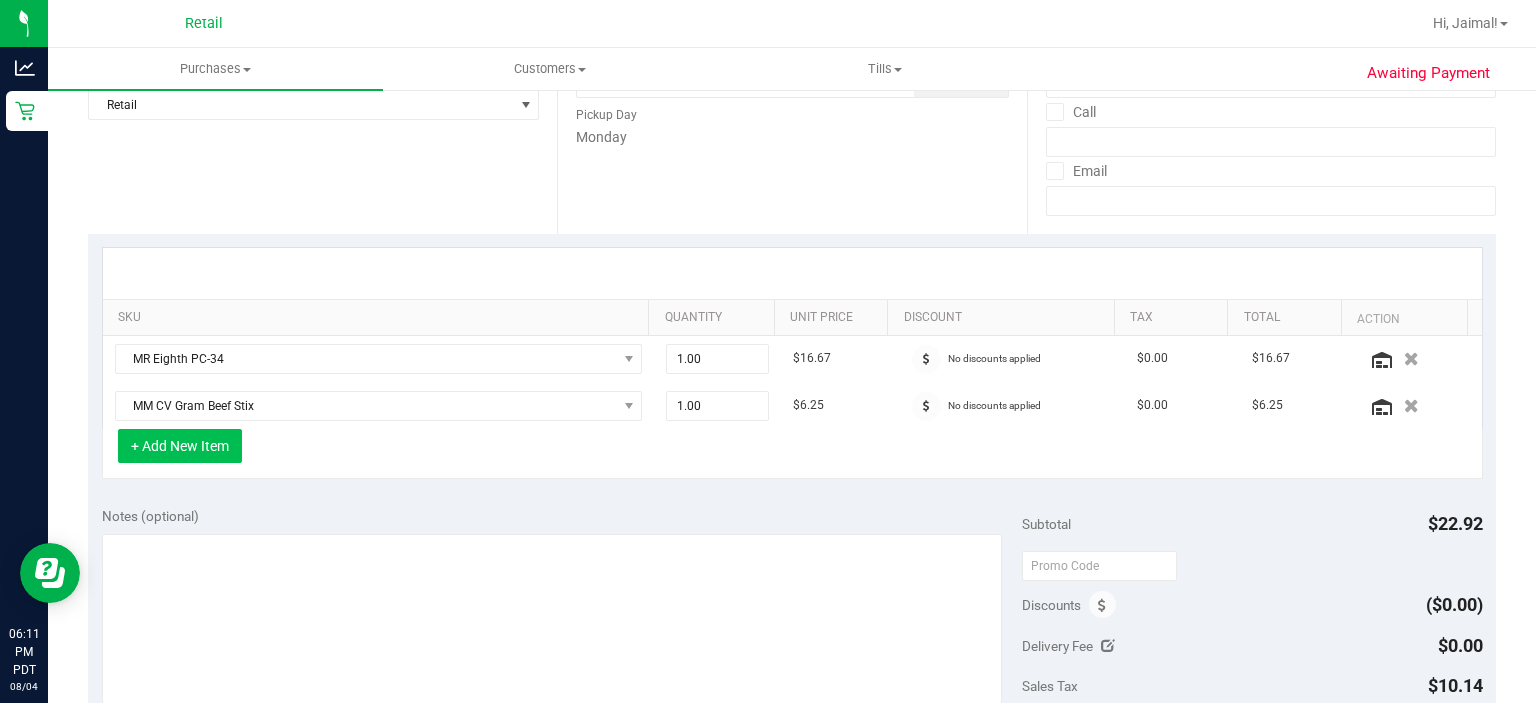 click on "+ Add New Item" at bounding box center (180, 446) 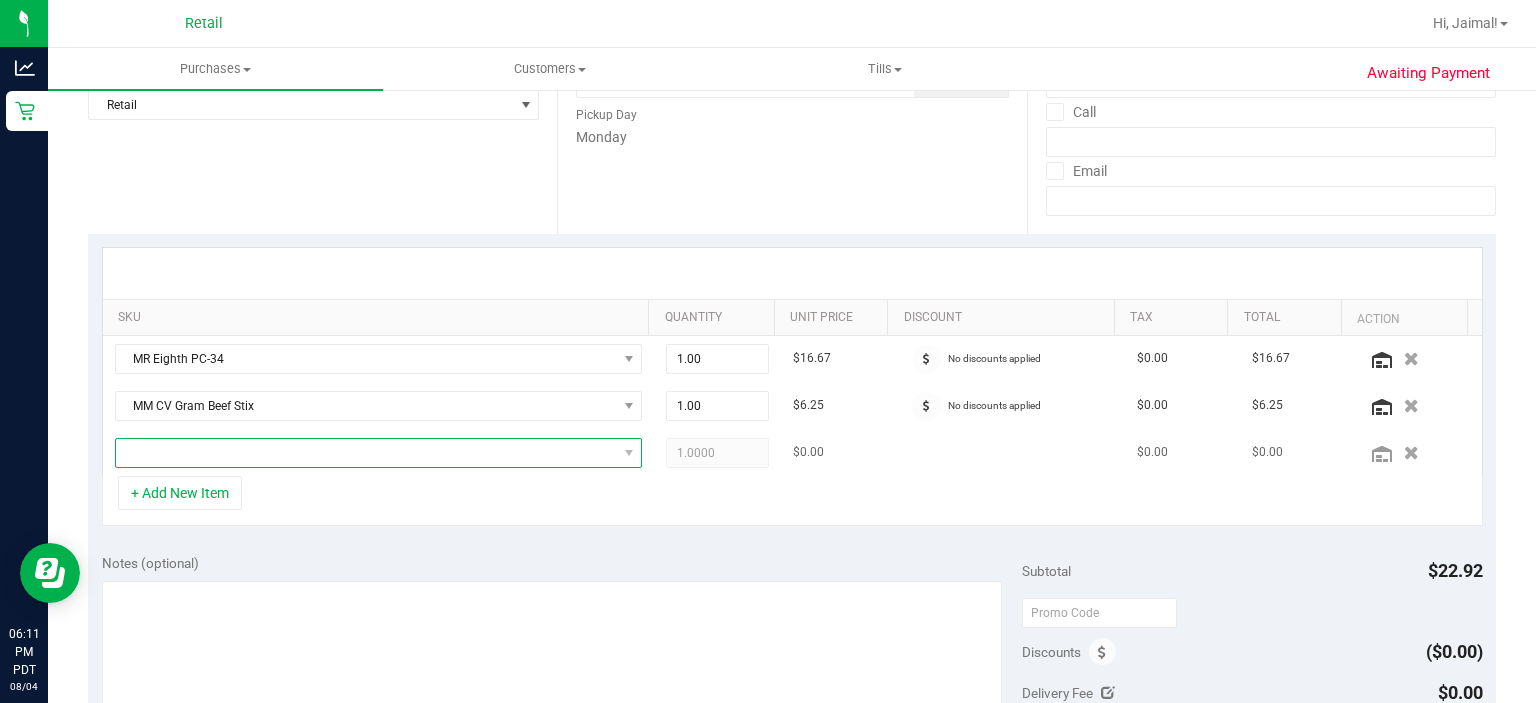 click at bounding box center [366, 453] 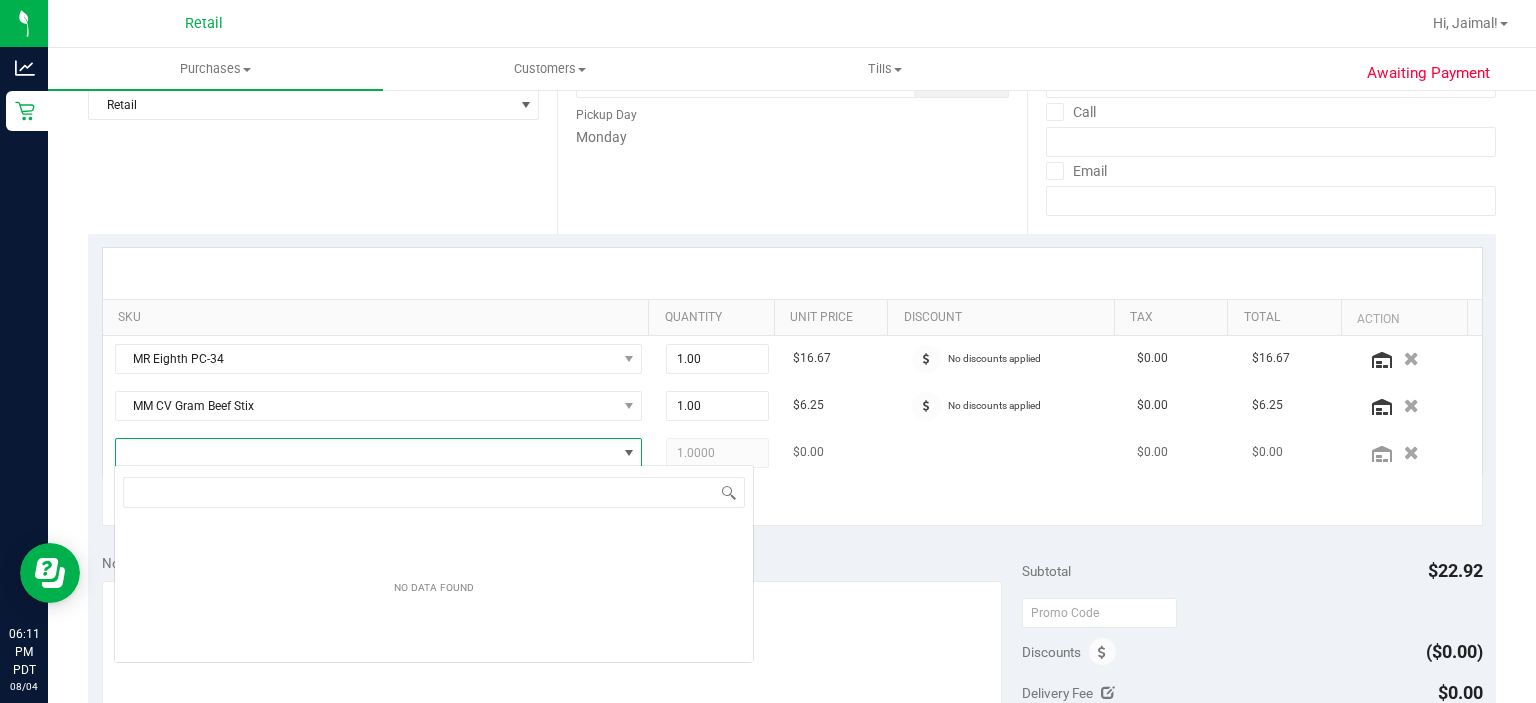 scroll, scrollTop: 99970, scrollLeft: 99484, axis: both 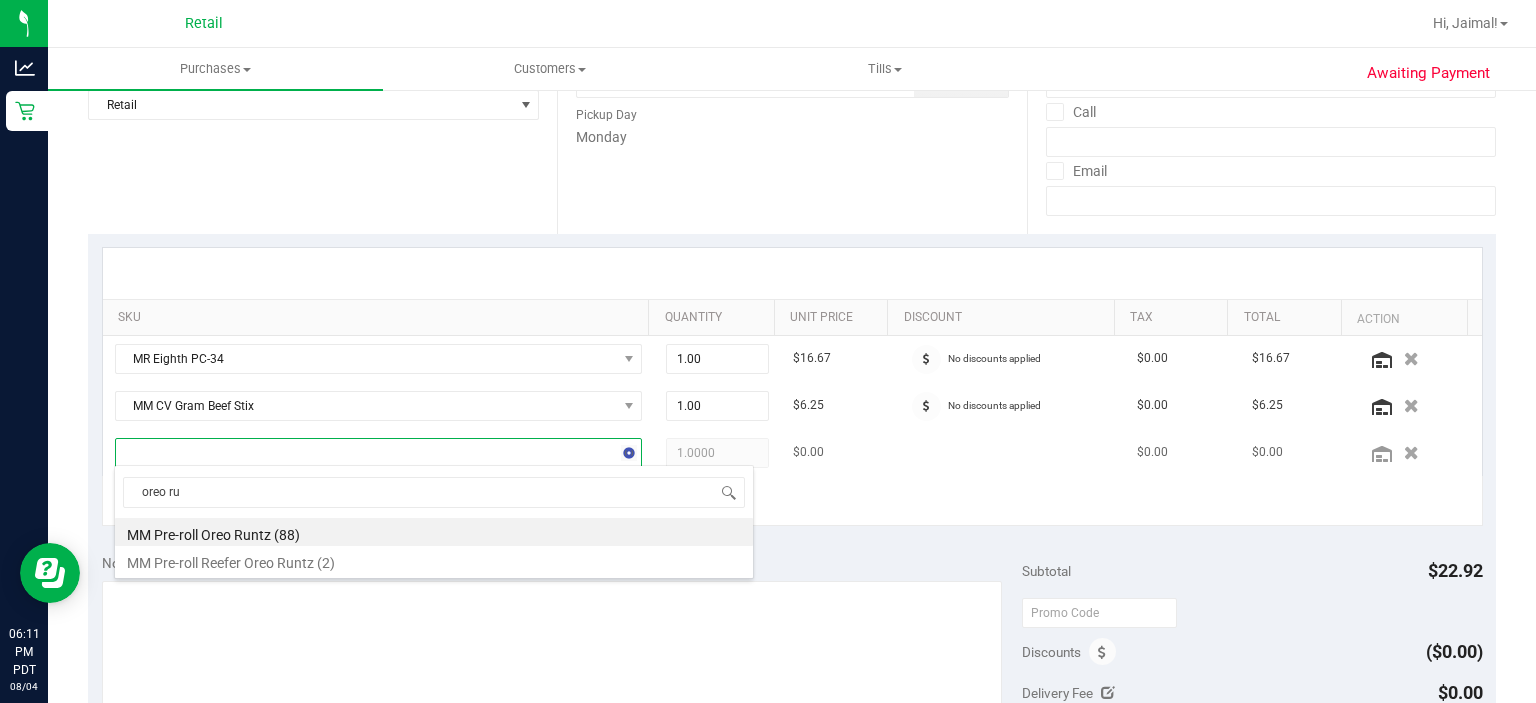 type on "oreo run" 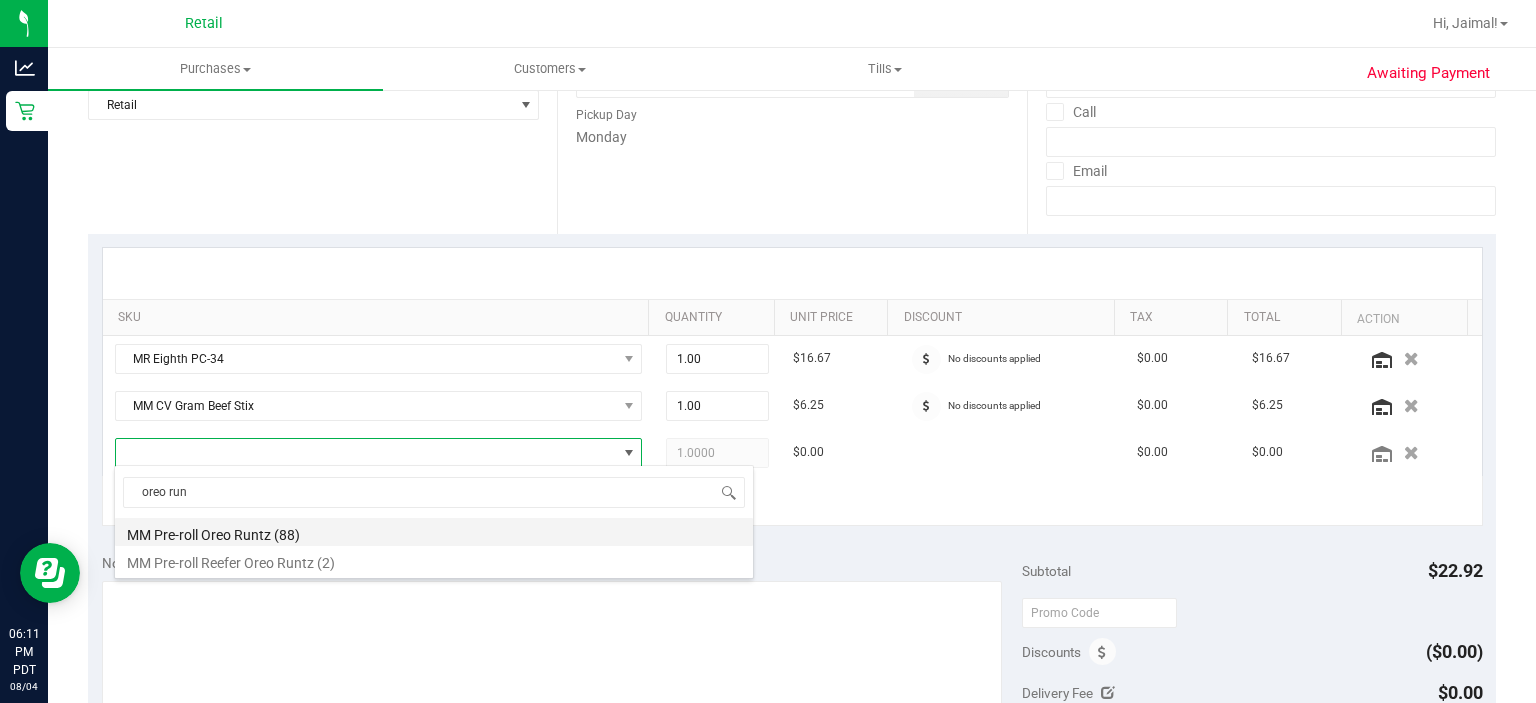 click on "MM Pre-roll Oreo Runtz (88)" at bounding box center [434, 532] 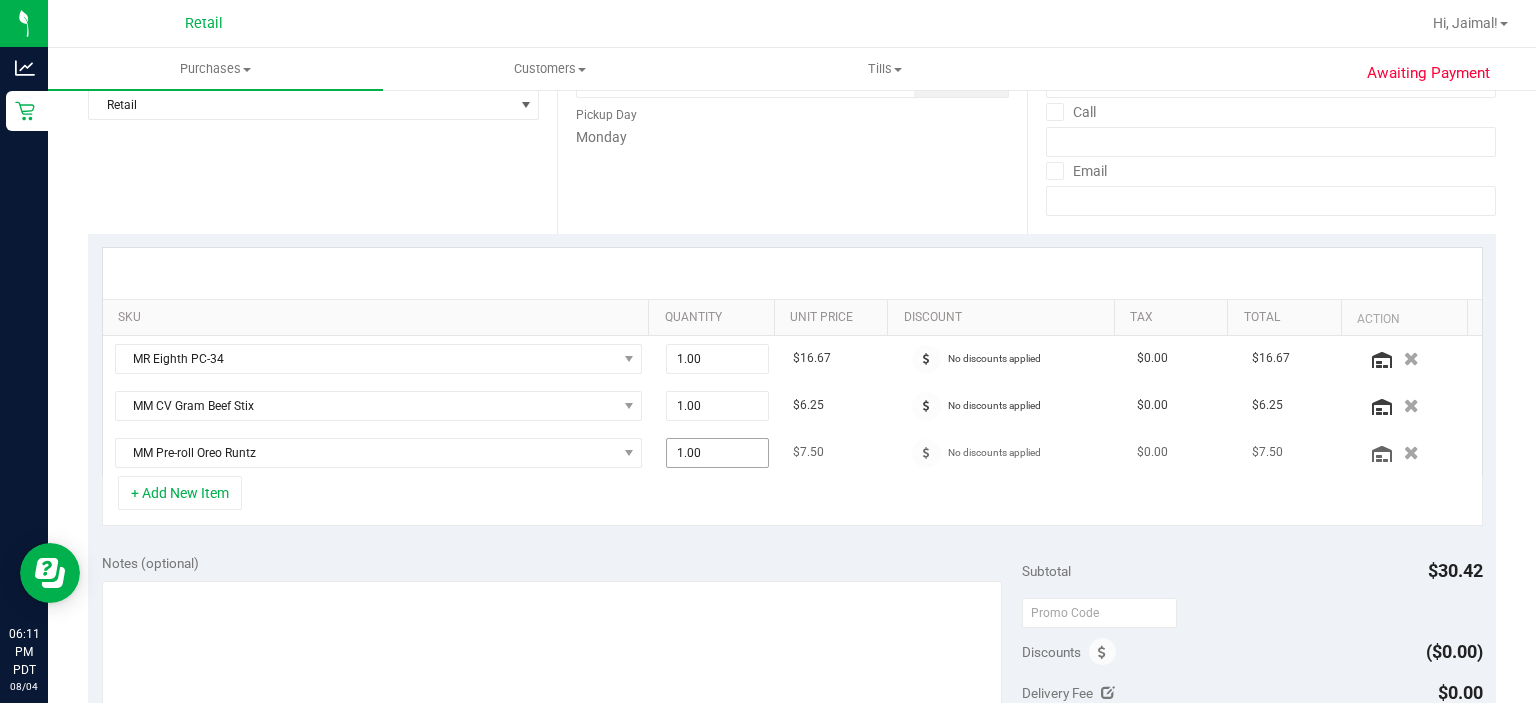 click on "1.00" at bounding box center (717, 453) 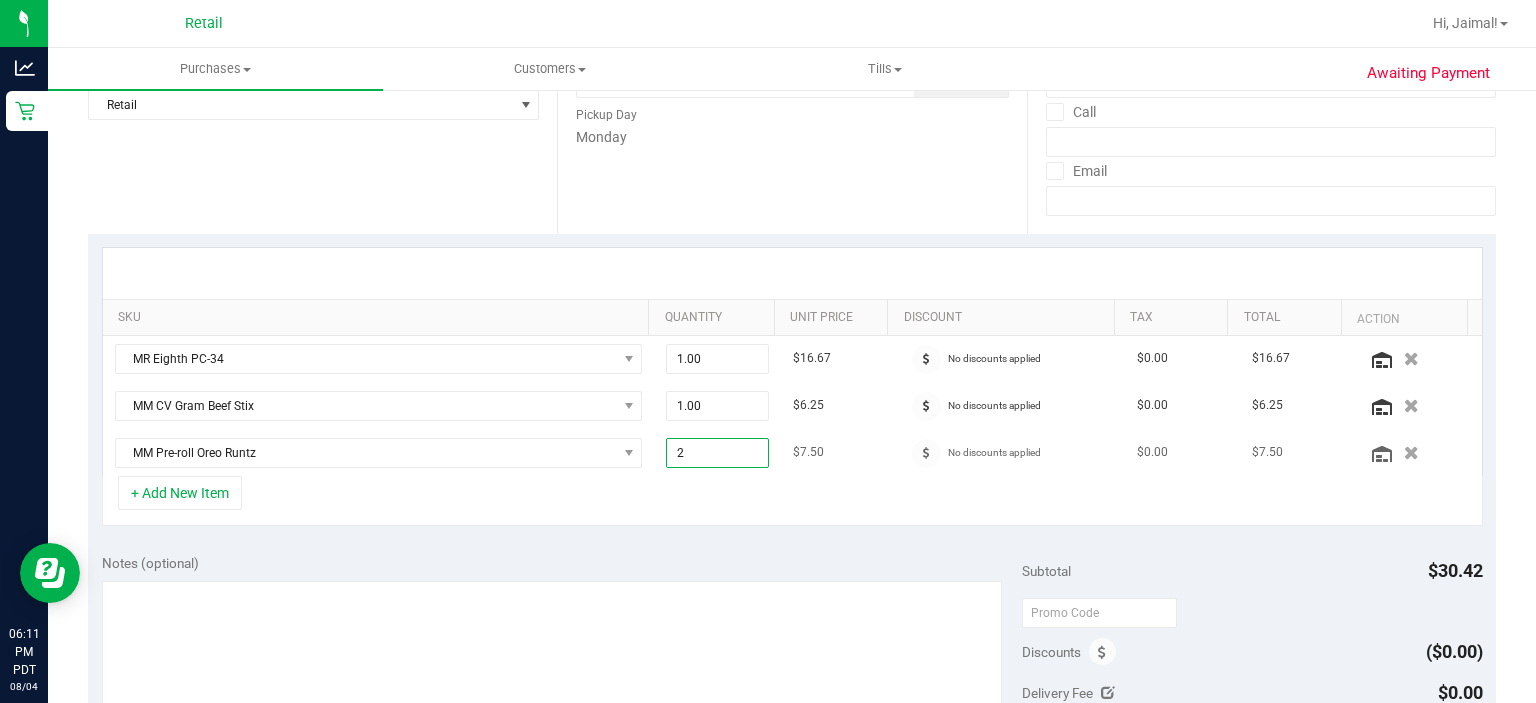 type on "2" 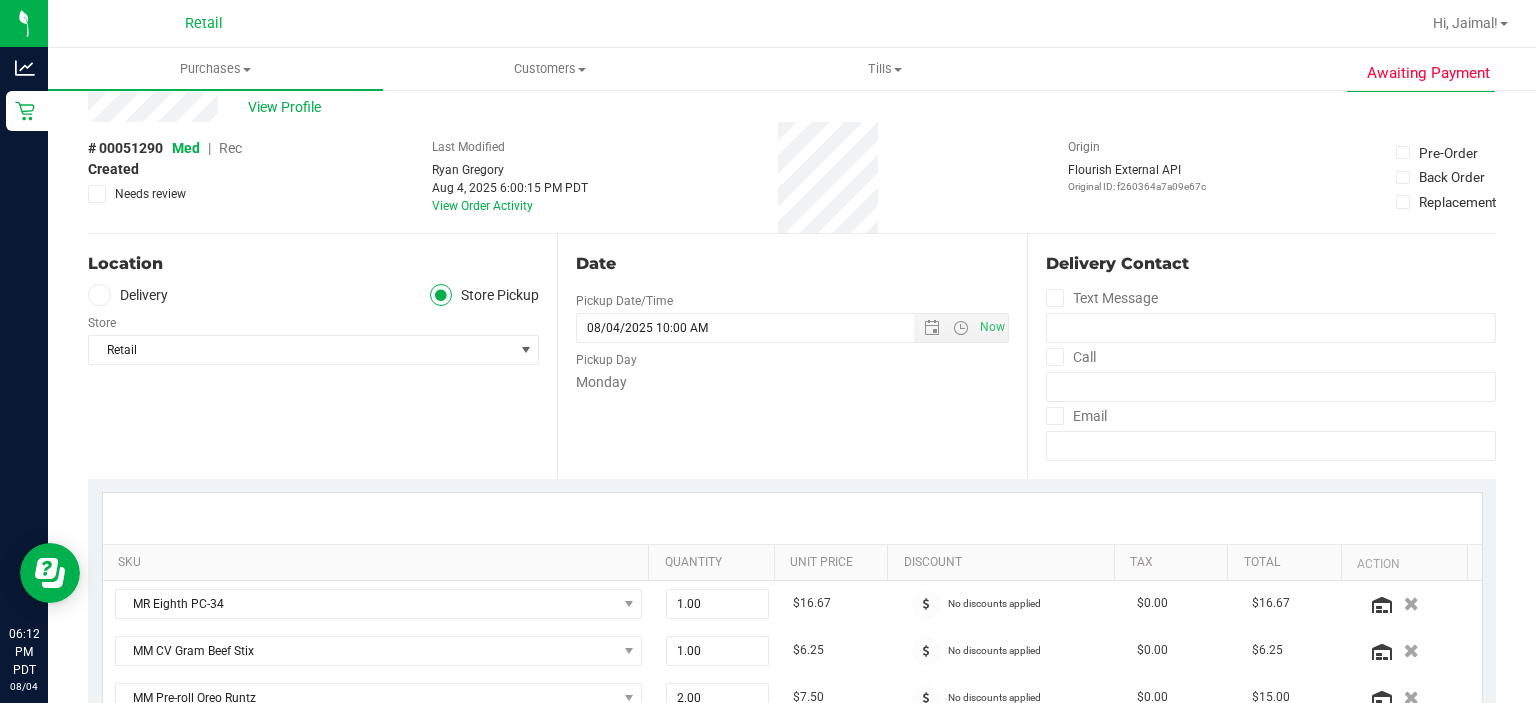 scroll, scrollTop: 0, scrollLeft: 0, axis: both 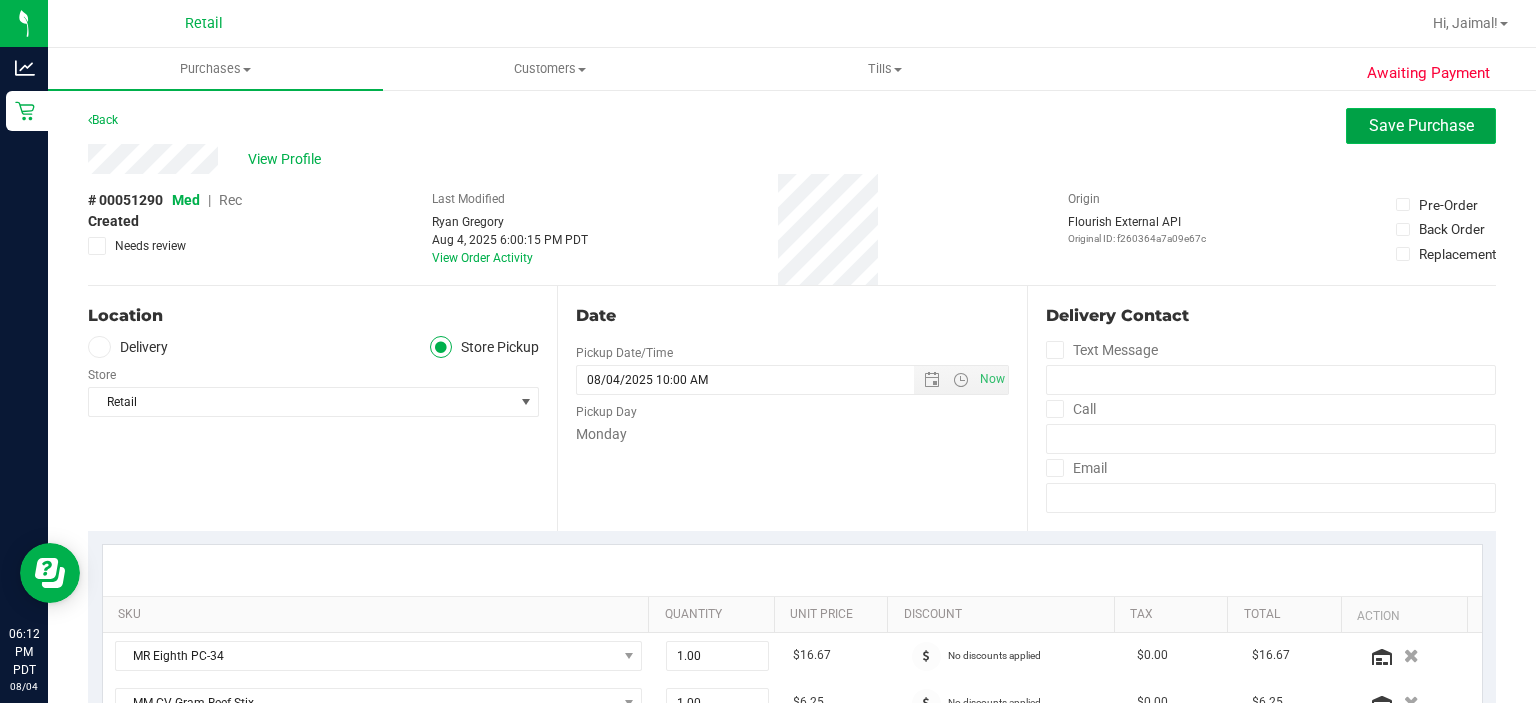 click on "Save Purchase" at bounding box center [1421, 125] 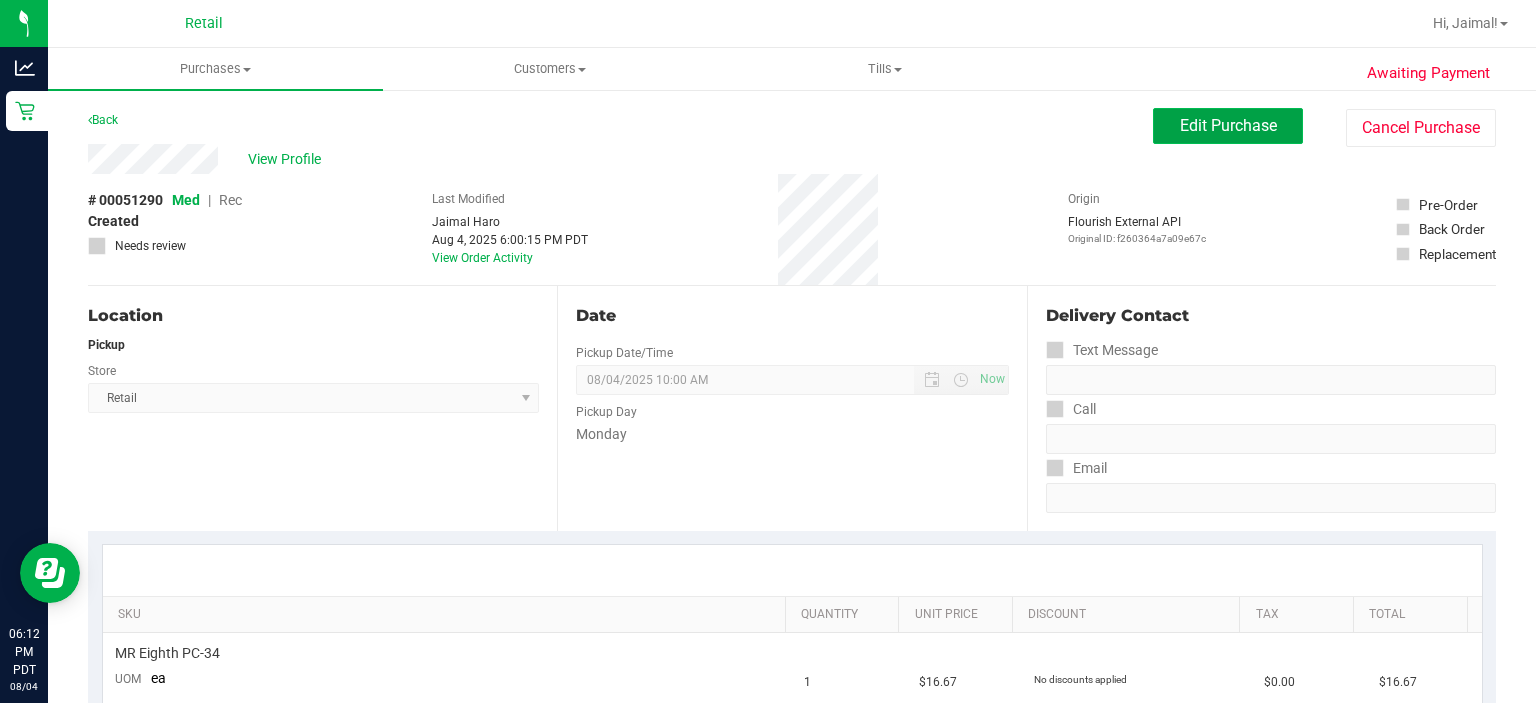 click on "Edit Purchase" at bounding box center (1228, 125) 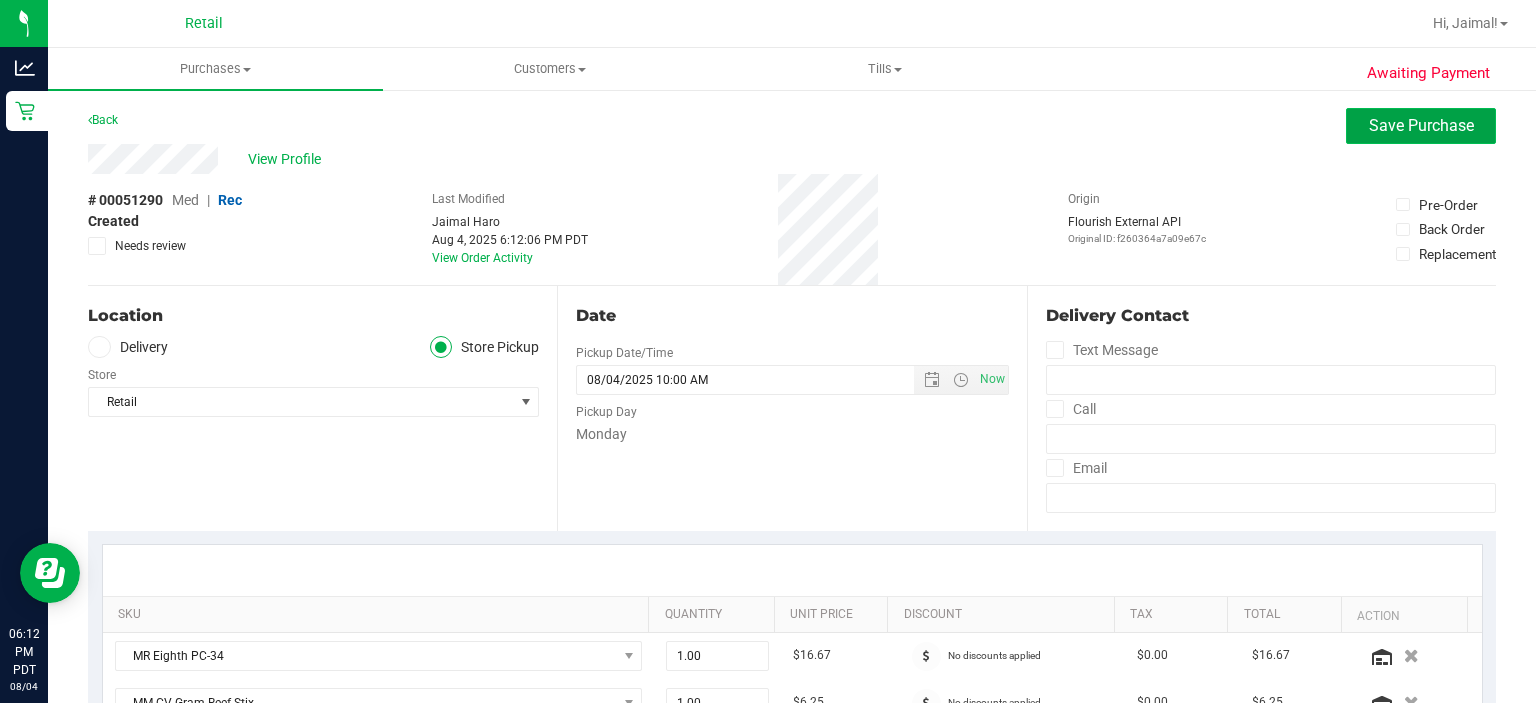 click on "Save Purchase" at bounding box center [1421, 125] 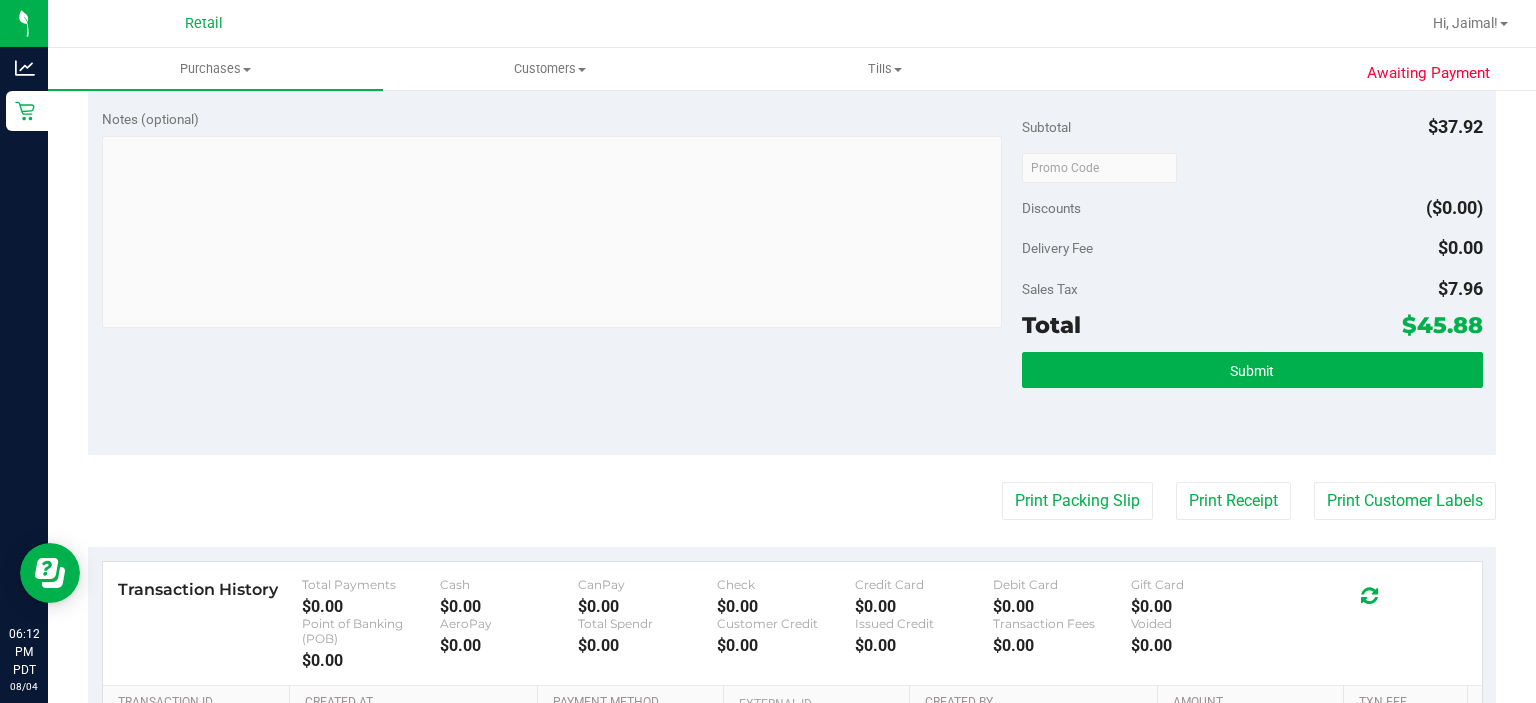 scroll, scrollTop: 756, scrollLeft: 0, axis: vertical 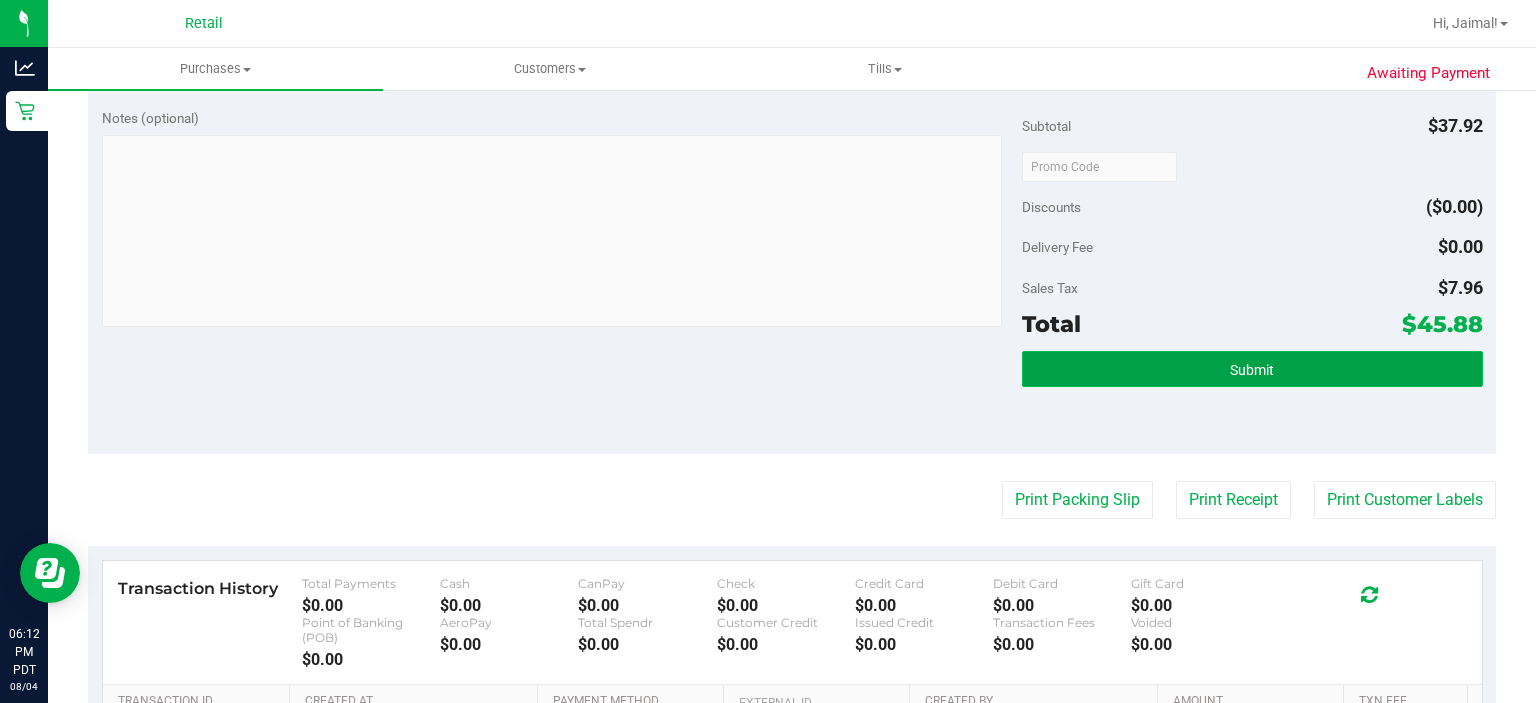 click on "Submit" at bounding box center (1252, 369) 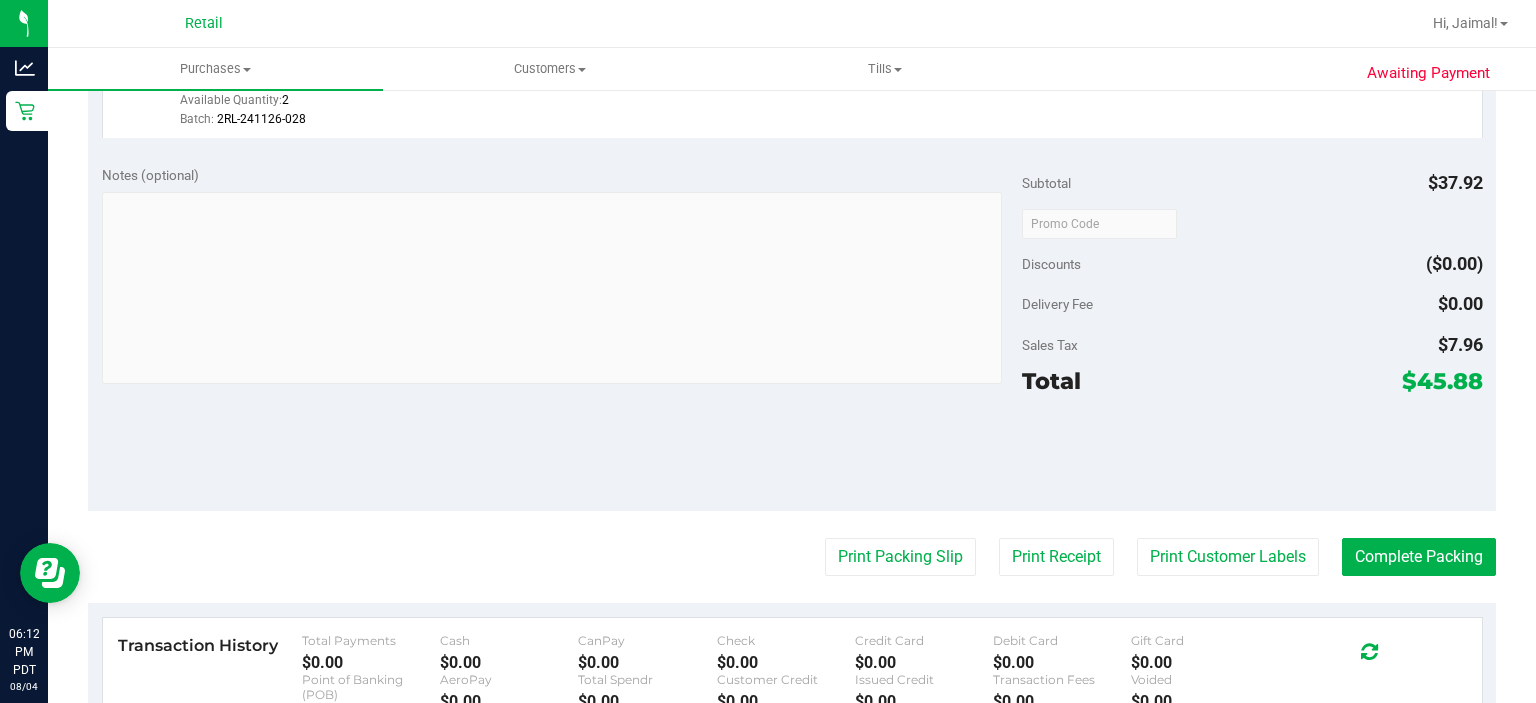 scroll, scrollTop: 850, scrollLeft: 0, axis: vertical 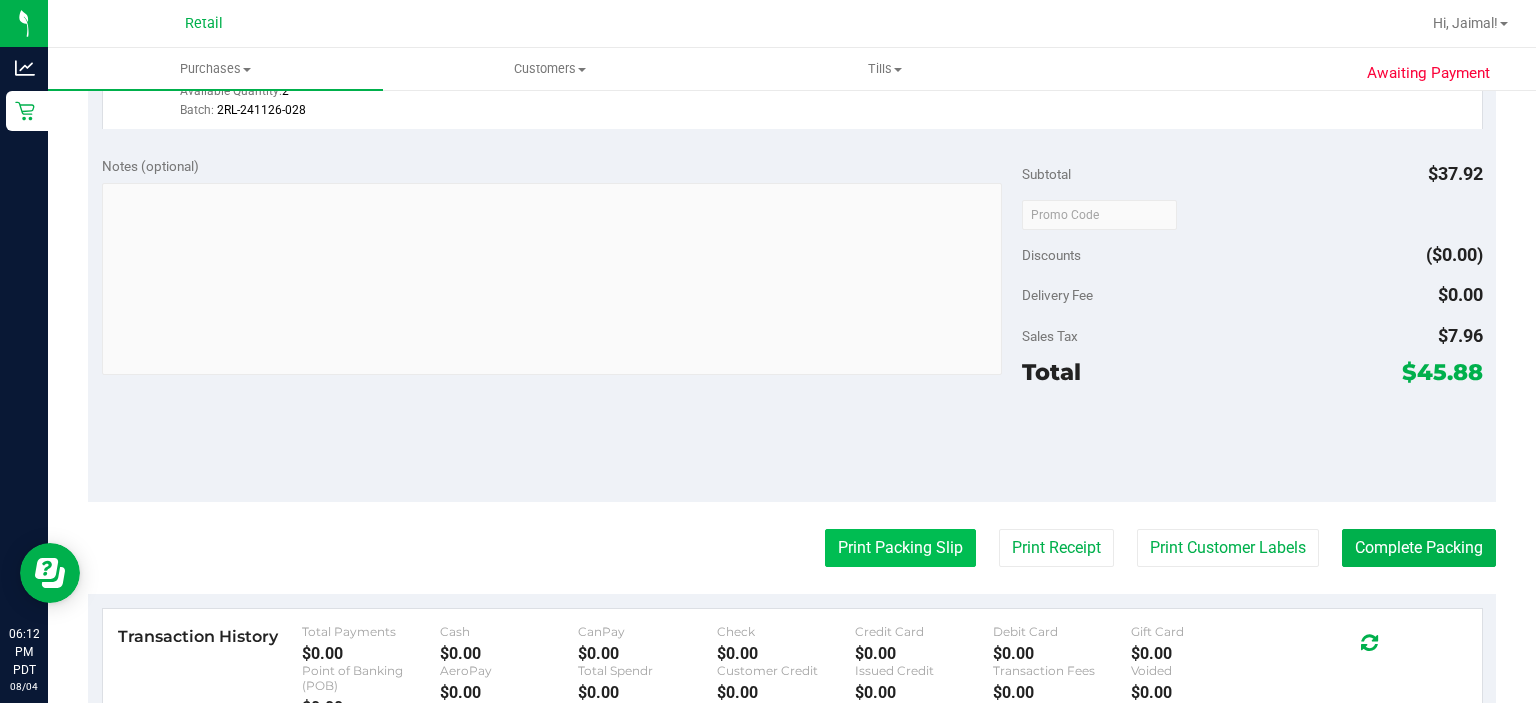 click on "Print Packing Slip" at bounding box center (900, 548) 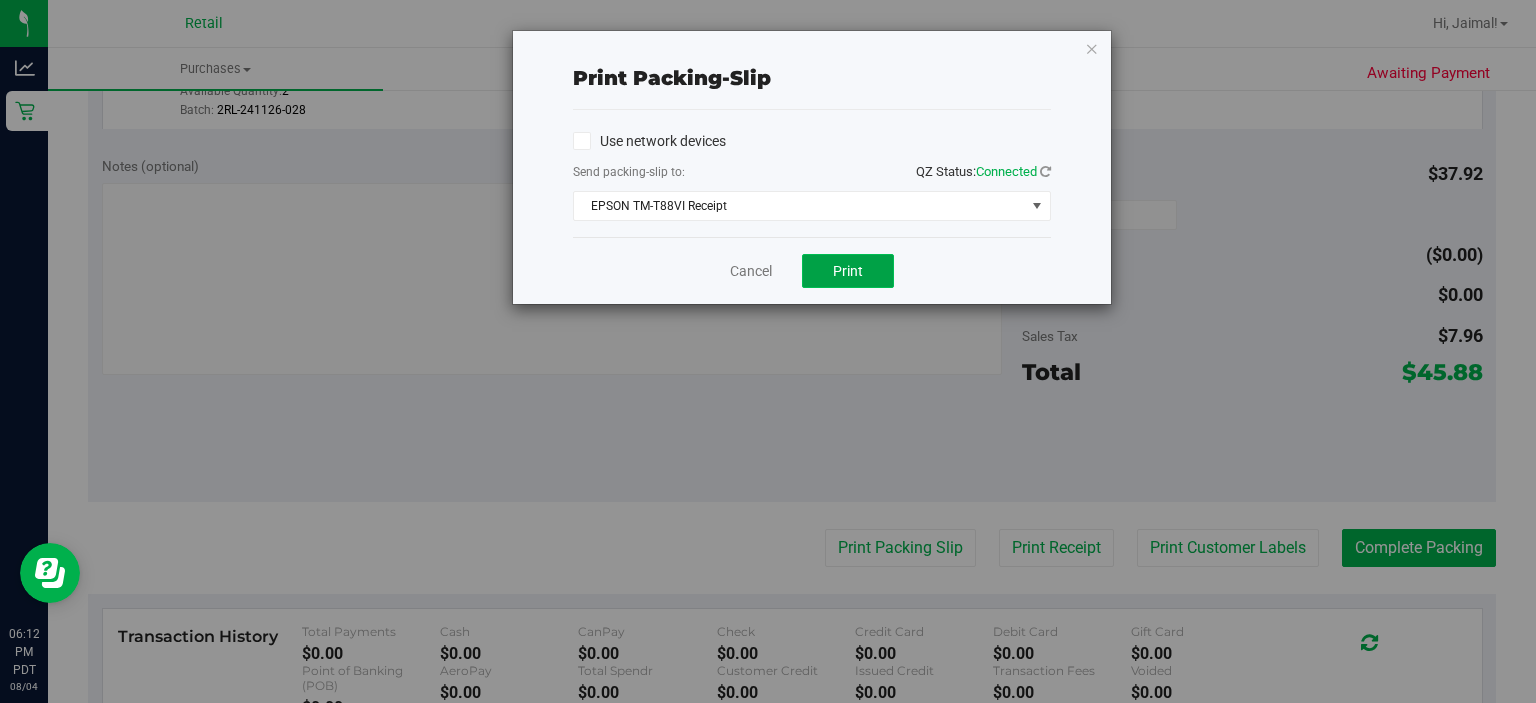 click on "Print" at bounding box center (848, 271) 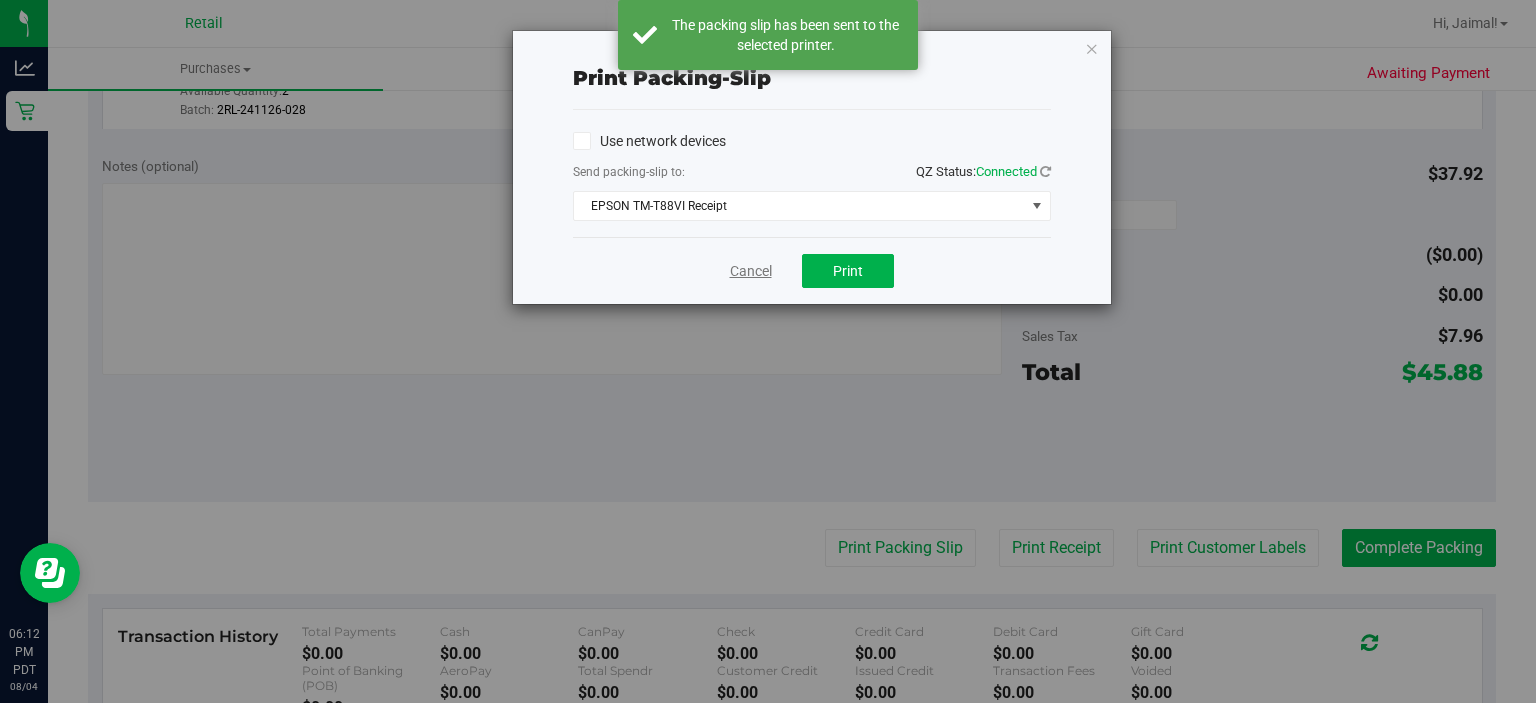 click on "Cancel" at bounding box center (751, 271) 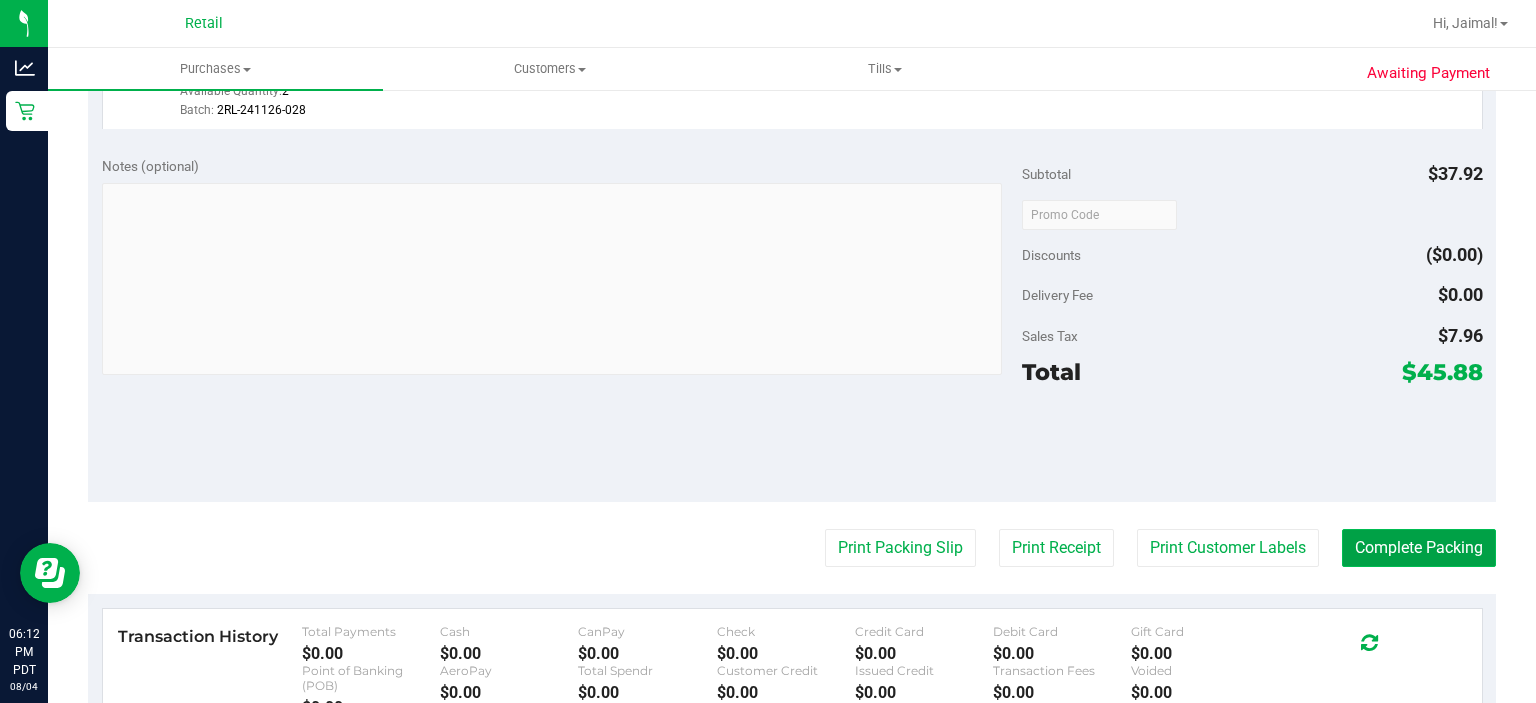 click on "Complete Packing" at bounding box center (1419, 548) 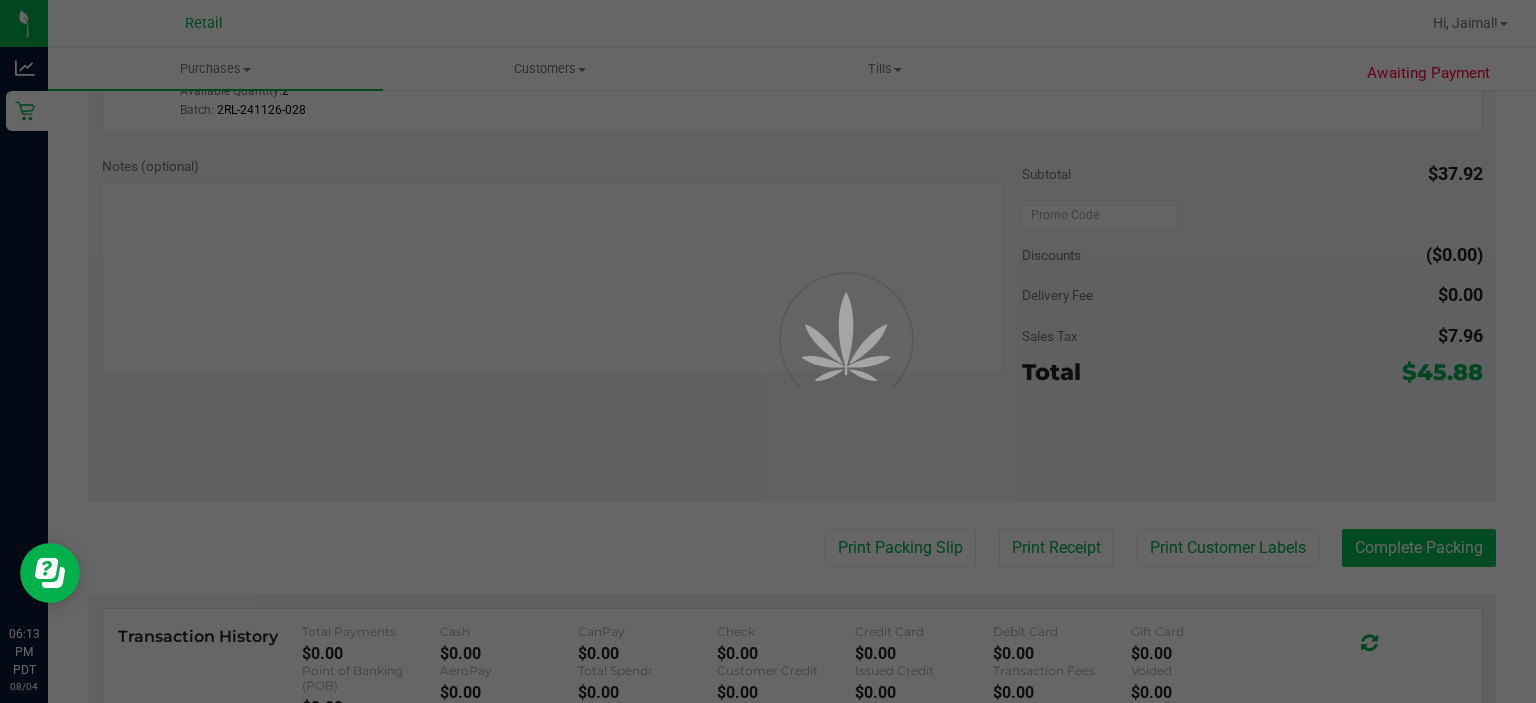scroll, scrollTop: 0, scrollLeft: 0, axis: both 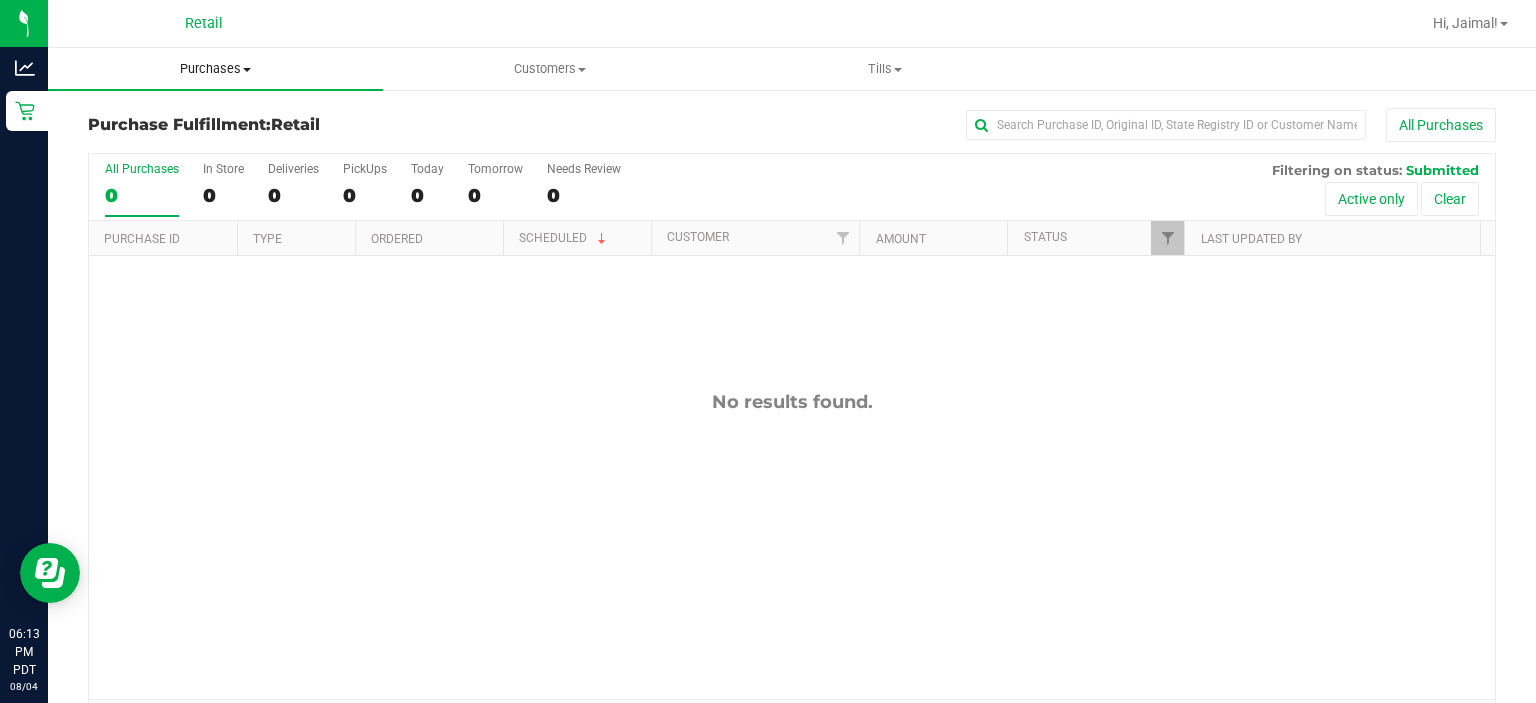 click on "Purchases
Summary of purchases
Fulfillment
All purchases" at bounding box center [215, 69] 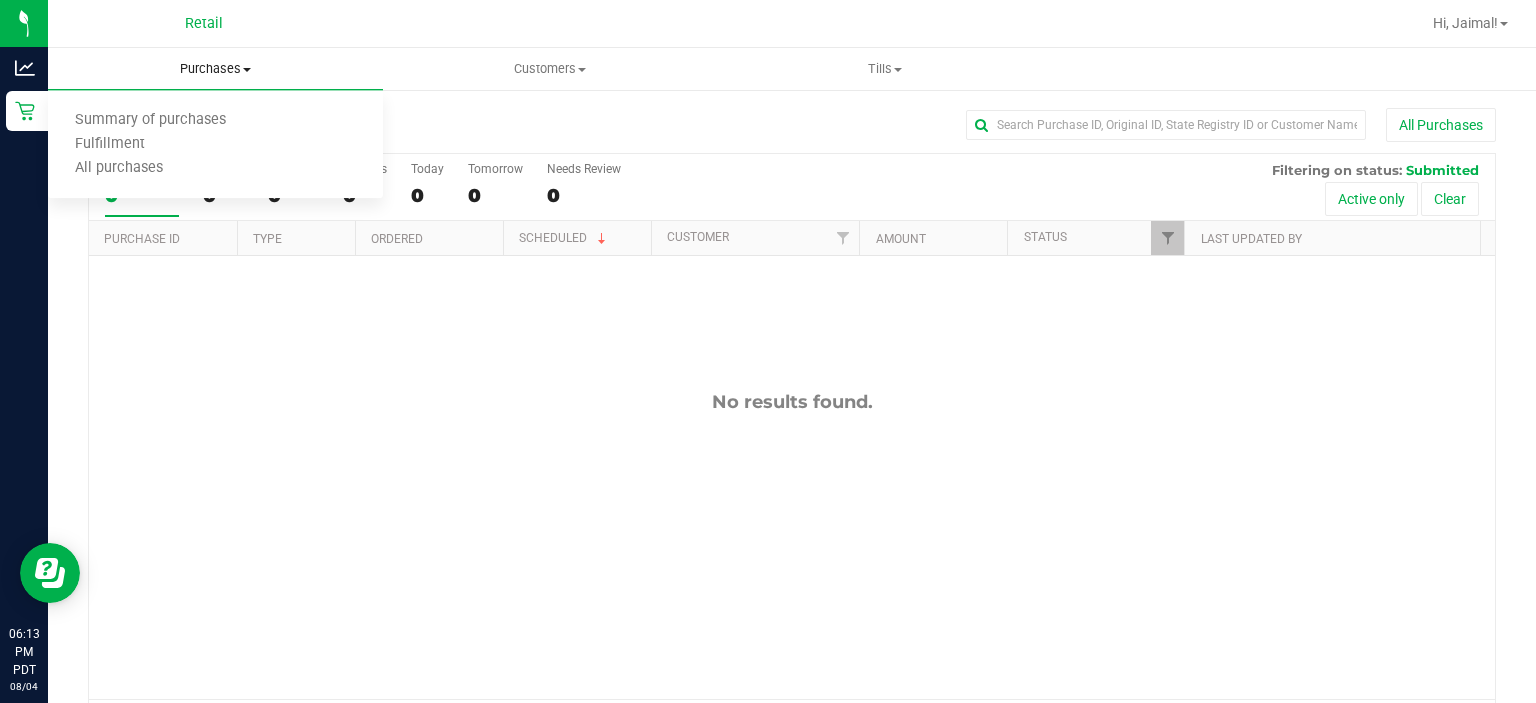 click on "Summary of purchases" at bounding box center (150, 120) 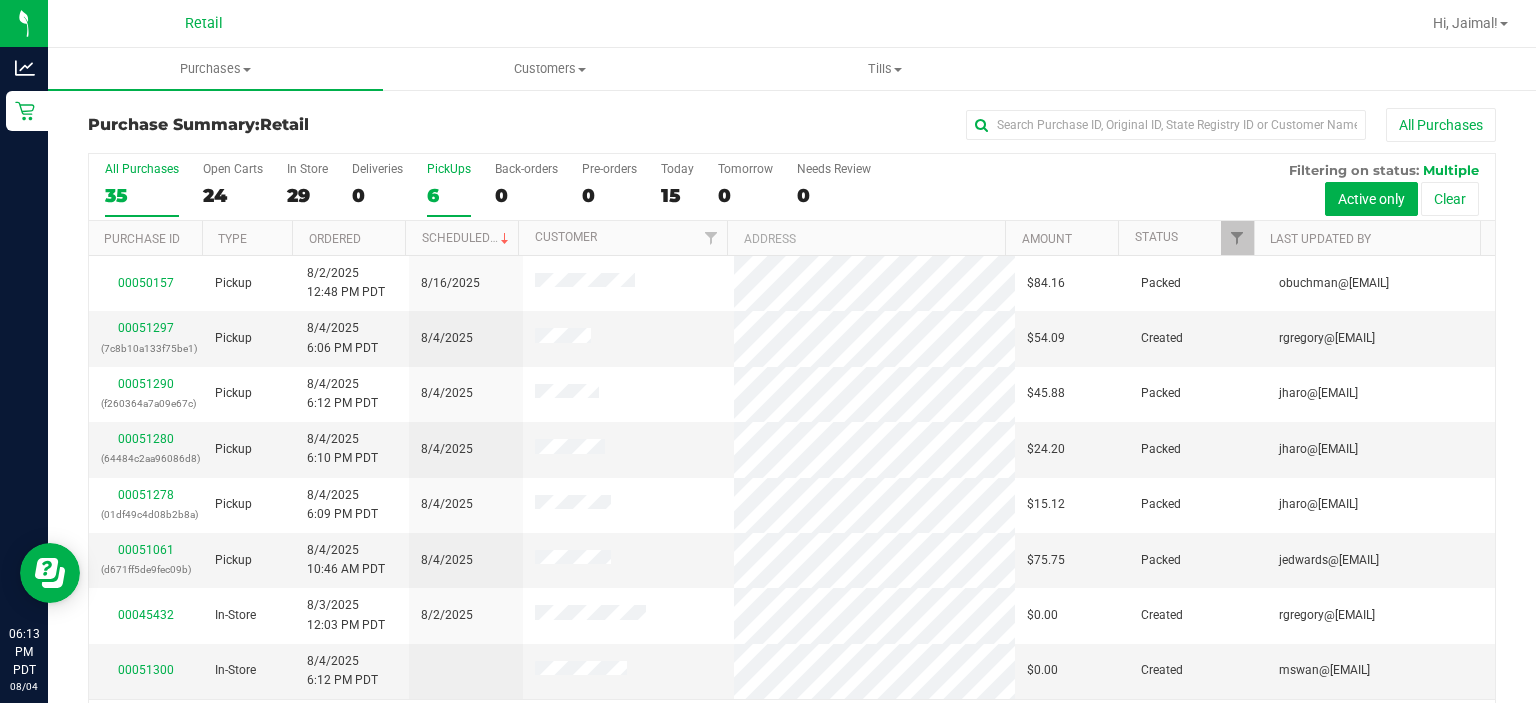 click on "PickUps" at bounding box center [449, 169] 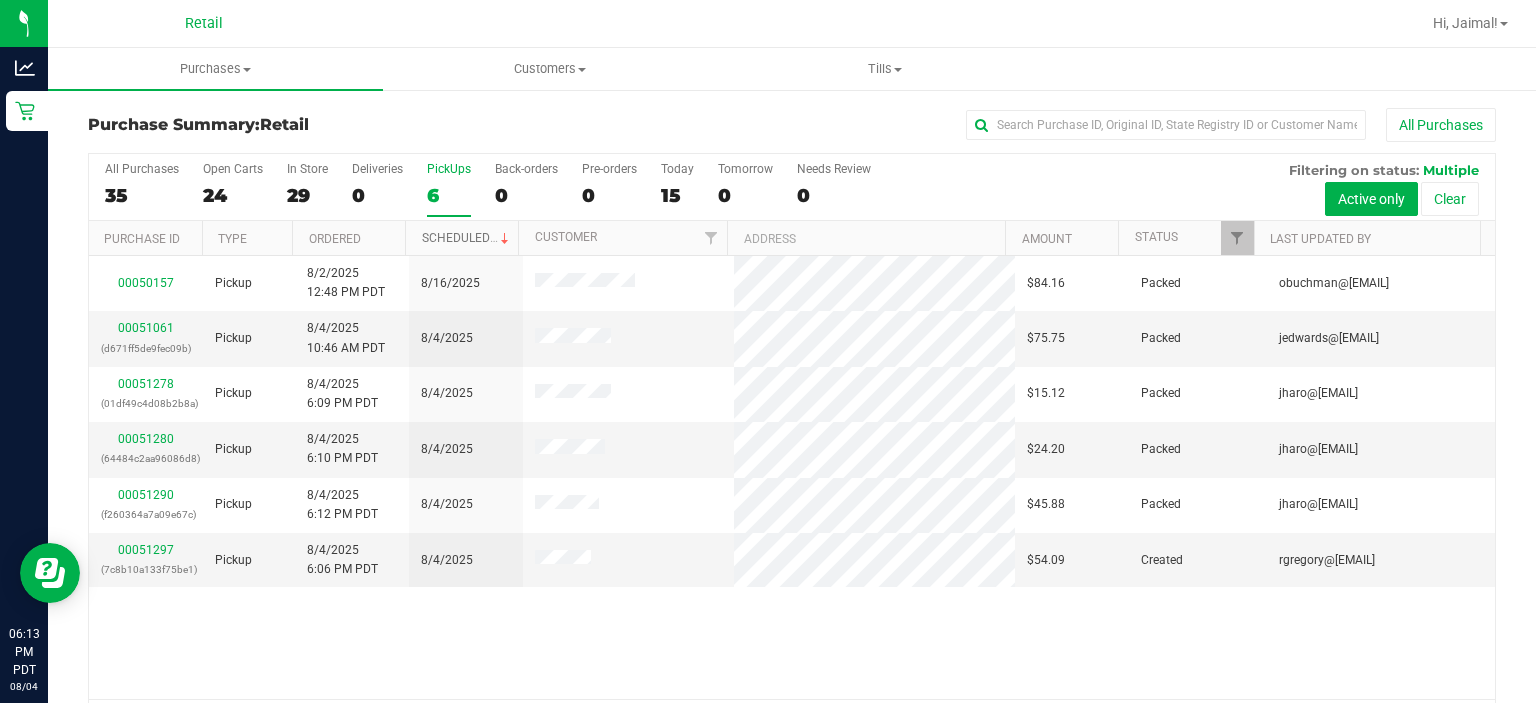 click on "Scheduled" at bounding box center [467, 238] 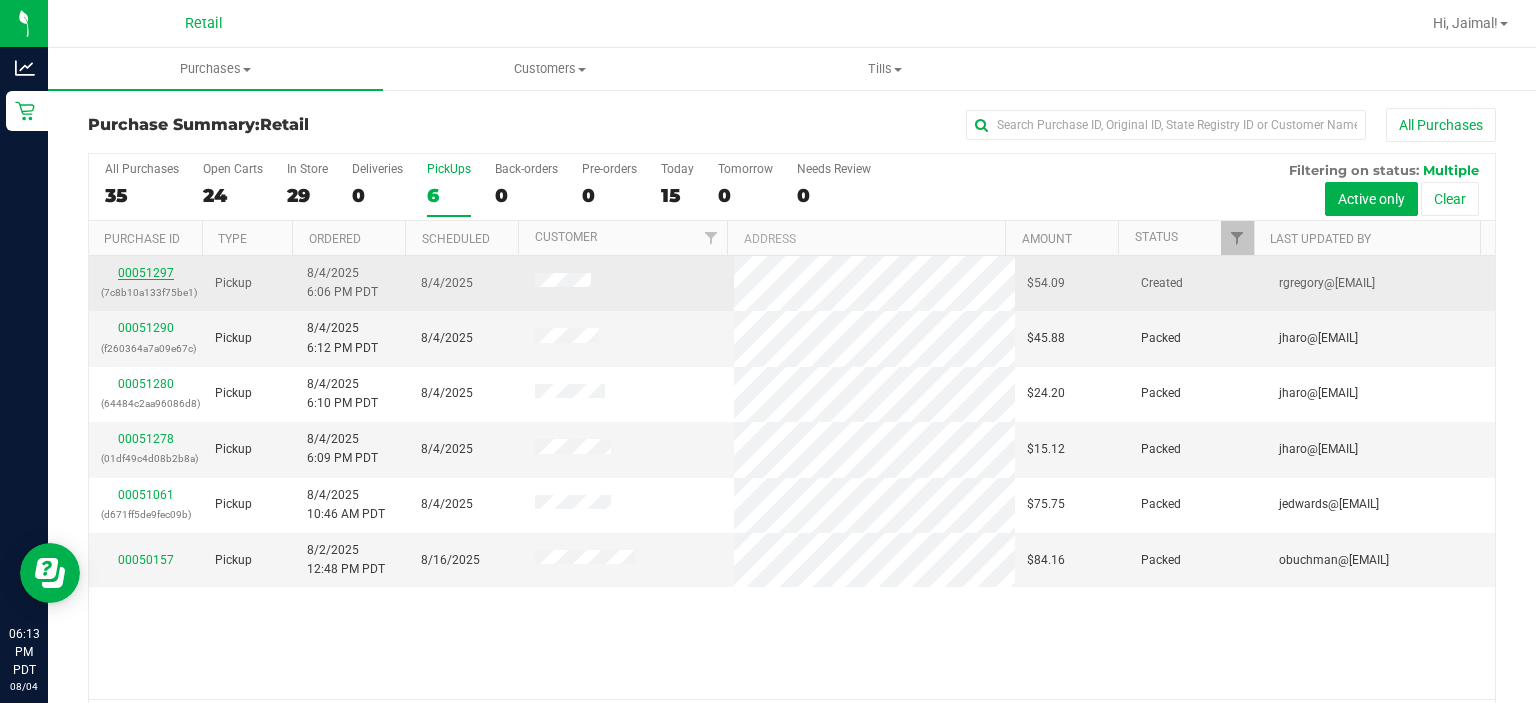 click on "00051297" at bounding box center (146, 273) 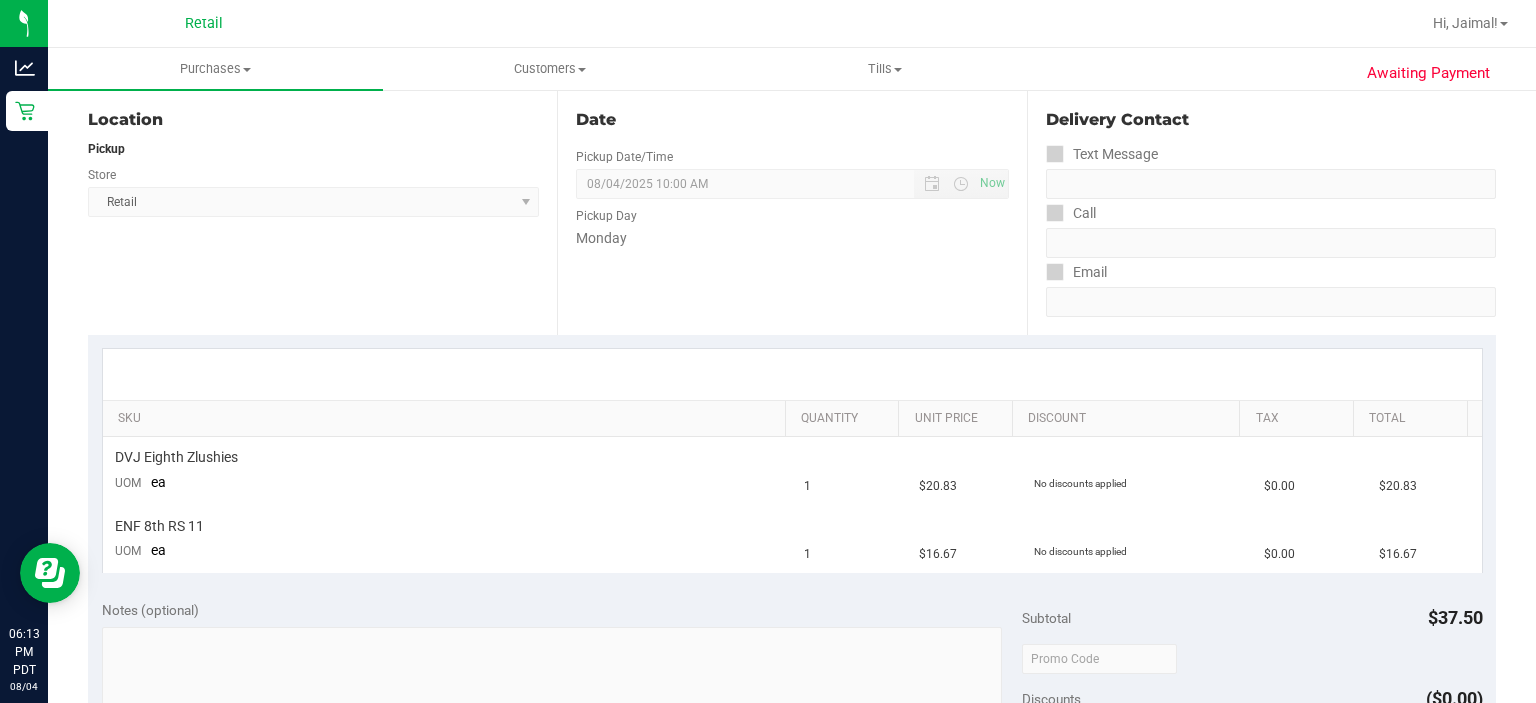 scroll, scrollTop: 0, scrollLeft: 0, axis: both 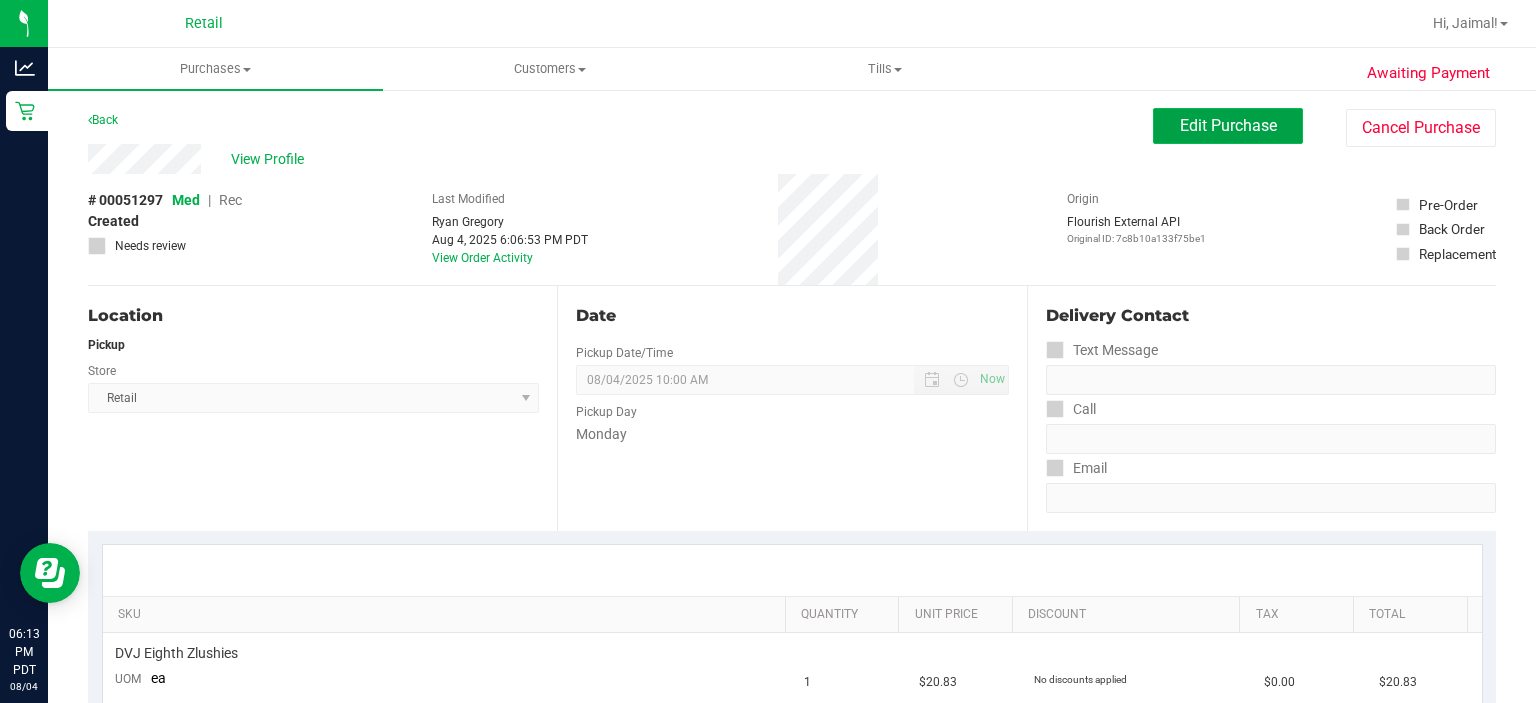 click on "Edit Purchase" at bounding box center [1228, 125] 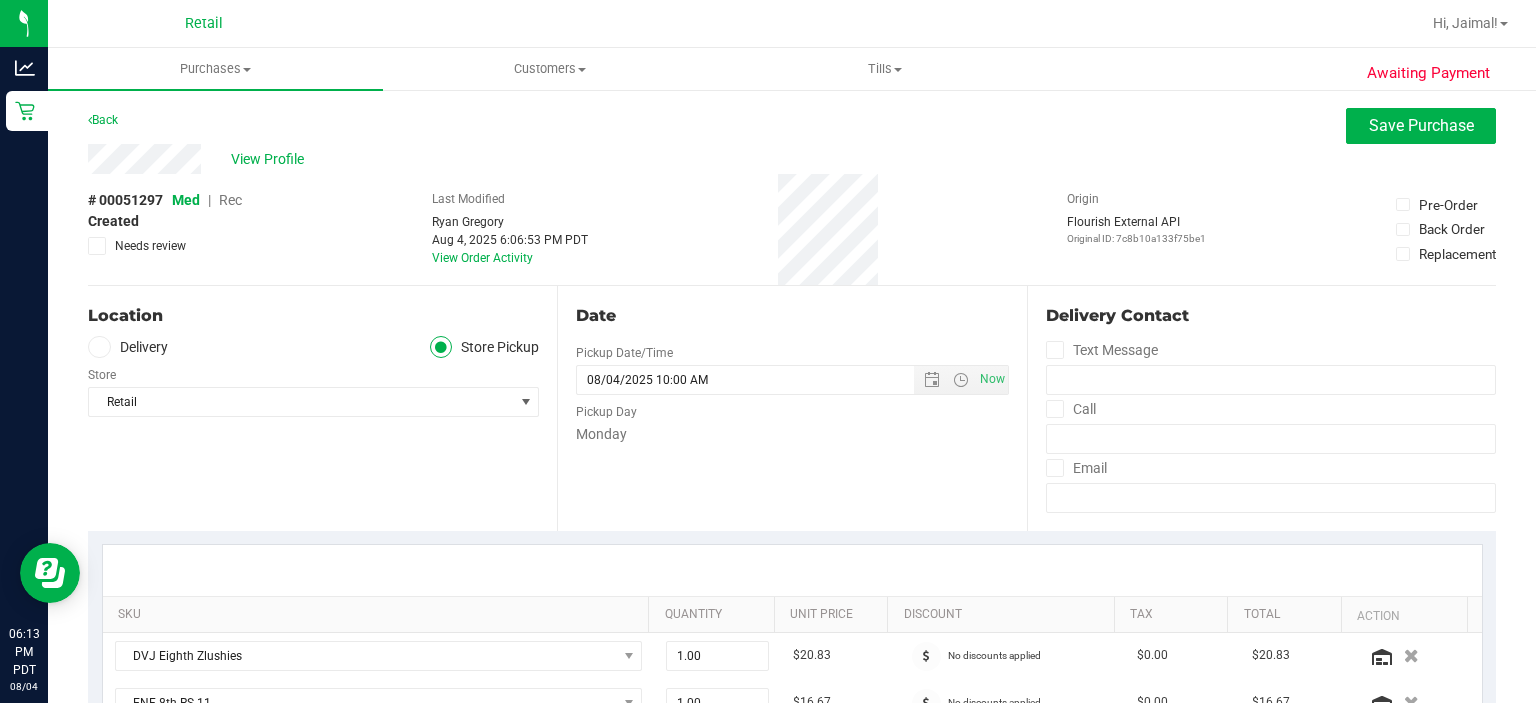 click on "Rec" at bounding box center (230, 200) 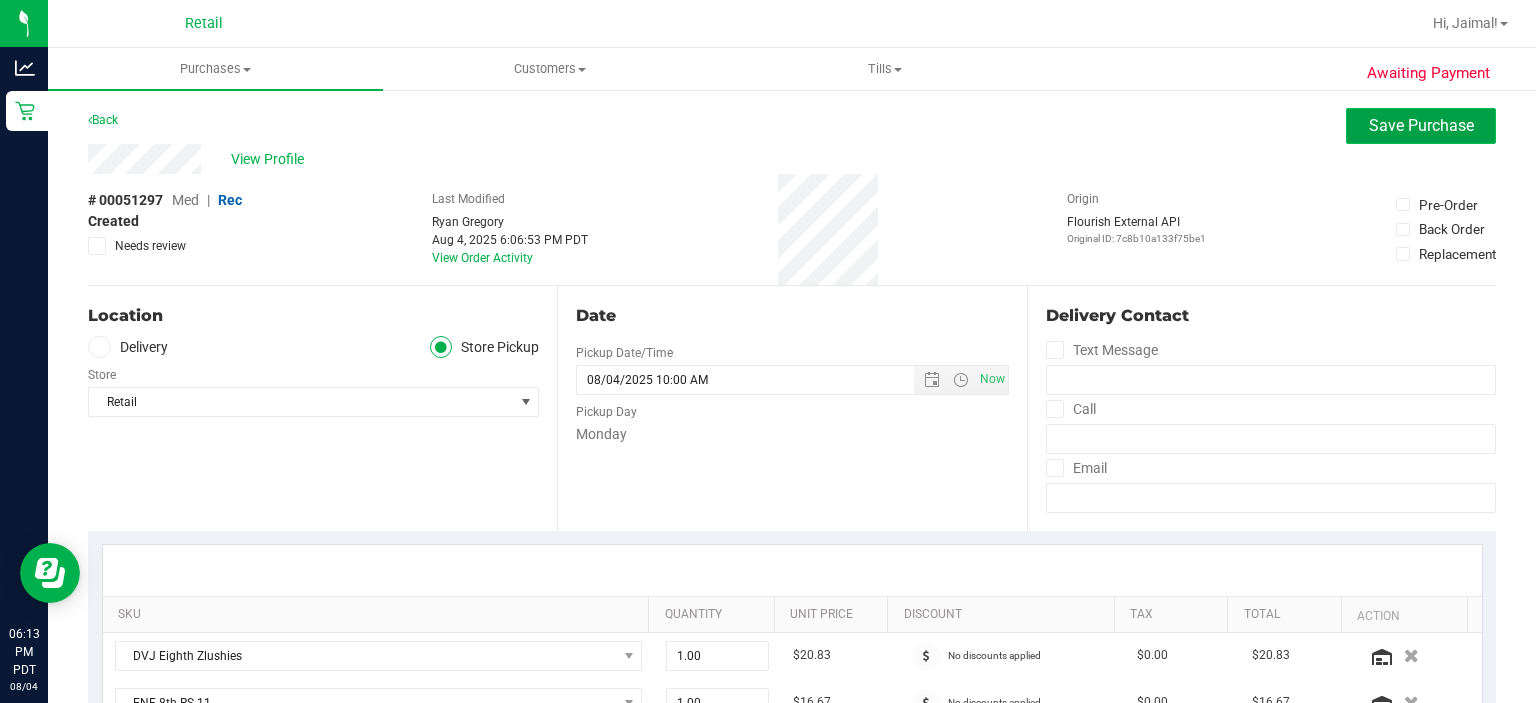 click on "Save Purchase" at bounding box center (1421, 125) 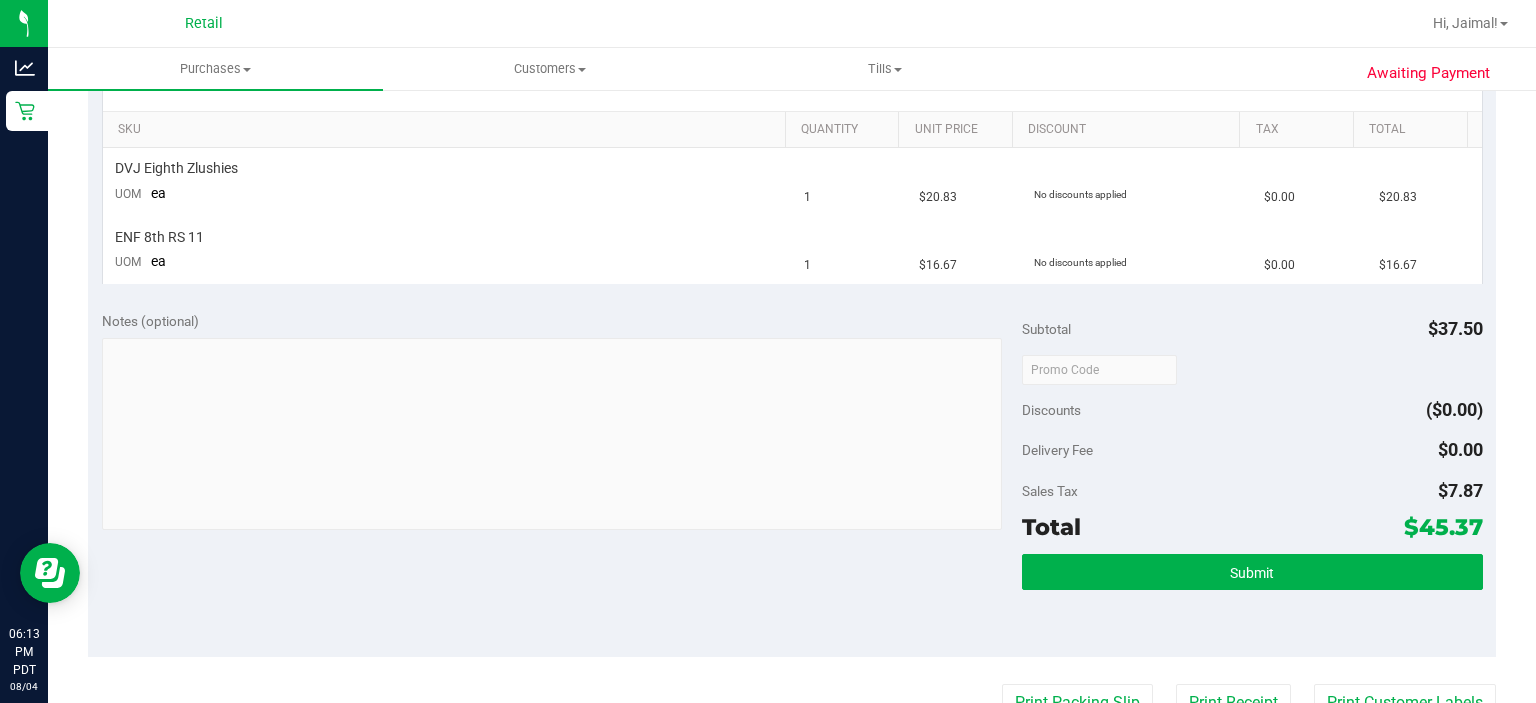scroll, scrollTop: 510, scrollLeft: 0, axis: vertical 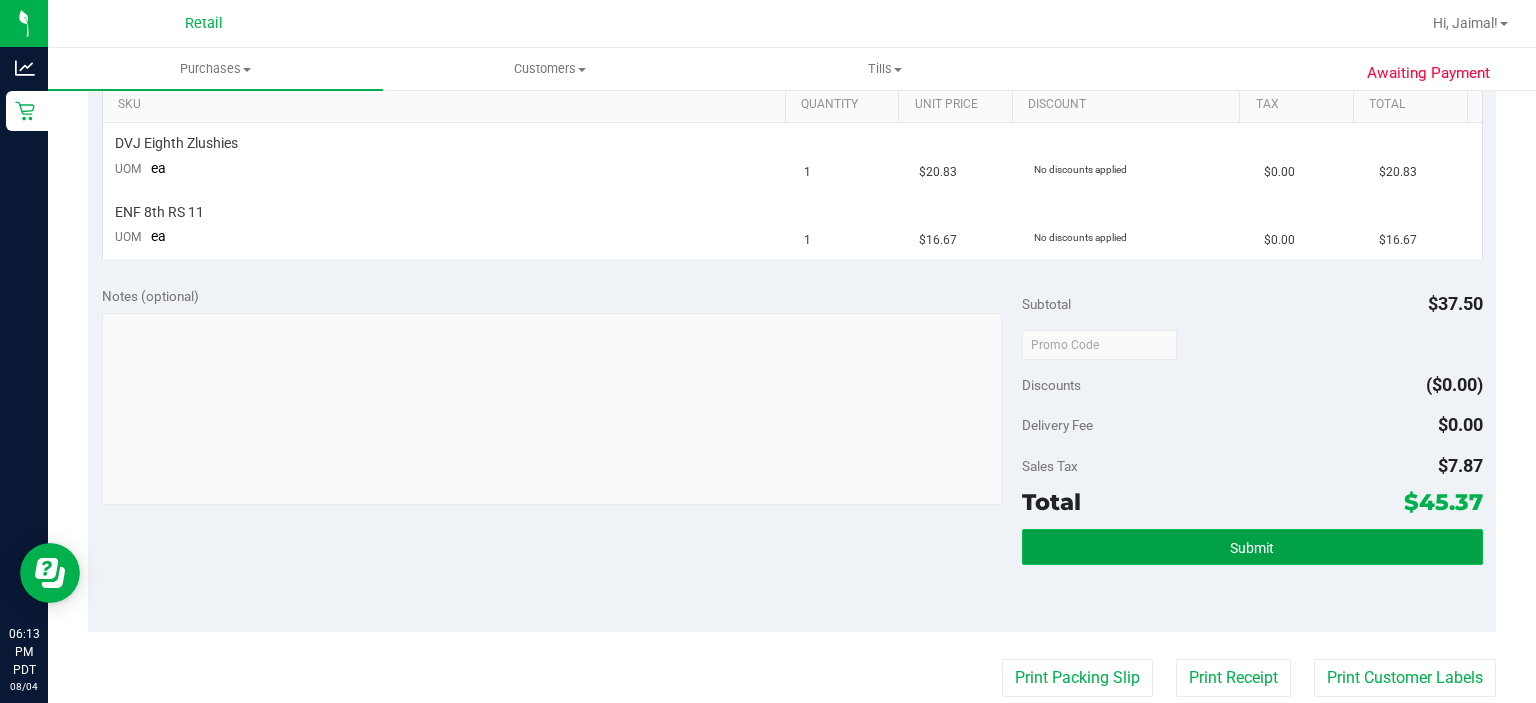 click on "Submit" at bounding box center [1252, 548] 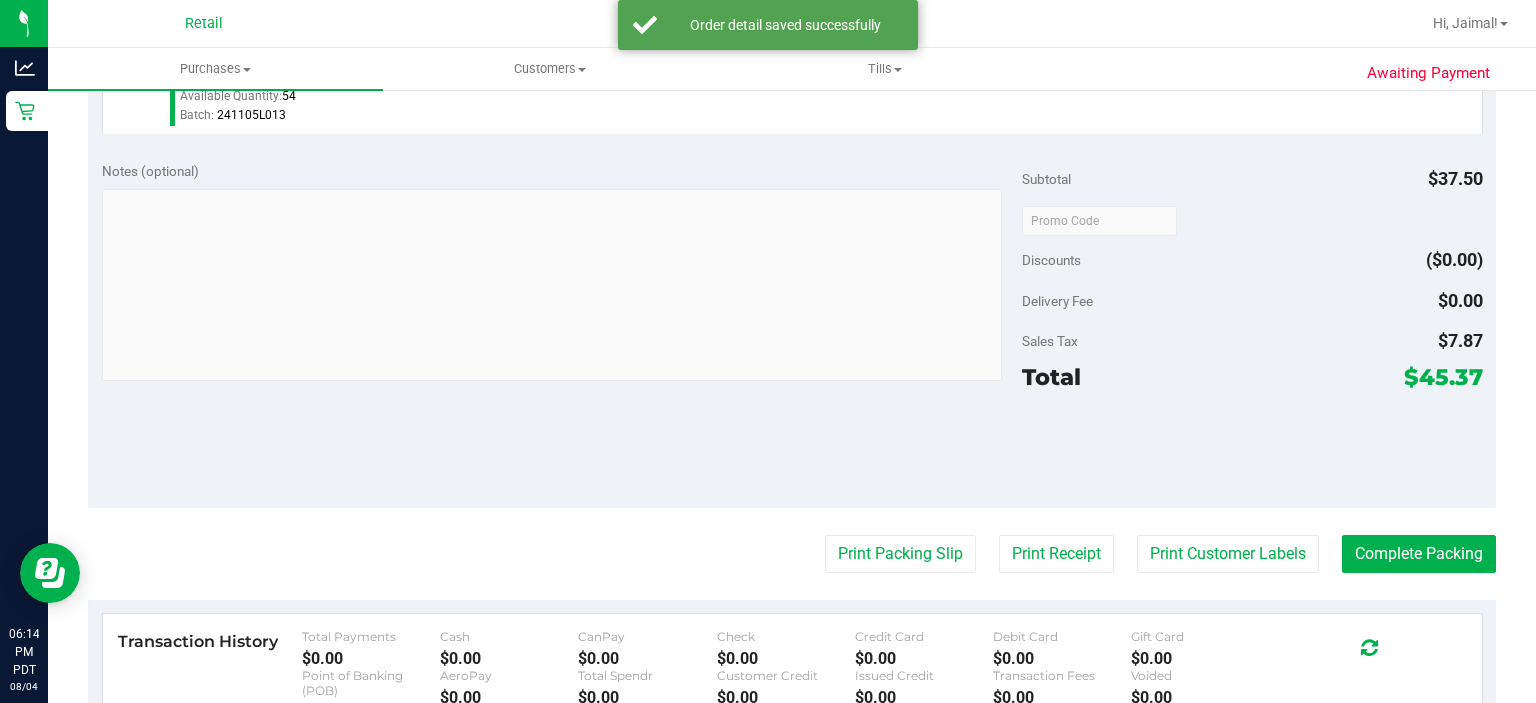 scroll, scrollTop: 741, scrollLeft: 0, axis: vertical 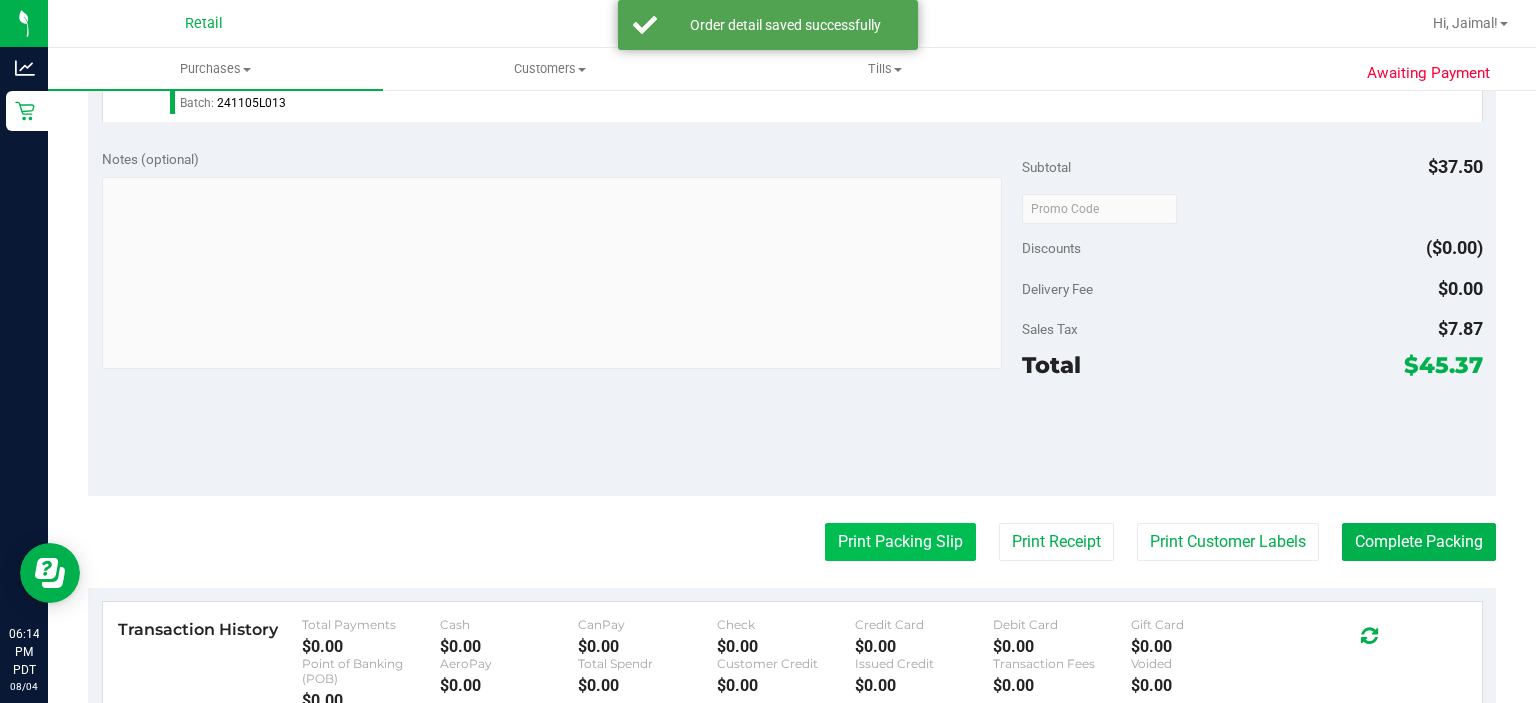 click on "Print Packing Slip" at bounding box center (900, 542) 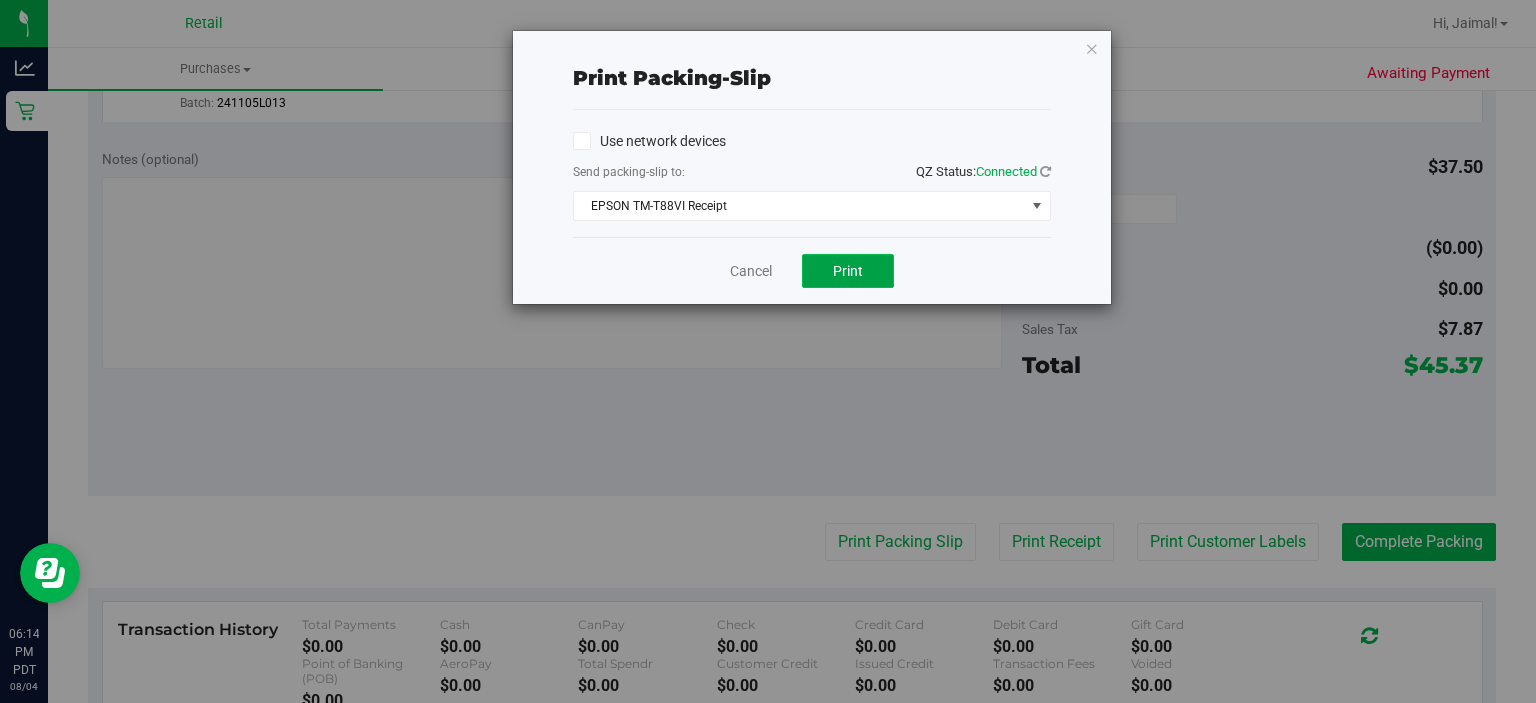 click on "Print" at bounding box center [848, 271] 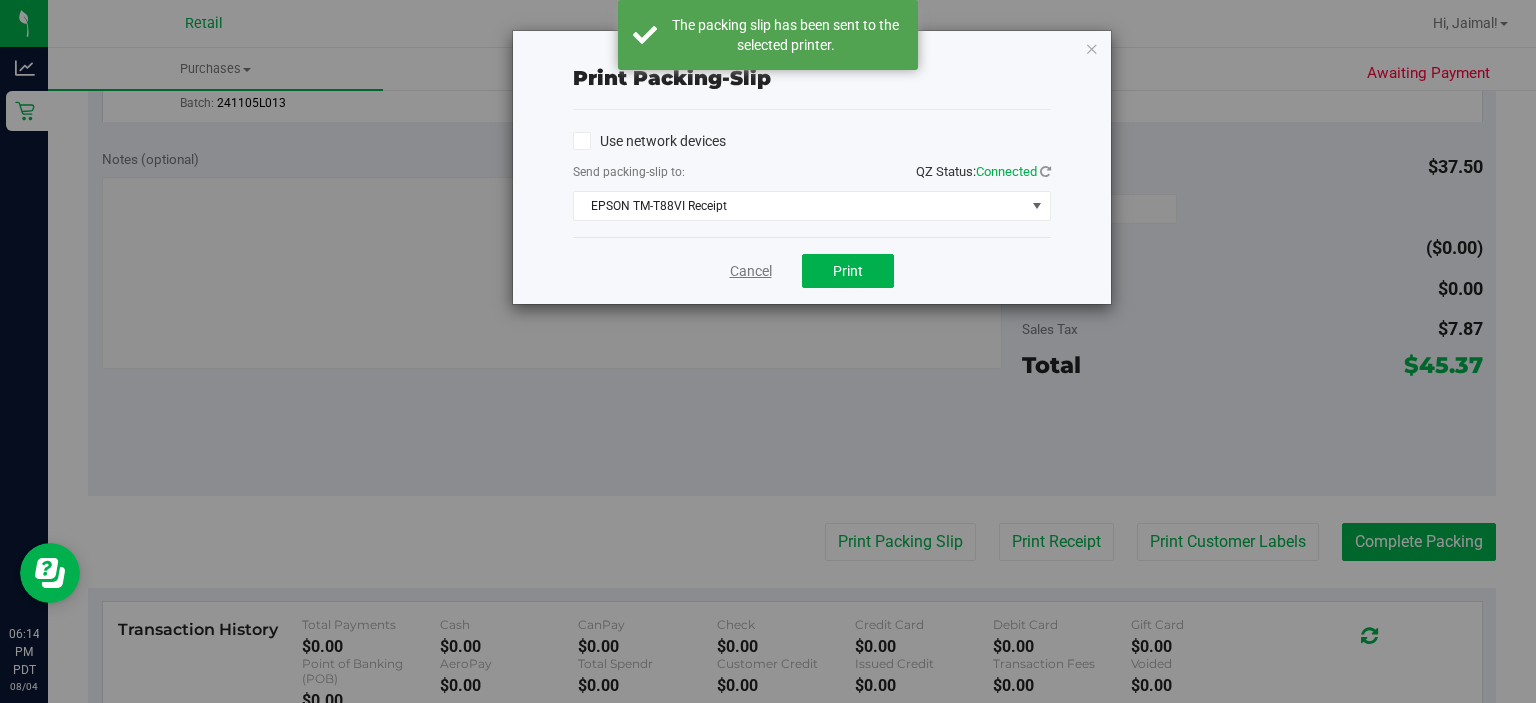 click on "Cancel" at bounding box center [751, 271] 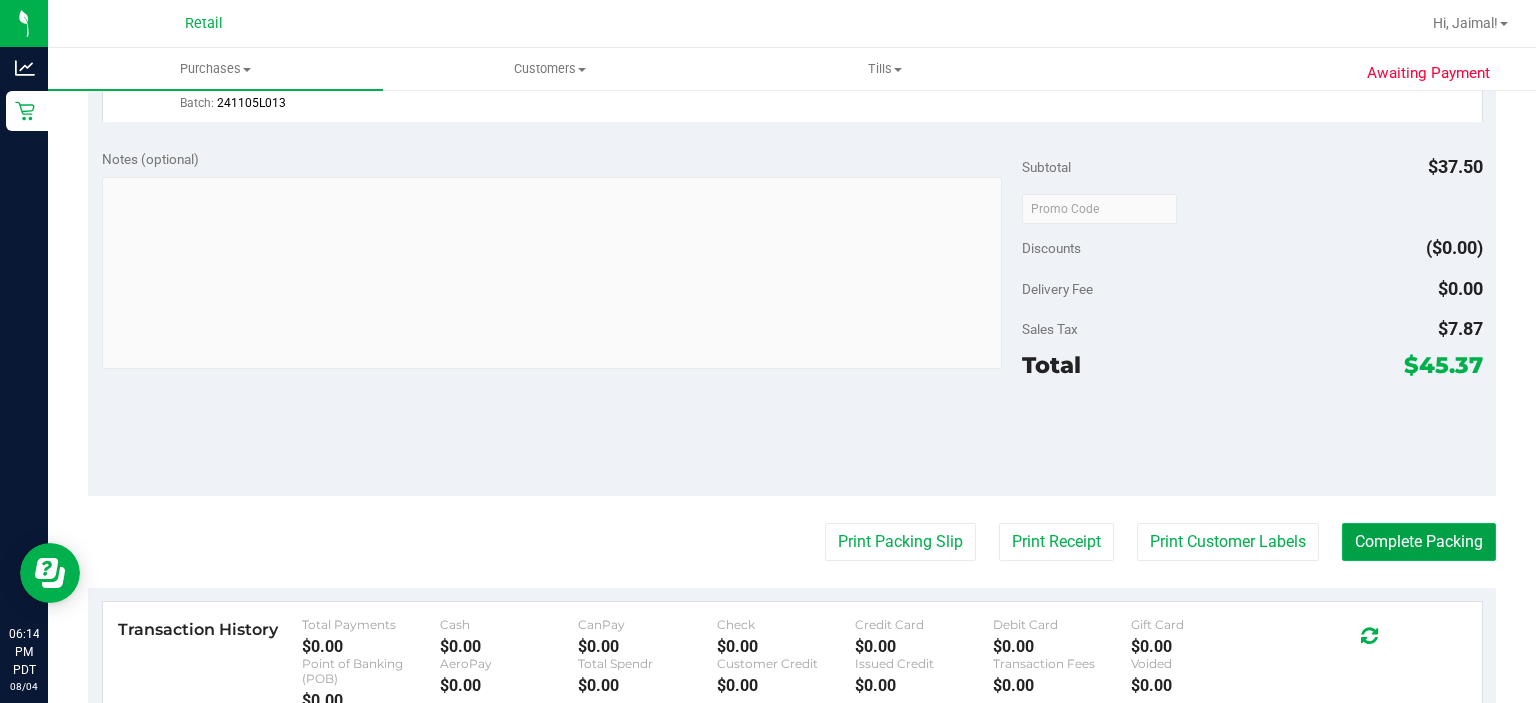 click on "Complete Packing" at bounding box center (1419, 542) 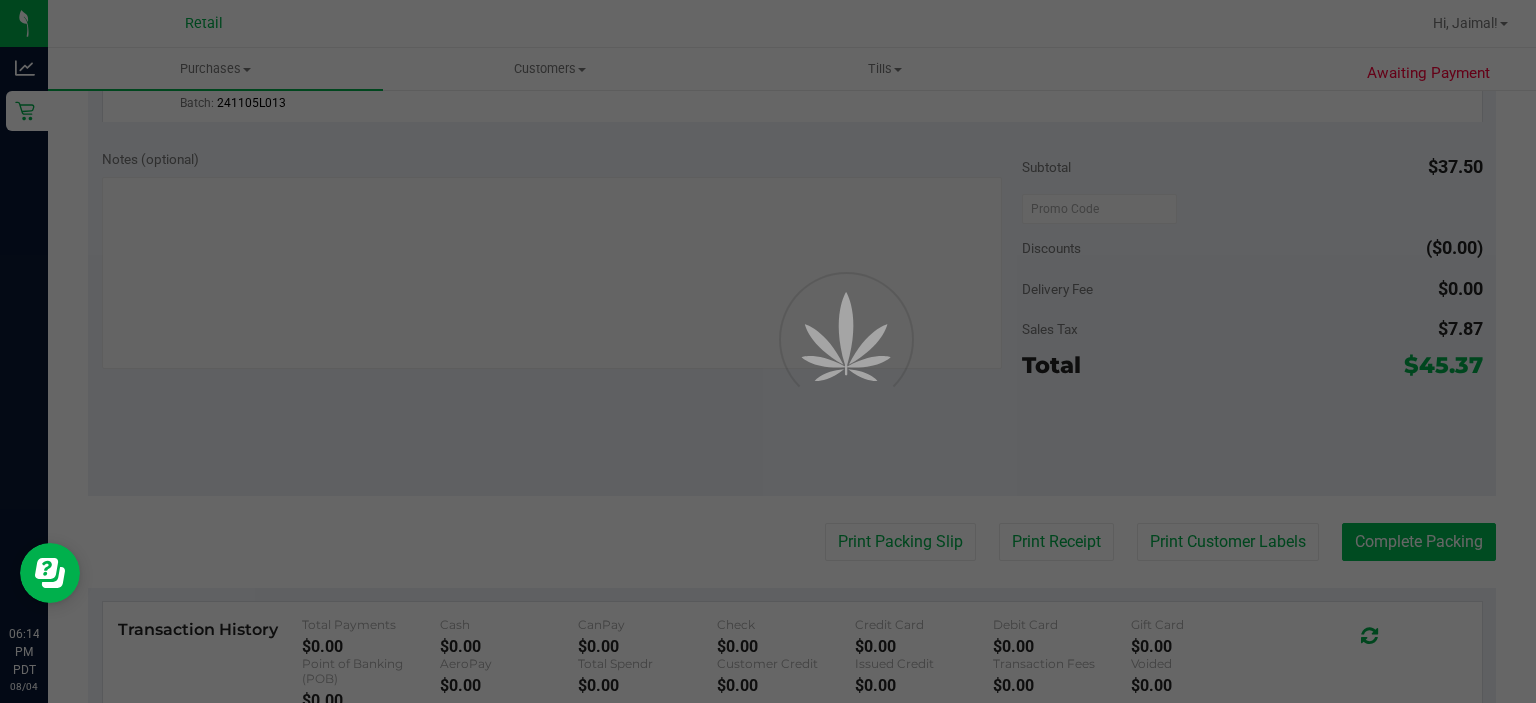 scroll, scrollTop: 0, scrollLeft: 0, axis: both 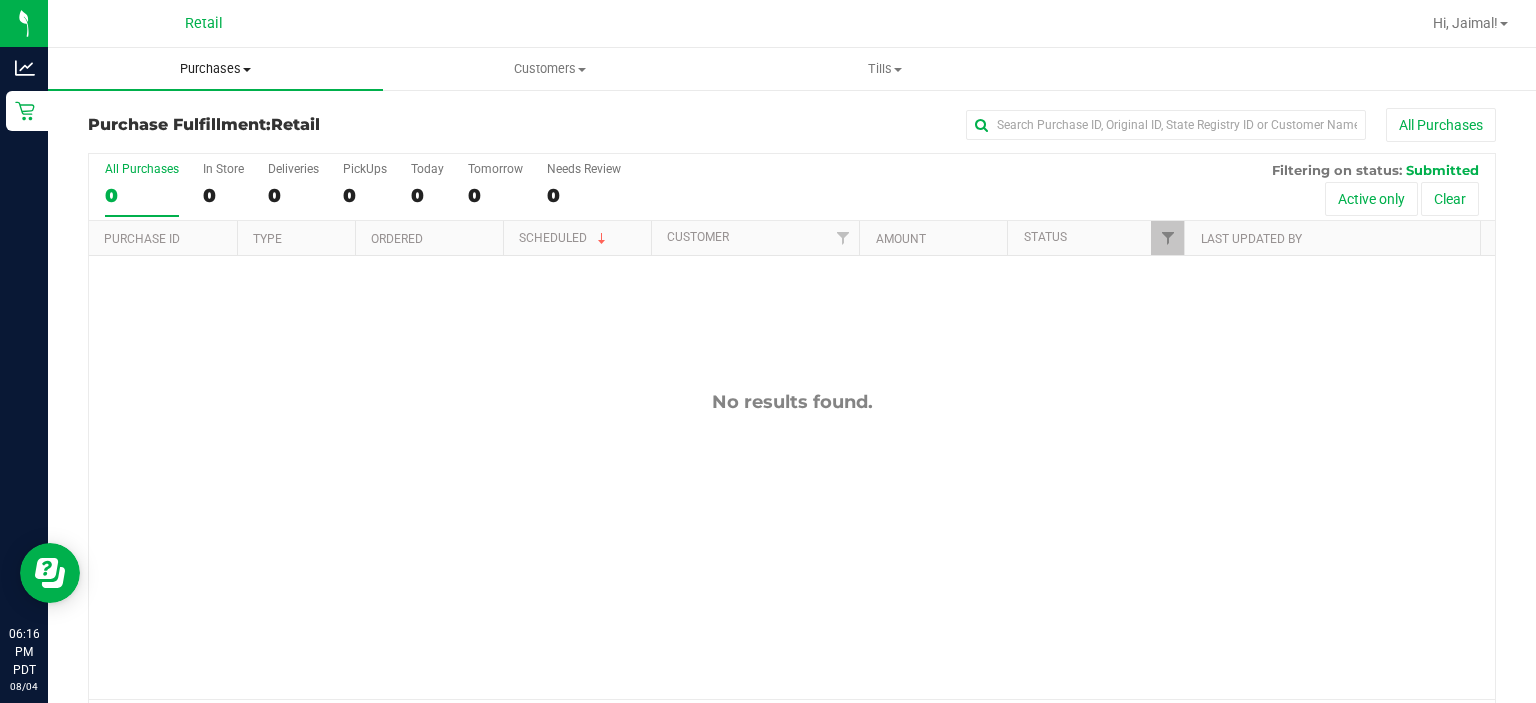 click on "Purchases" at bounding box center (215, 69) 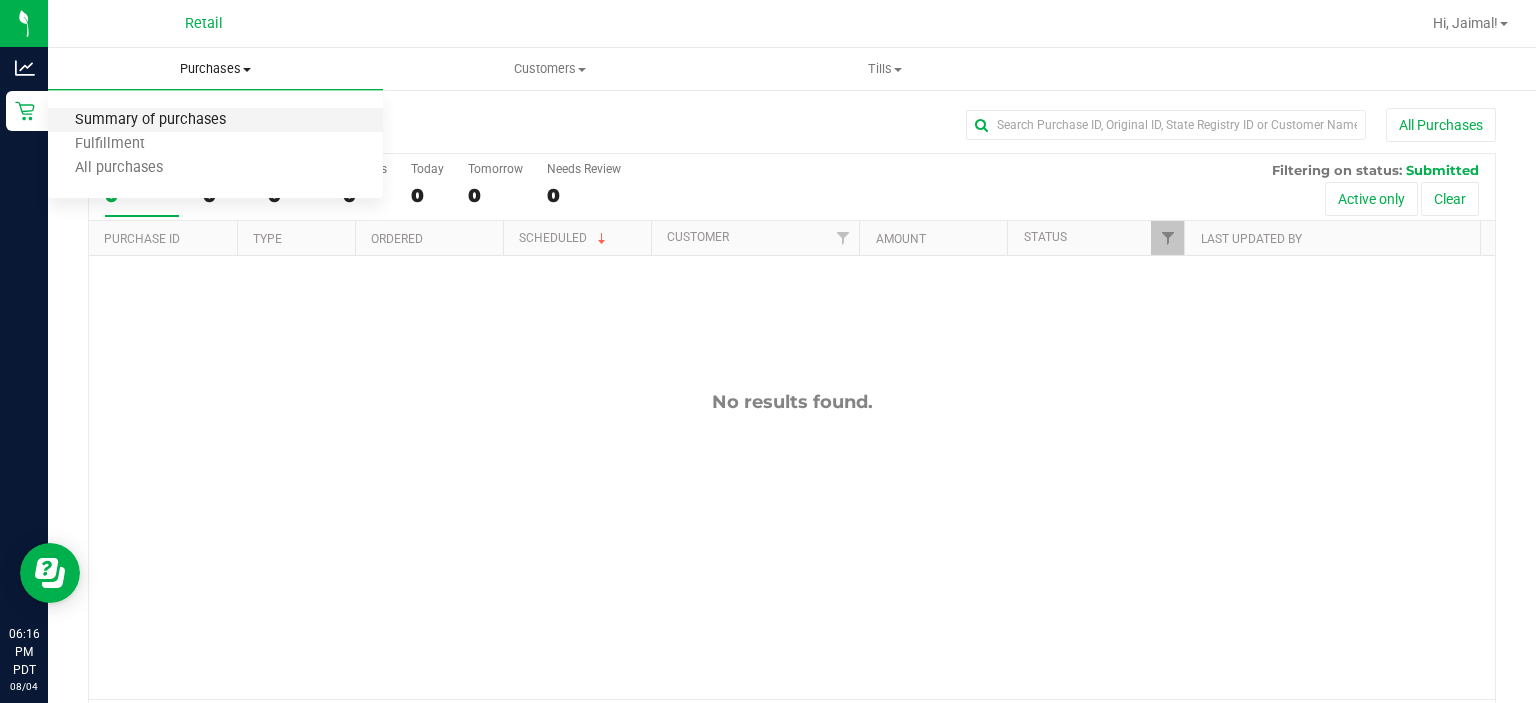 click on "Summary of purchases" at bounding box center (150, 120) 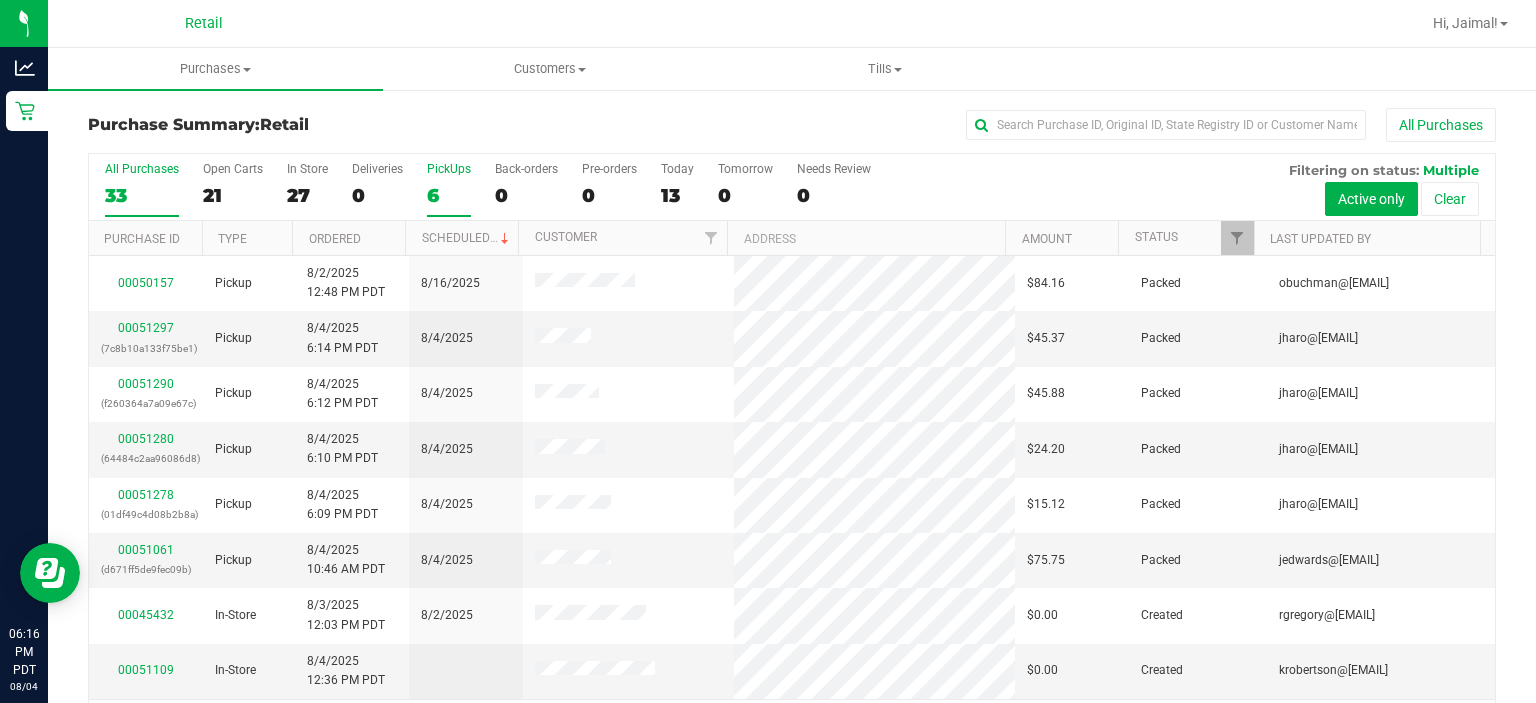 click on "PickUps" at bounding box center [449, 169] 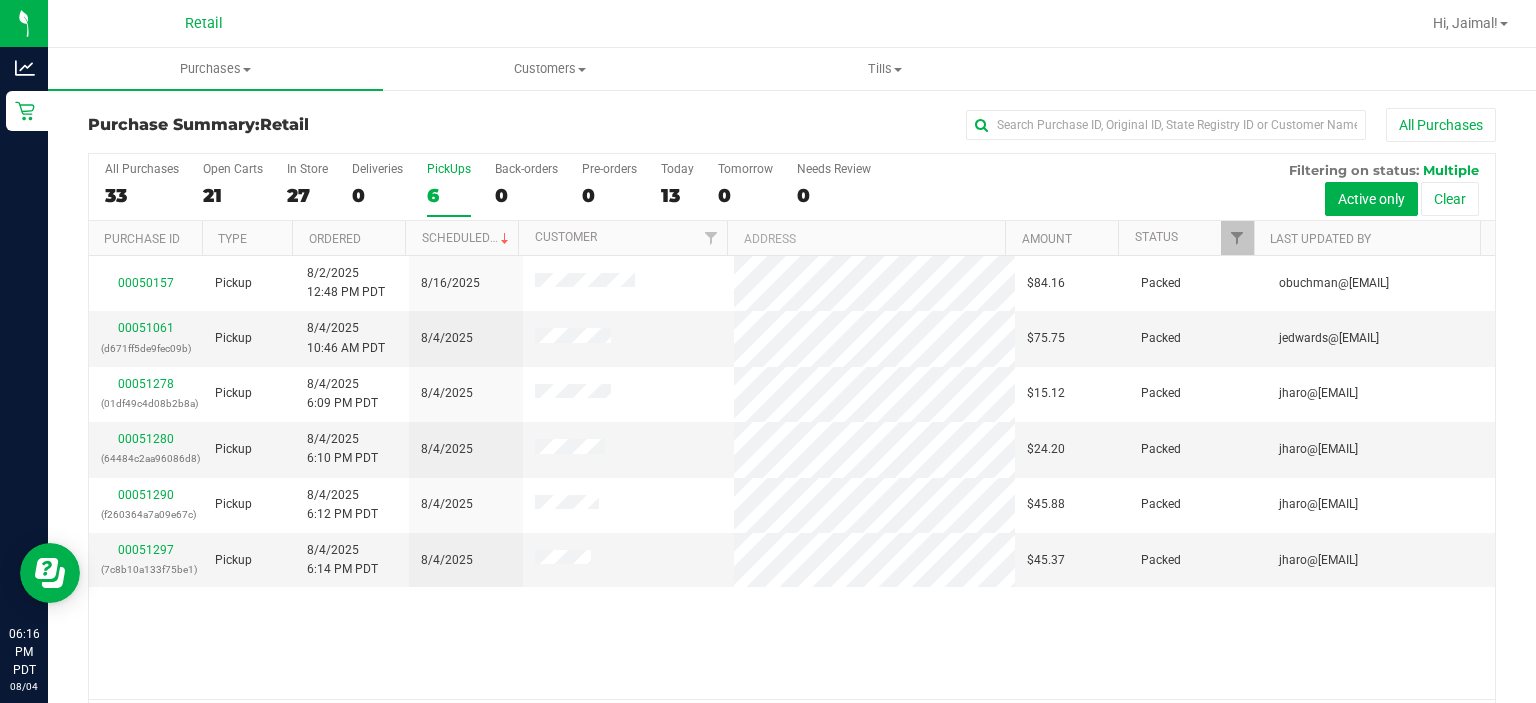click on "All Purchases
33
Open Carts
21
In Store
27
Deliveries
0
PickUps
6
Back-orders
0
Pre-orders
0
Today
13
Tomorrow
0" at bounding box center [792, 187] 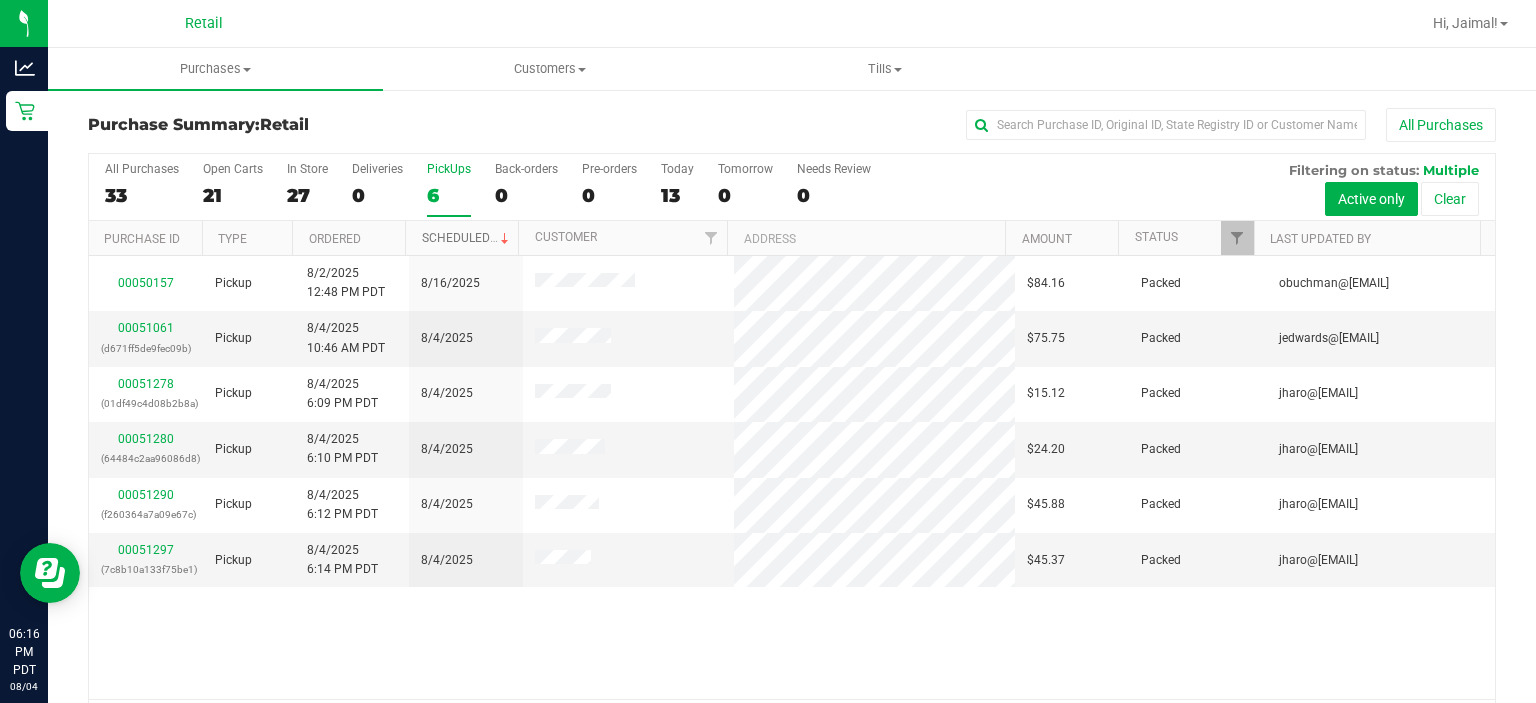 click on "Scheduled" at bounding box center (467, 238) 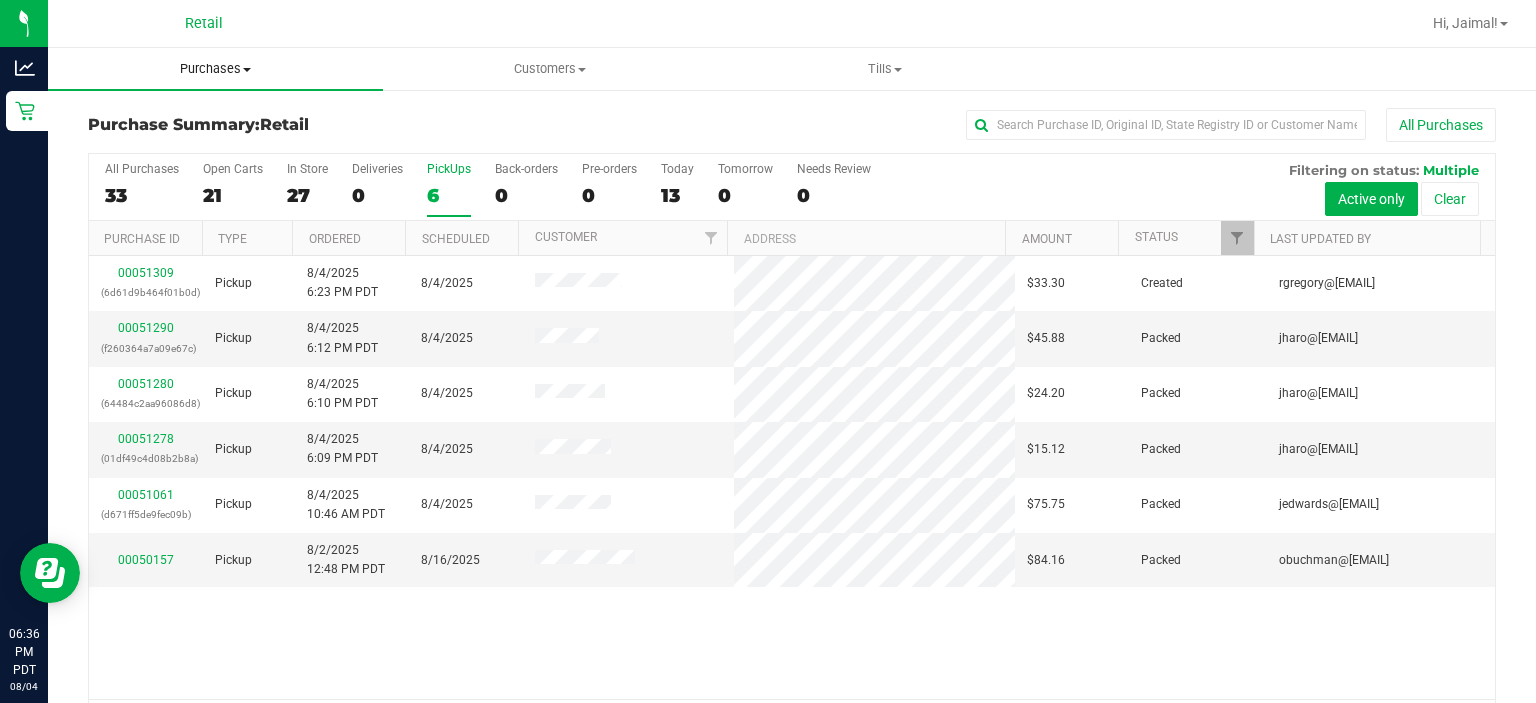 click on "Purchases" at bounding box center [215, 69] 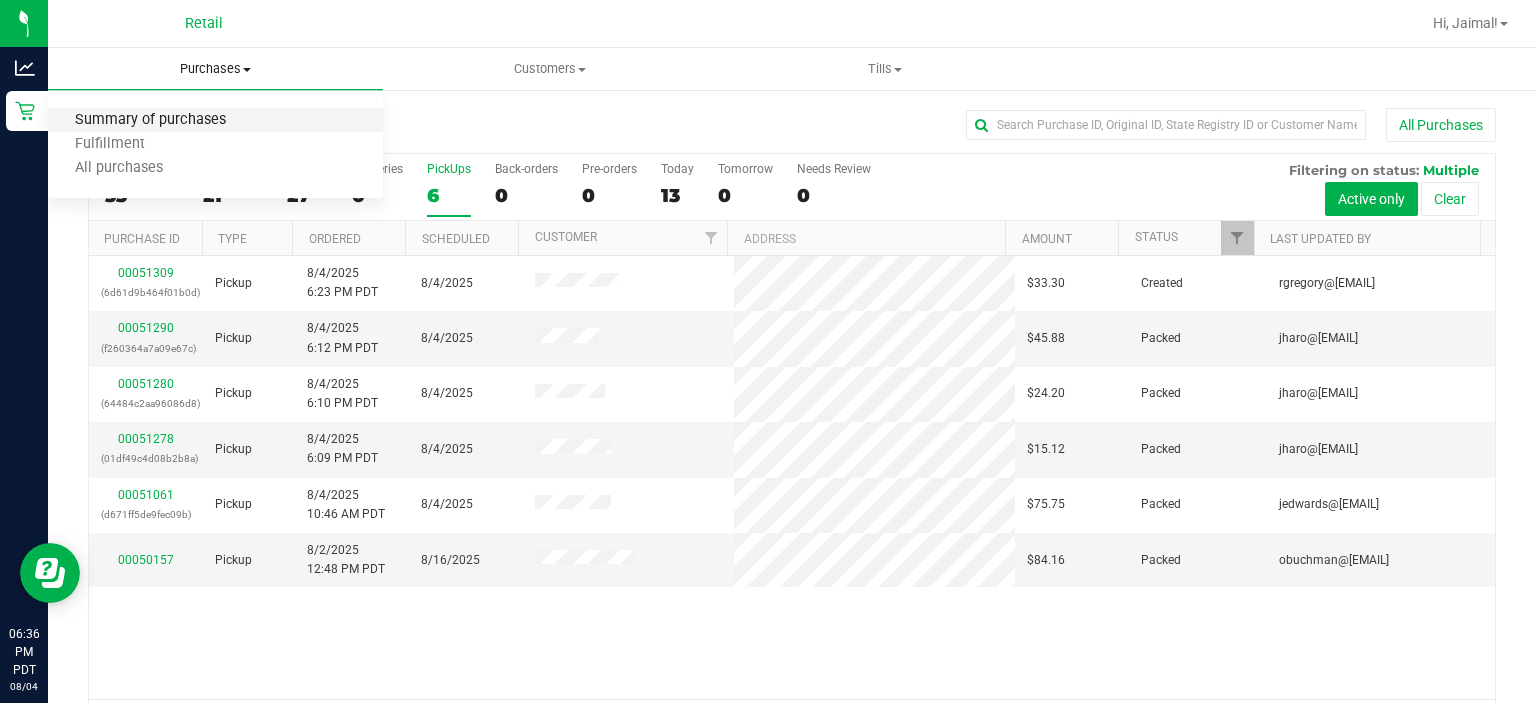 click on "Summary of purchases" at bounding box center [150, 120] 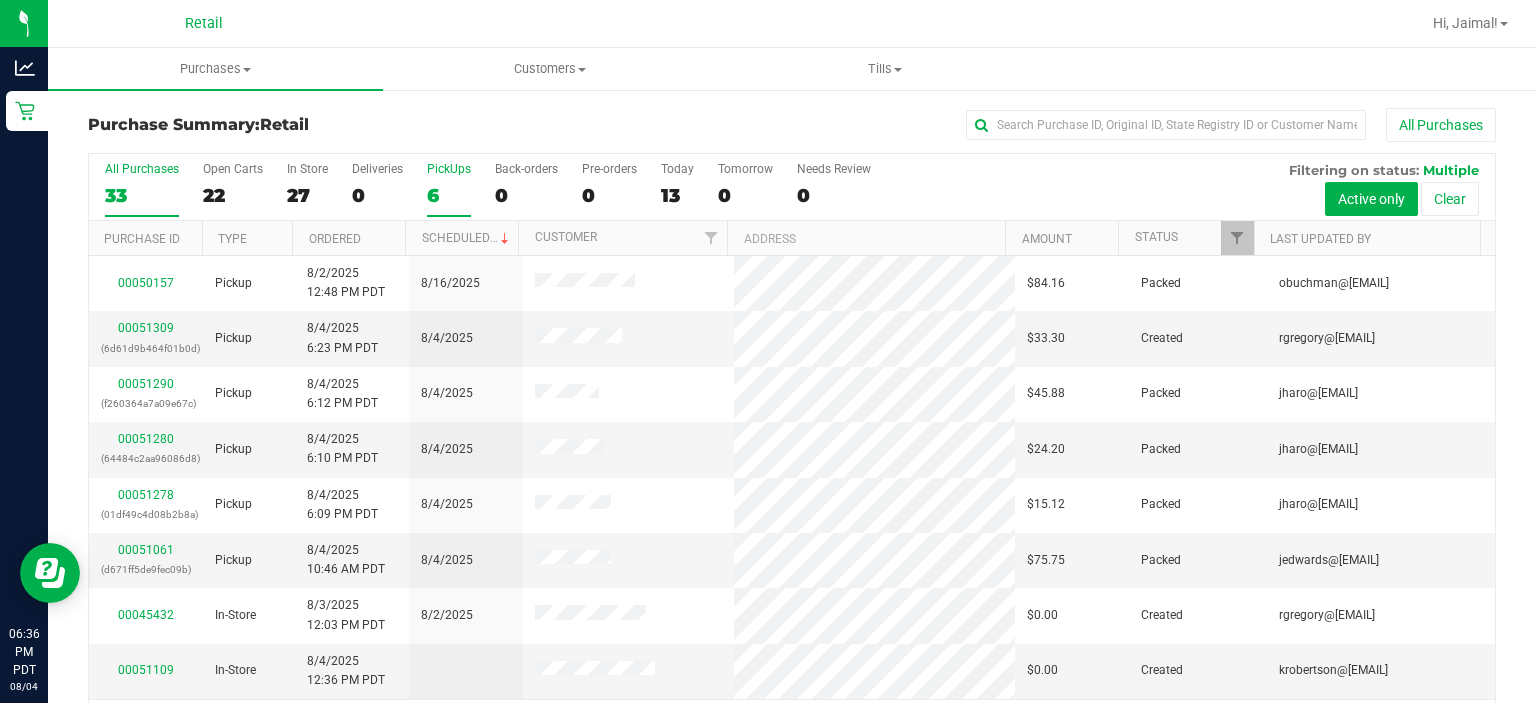 click on "6" at bounding box center [449, 195] 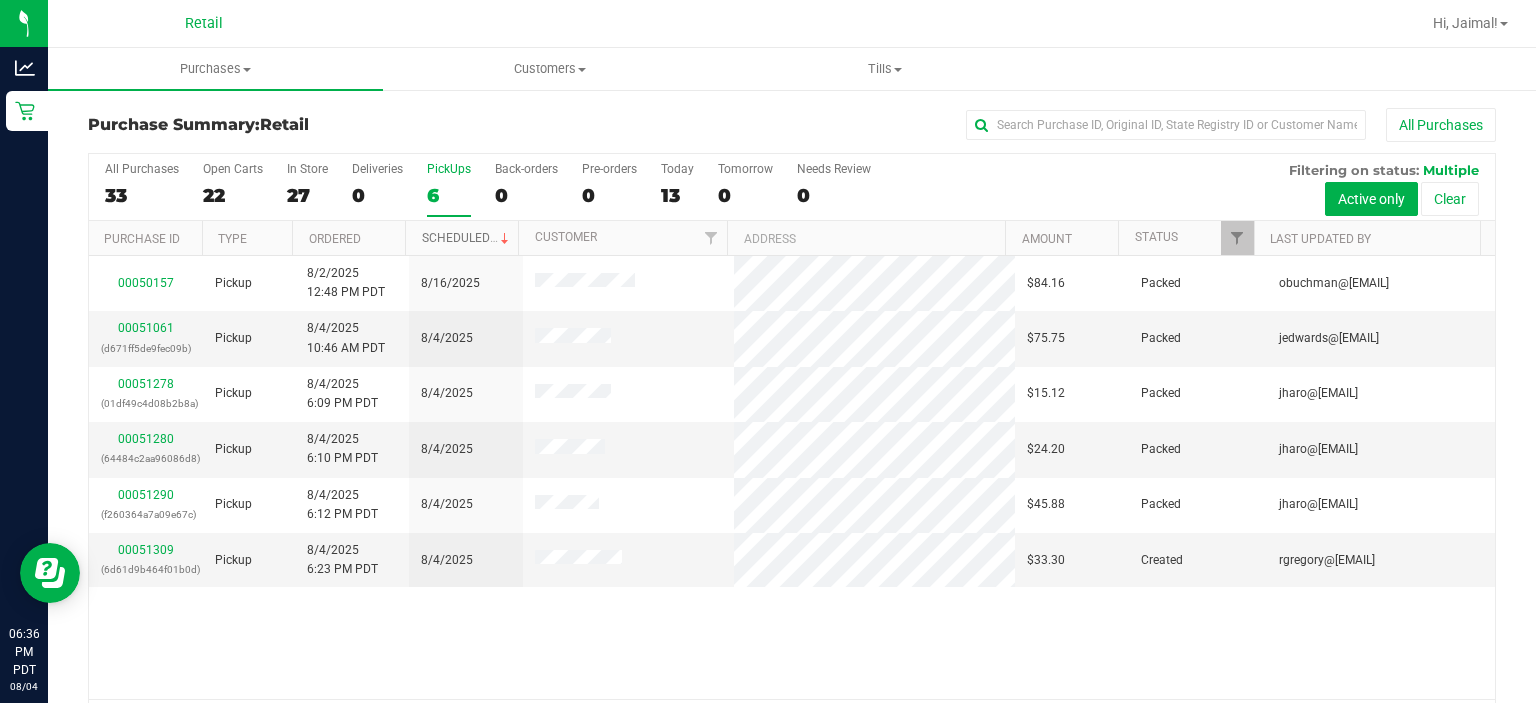 click on "Scheduled" at bounding box center (467, 238) 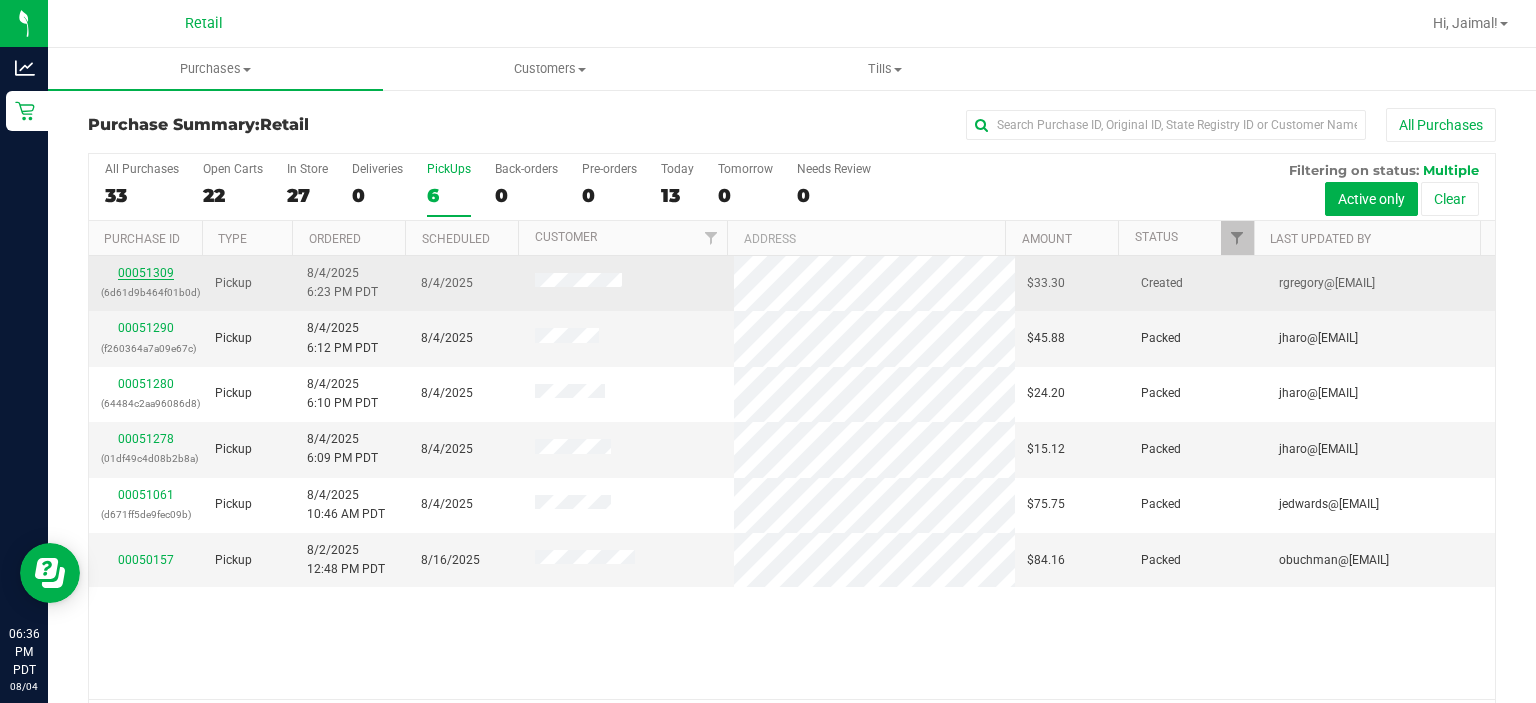 click on "00051309" at bounding box center [146, 273] 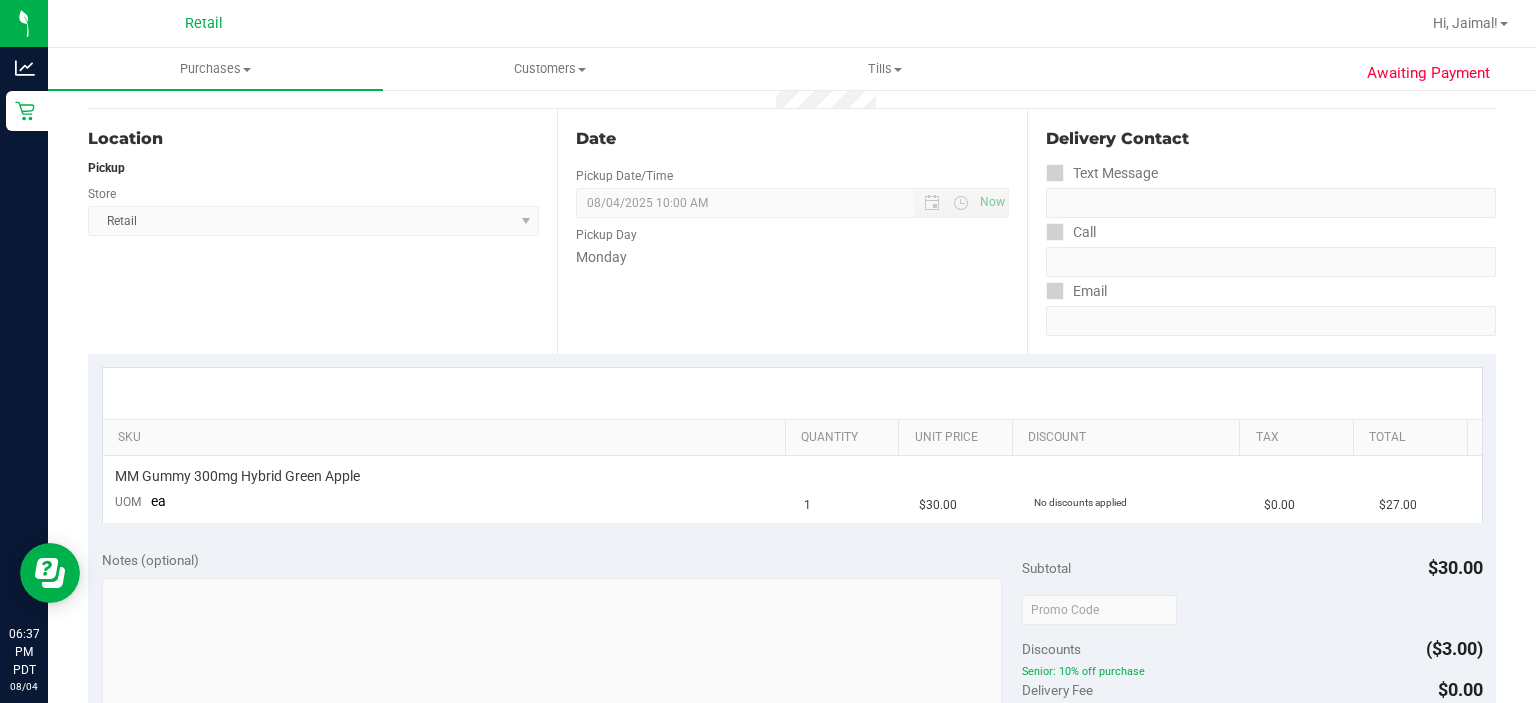 scroll, scrollTop: 0, scrollLeft: 0, axis: both 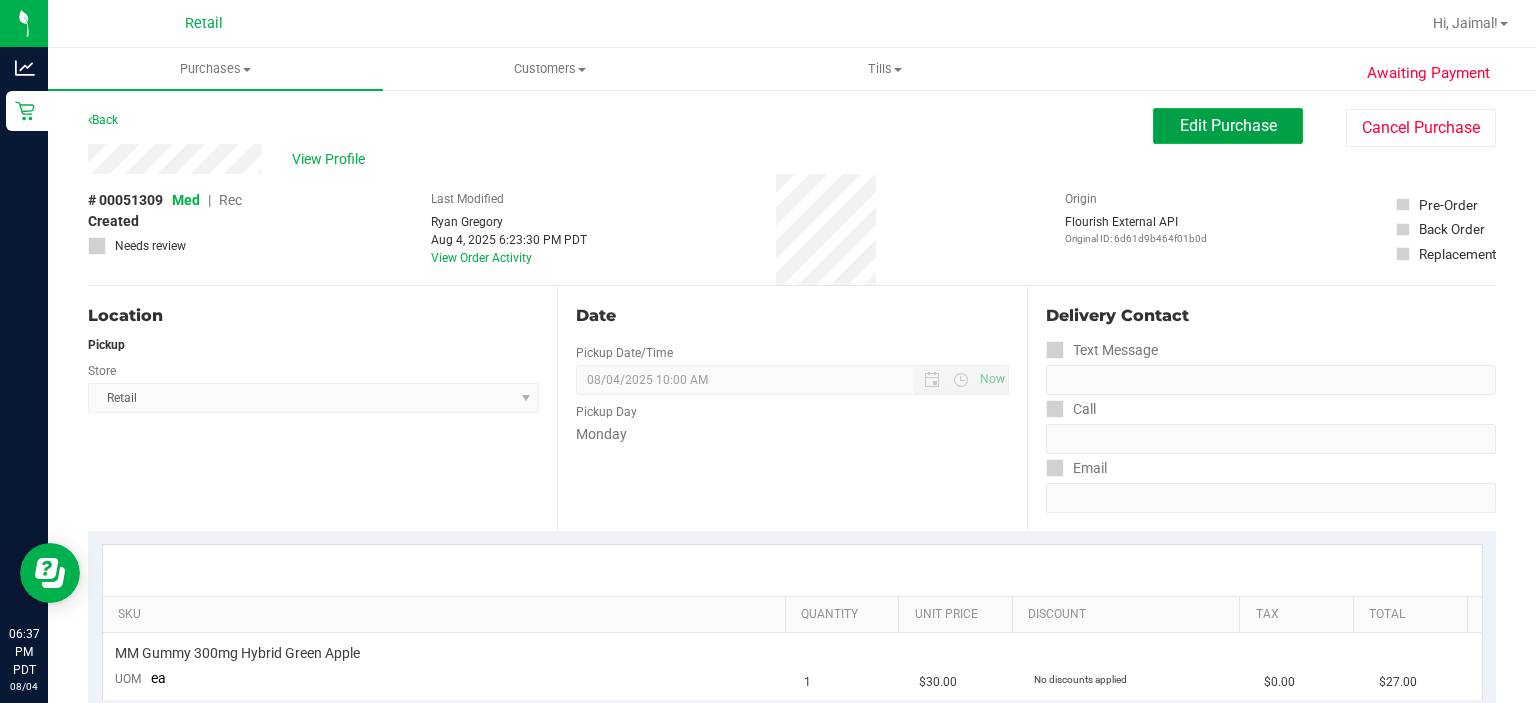 click on "Edit Purchase" at bounding box center [1228, 125] 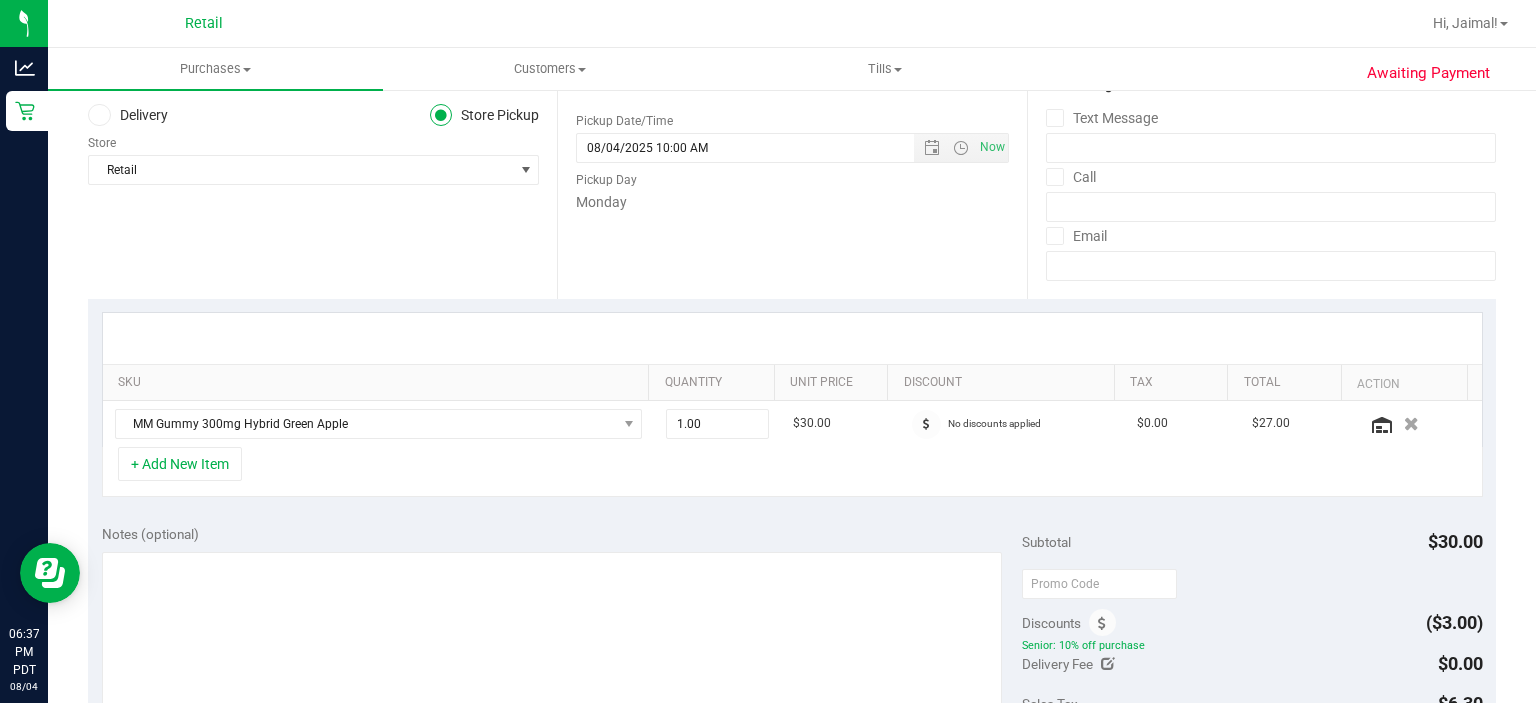 scroll, scrollTop: 0, scrollLeft: 0, axis: both 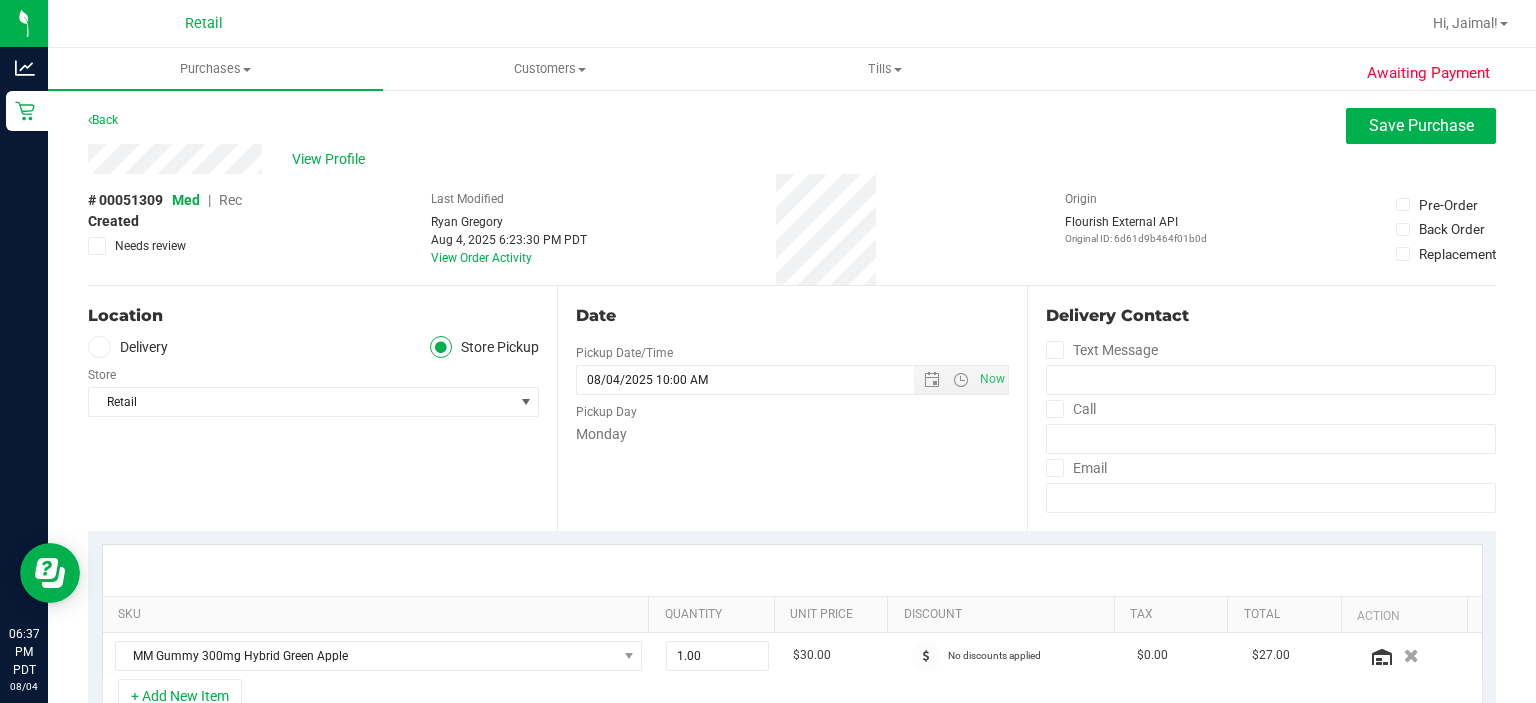 click on "Rec" at bounding box center (230, 200) 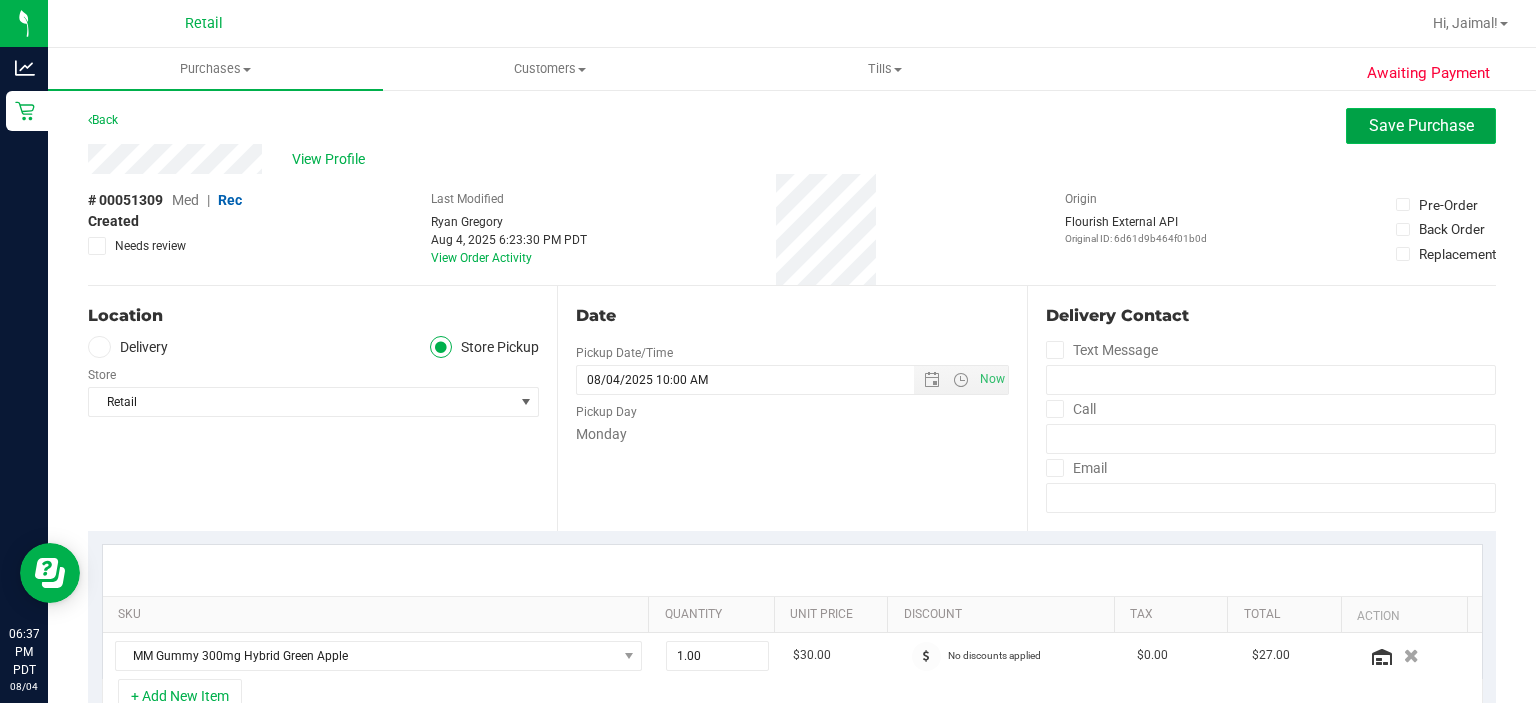 click on "Save Purchase" at bounding box center (1421, 125) 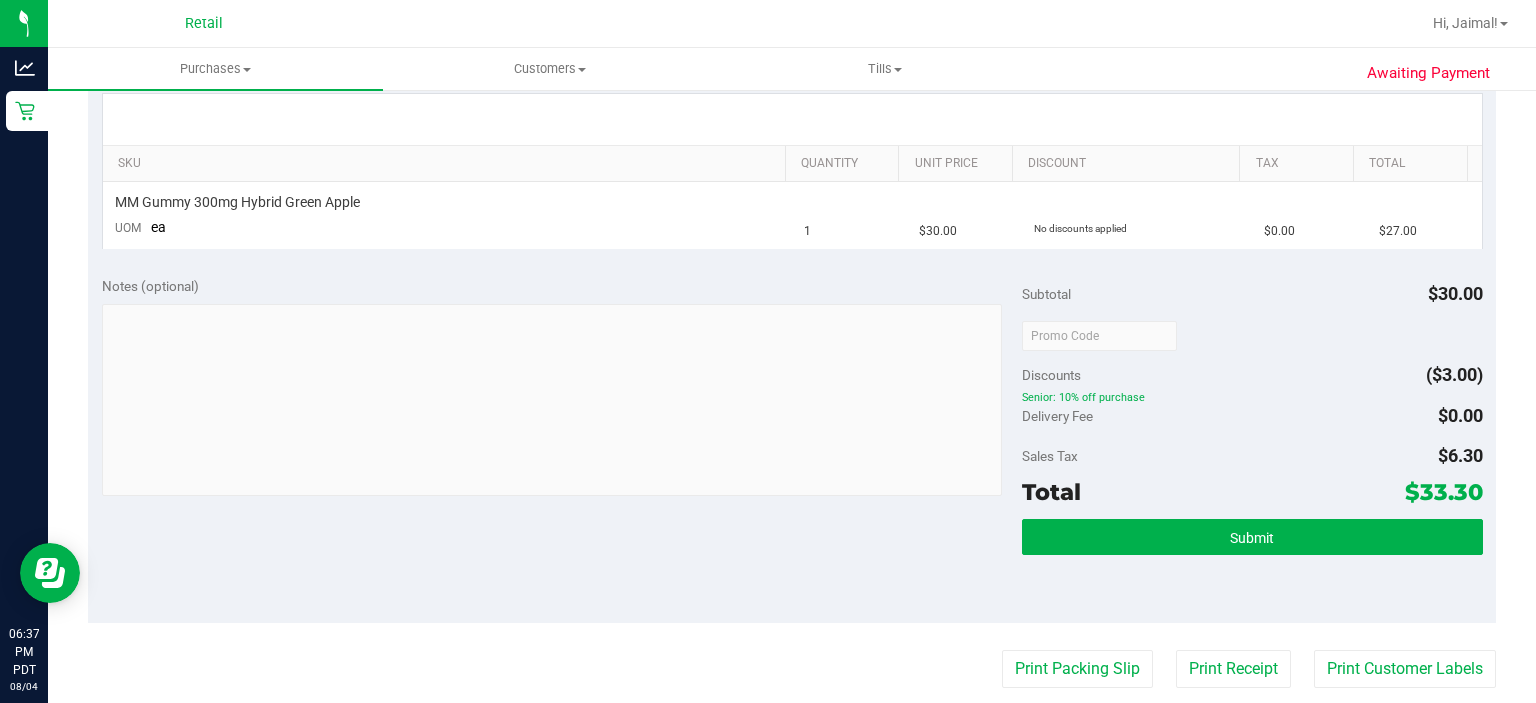 scroll, scrollTop: 466, scrollLeft: 0, axis: vertical 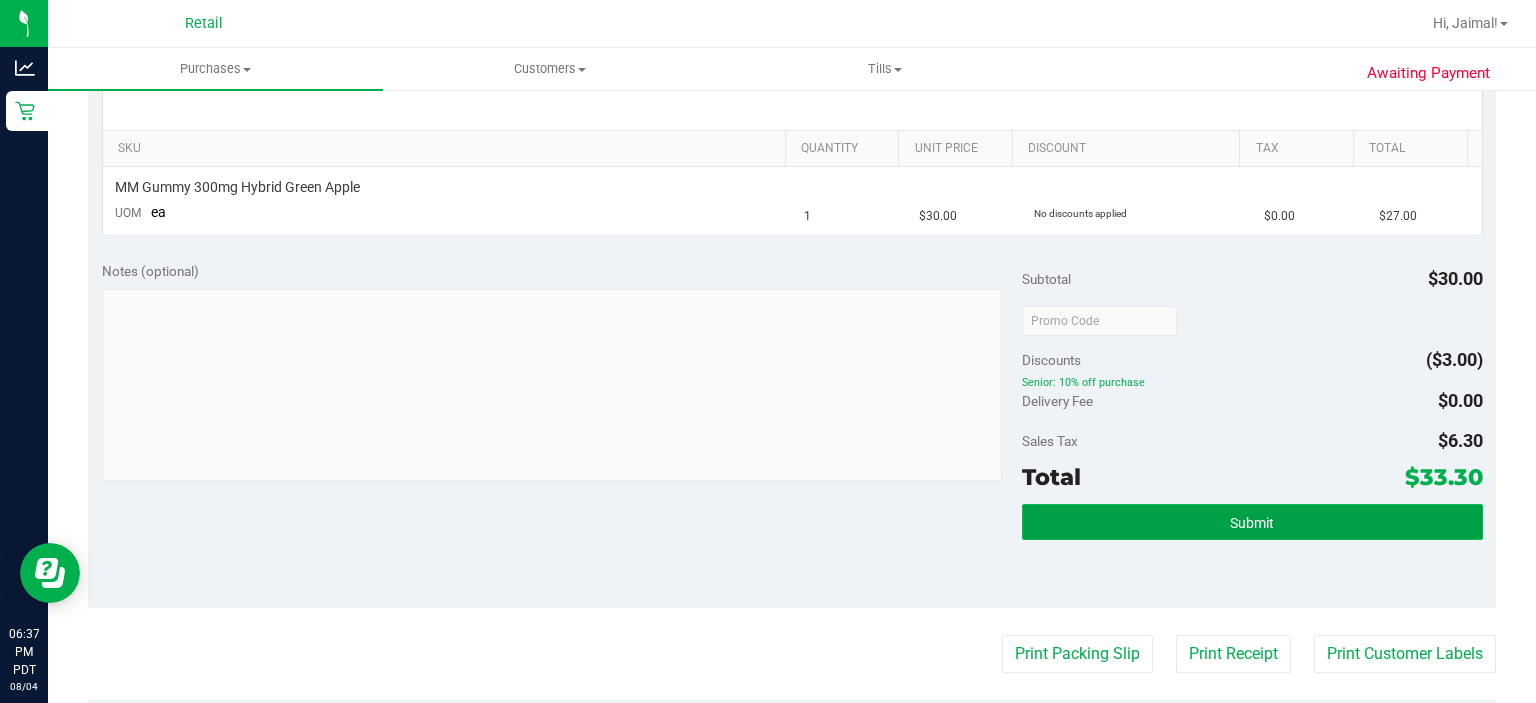 click on "Submit" at bounding box center (1252, 522) 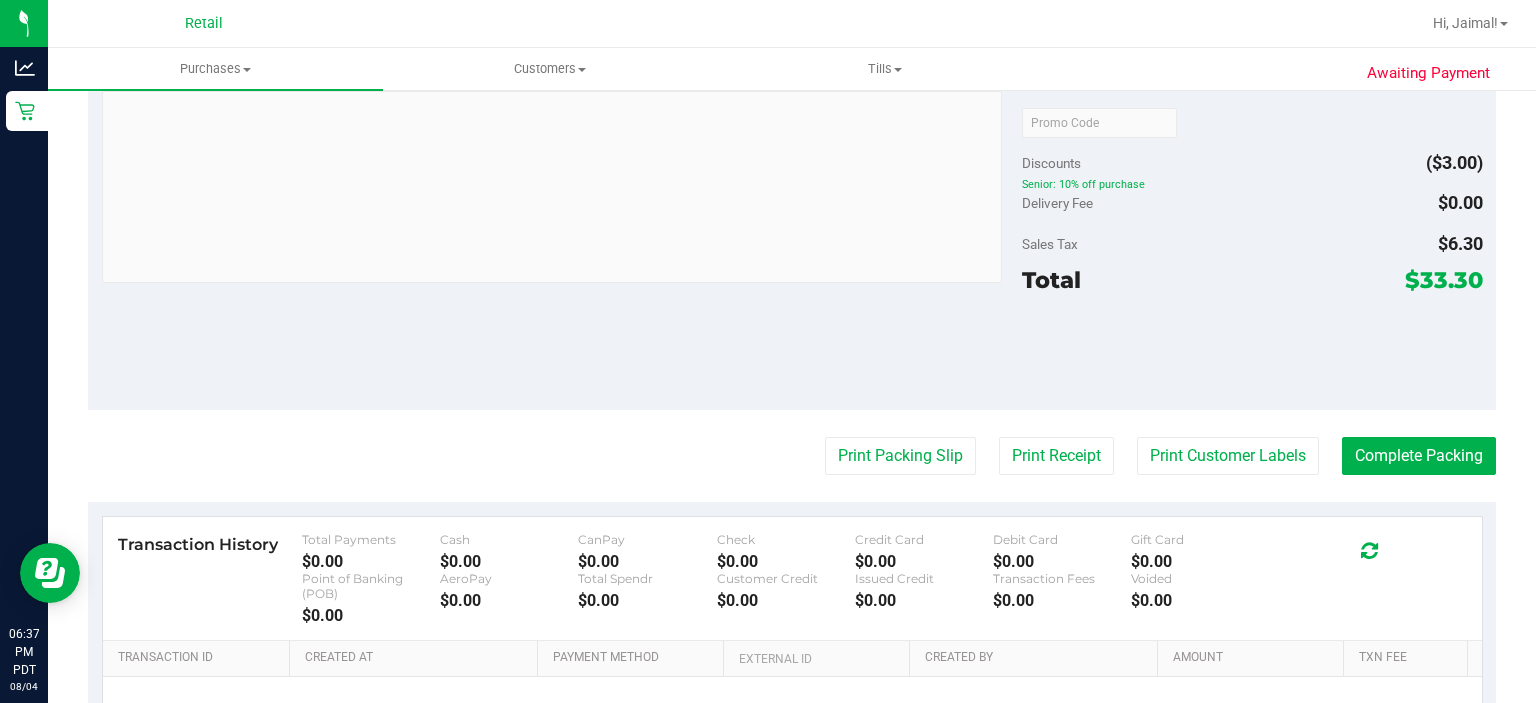 scroll, scrollTop: 716, scrollLeft: 0, axis: vertical 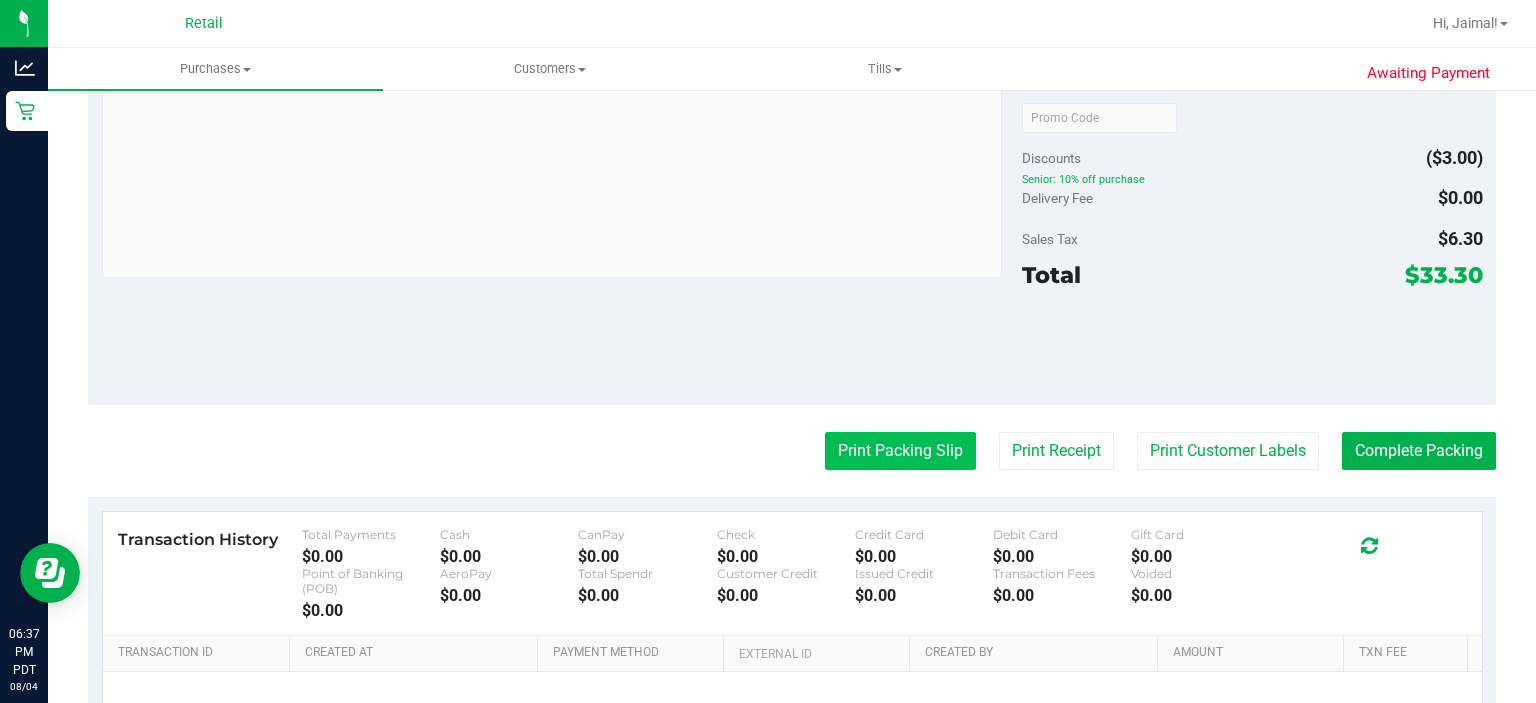 click on "Print Packing Slip" at bounding box center [900, 451] 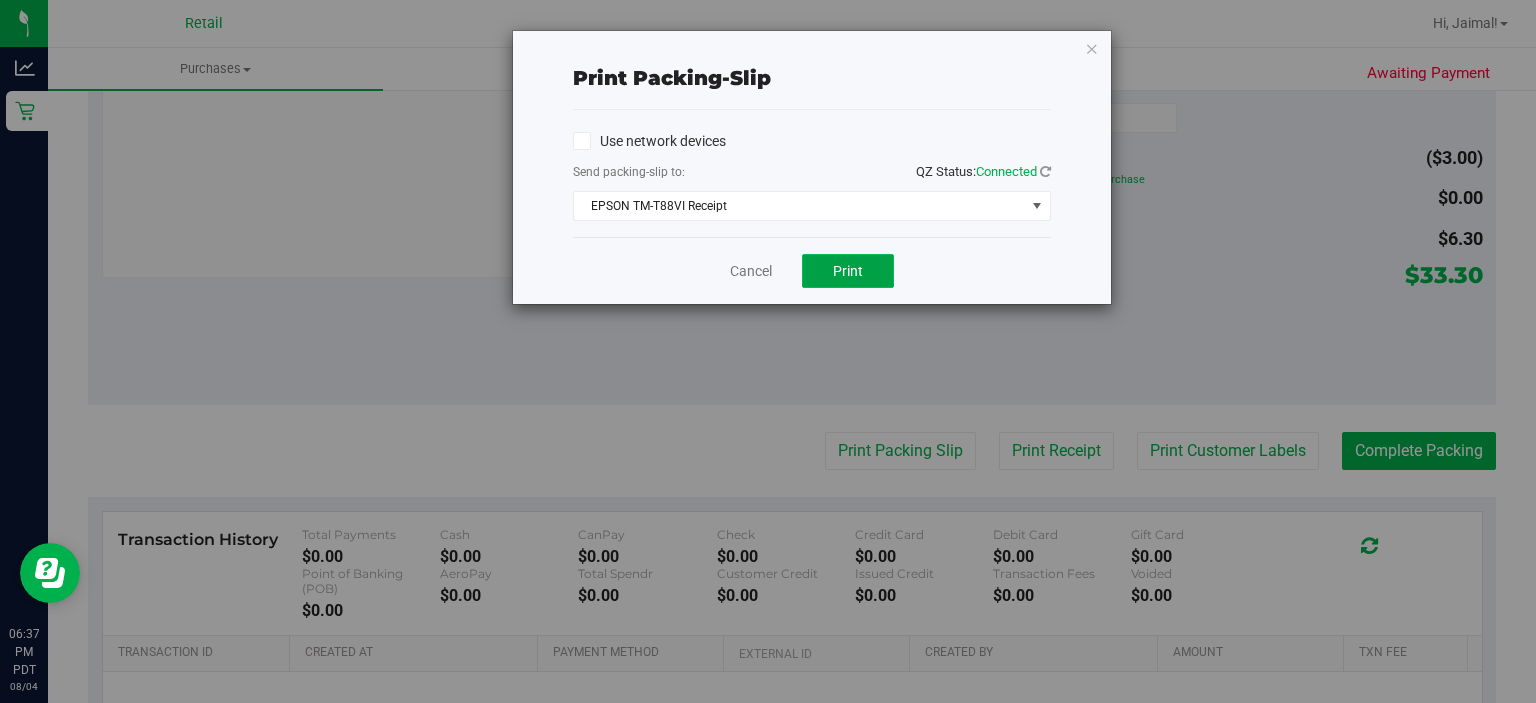 click on "Print" at bounding box center [848, 271] 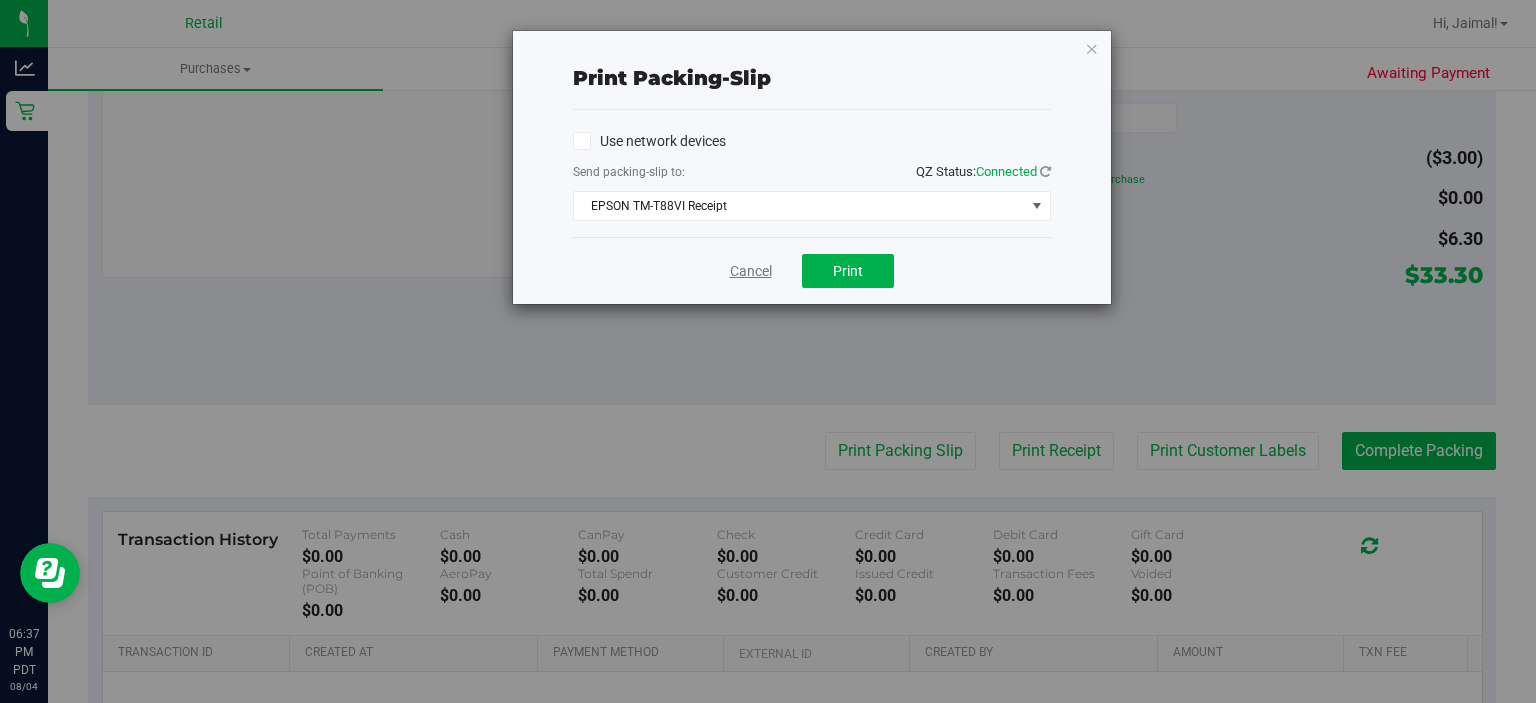 click on "Cancel" at bounding box center [751, 271] 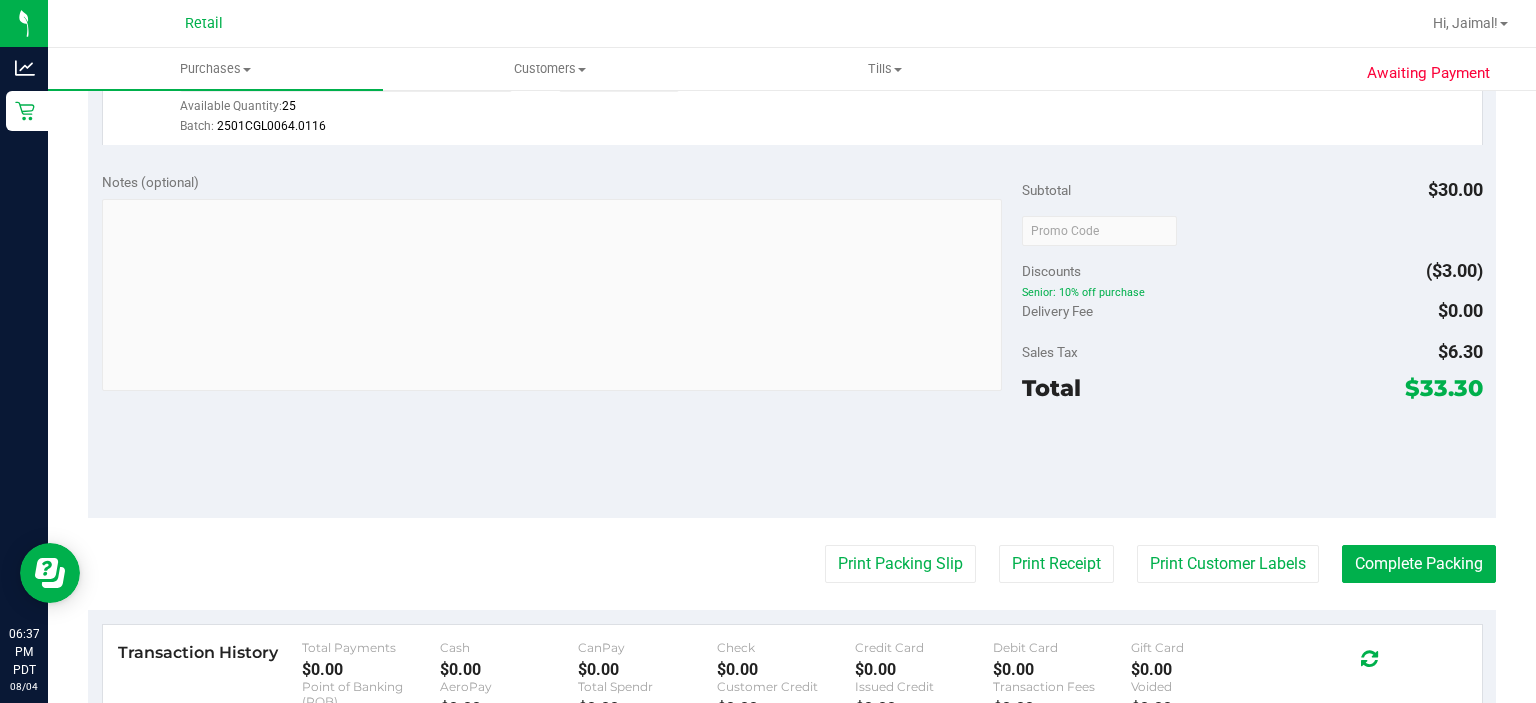 scroll, scrollTop: 606, scrollLeft: 0, axis: vertical 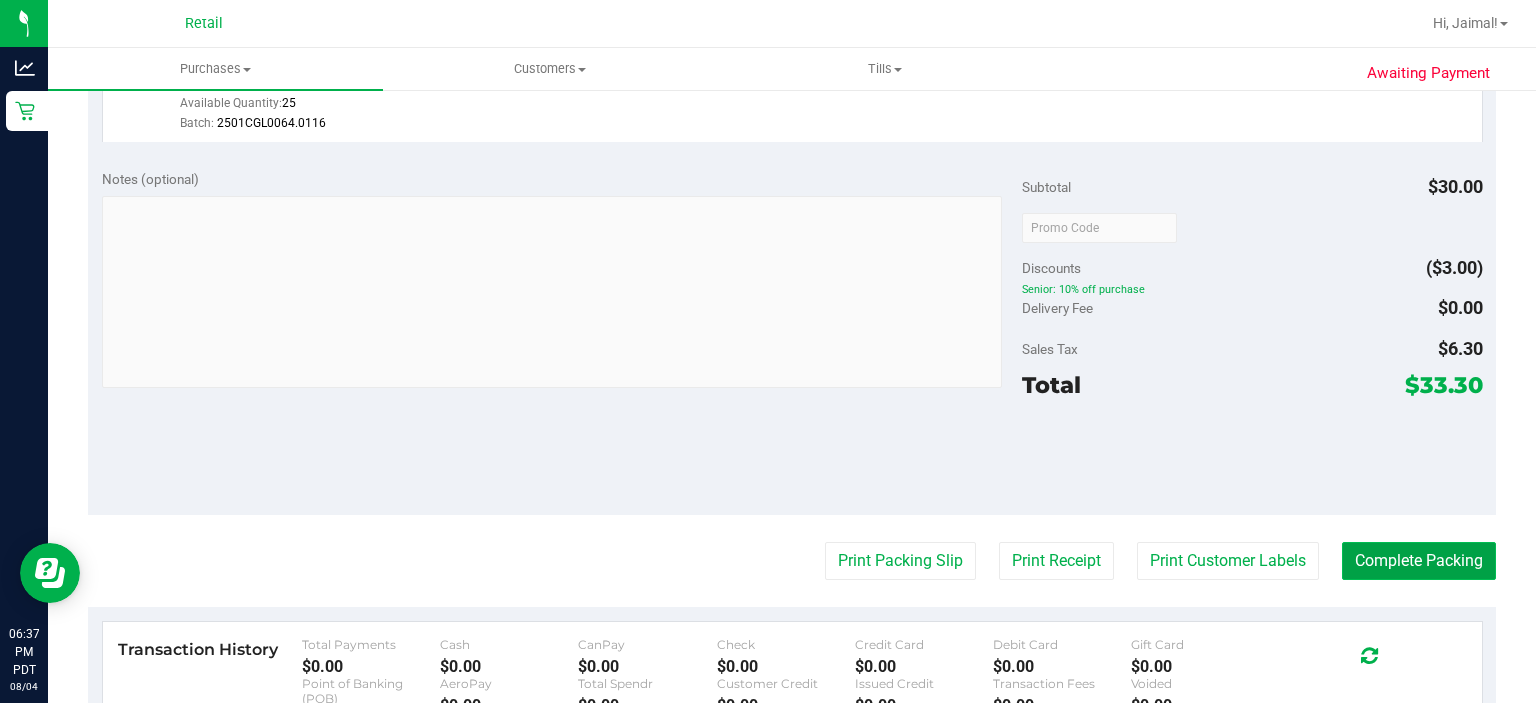 click on "Complete Packing" at bounding box center (1419, 561) 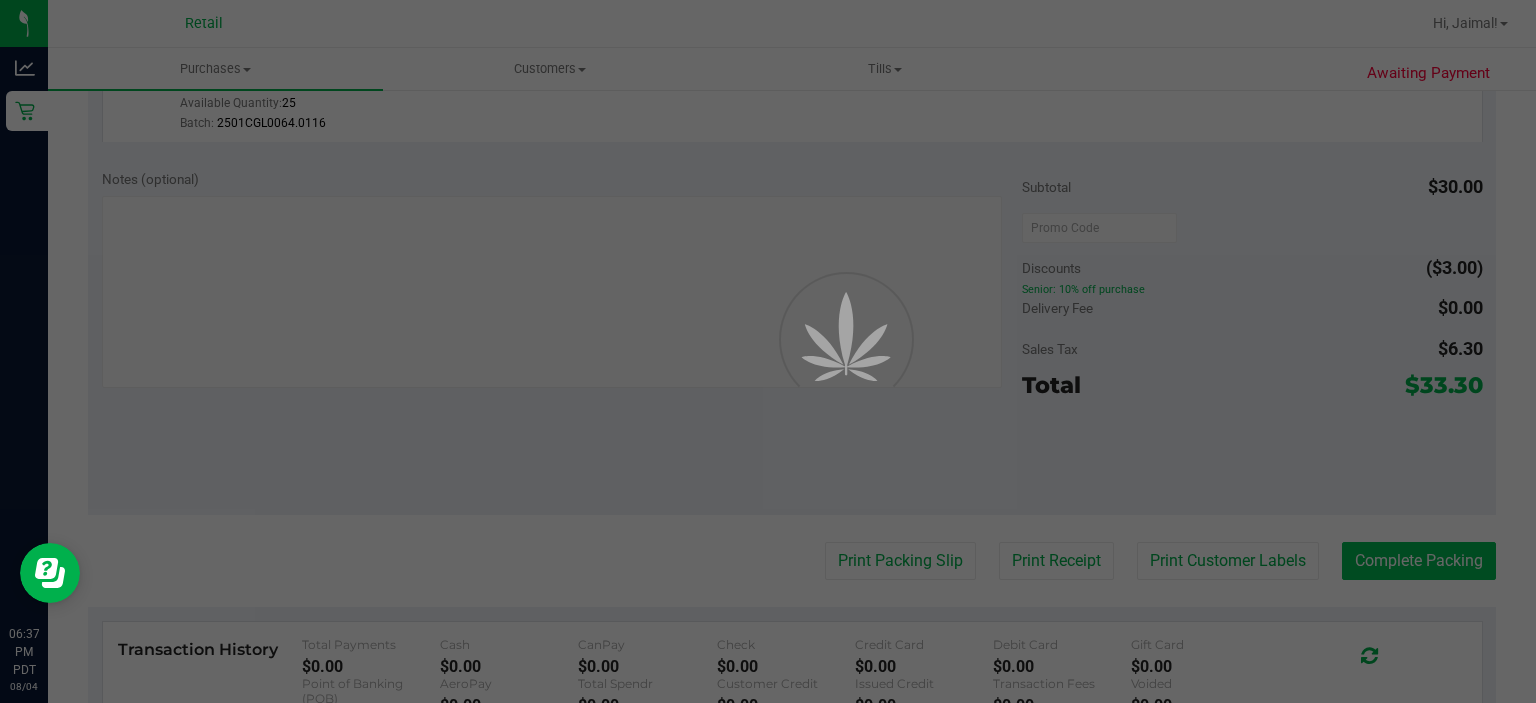 scroll, scrollTop: 0, scrollLeft: 0, axis: both 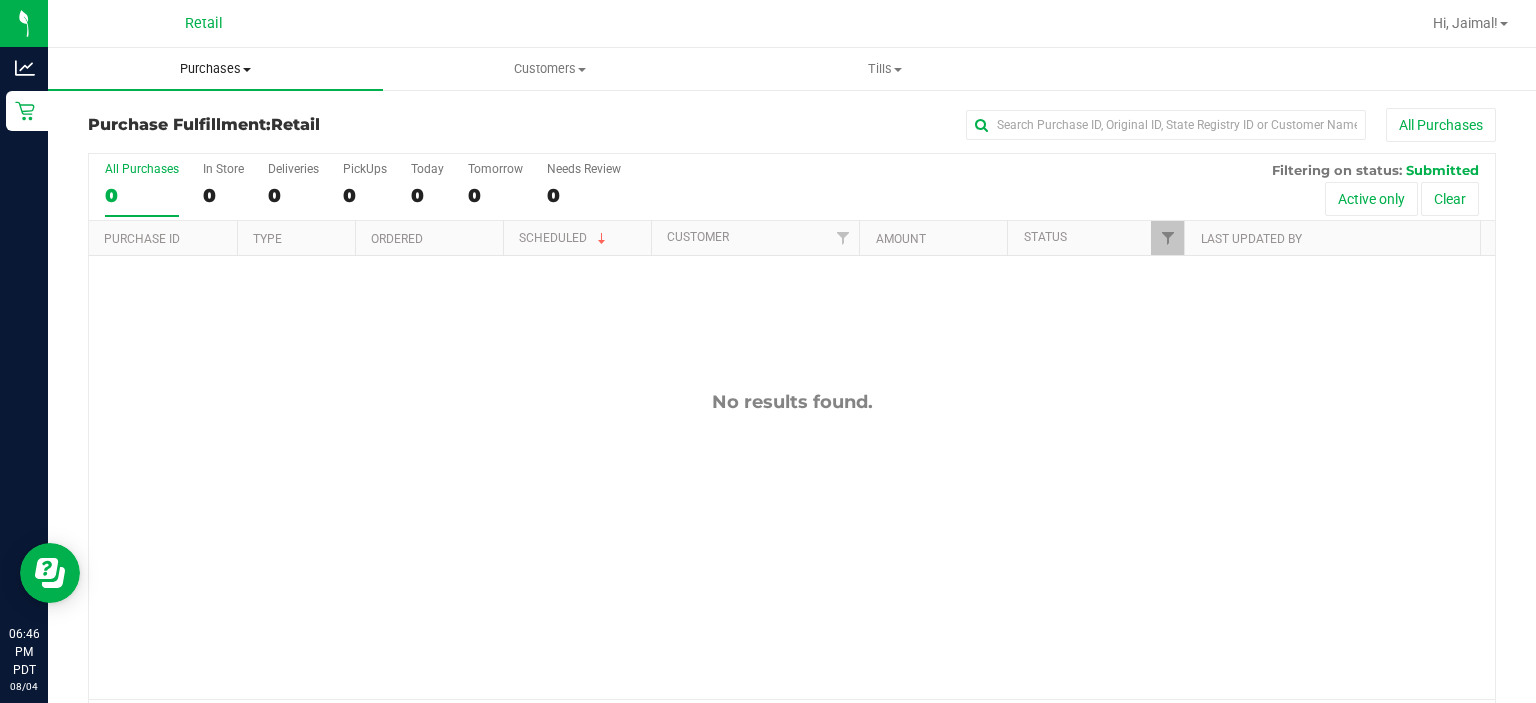 click on "Purchases" at bounding box center [215, 69] 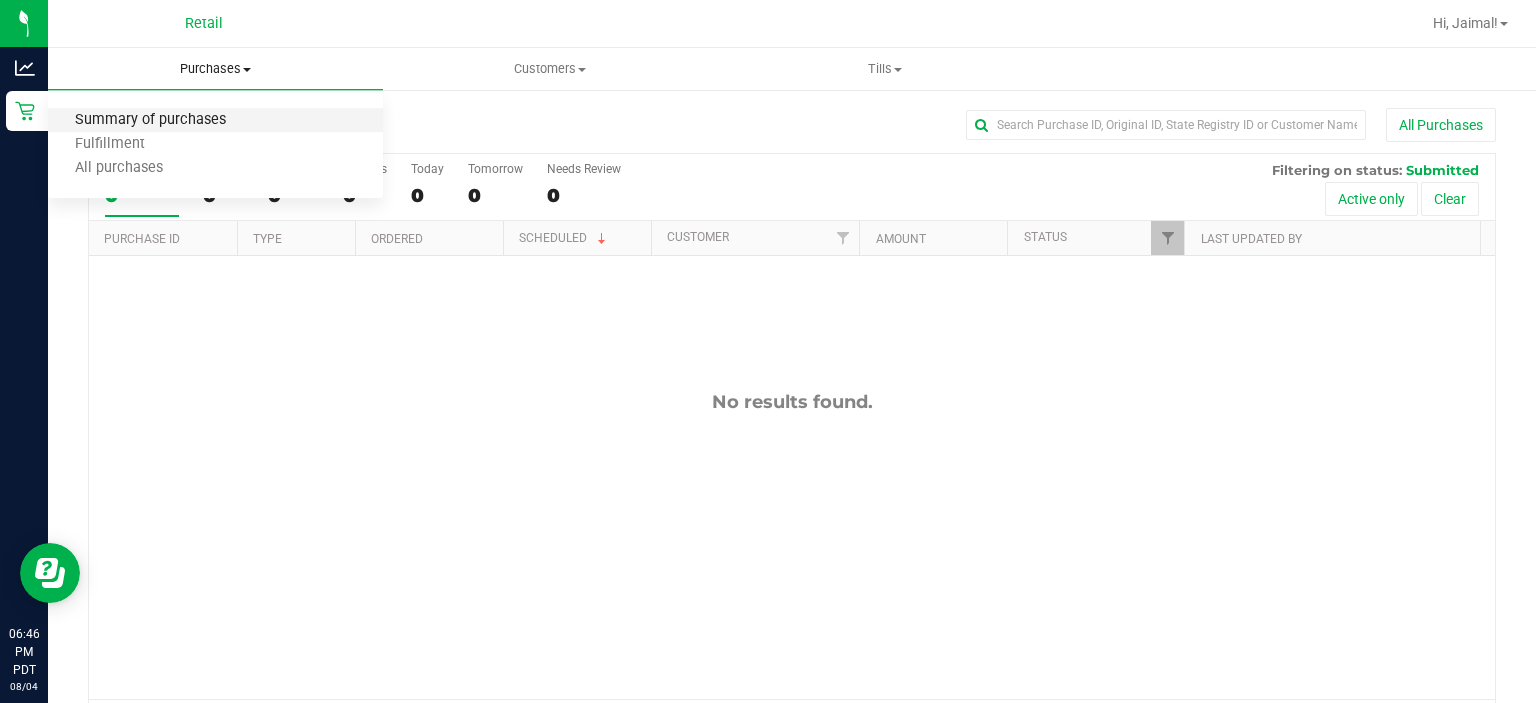 click on "Summary of purchases" at bounding box center (150, 120) 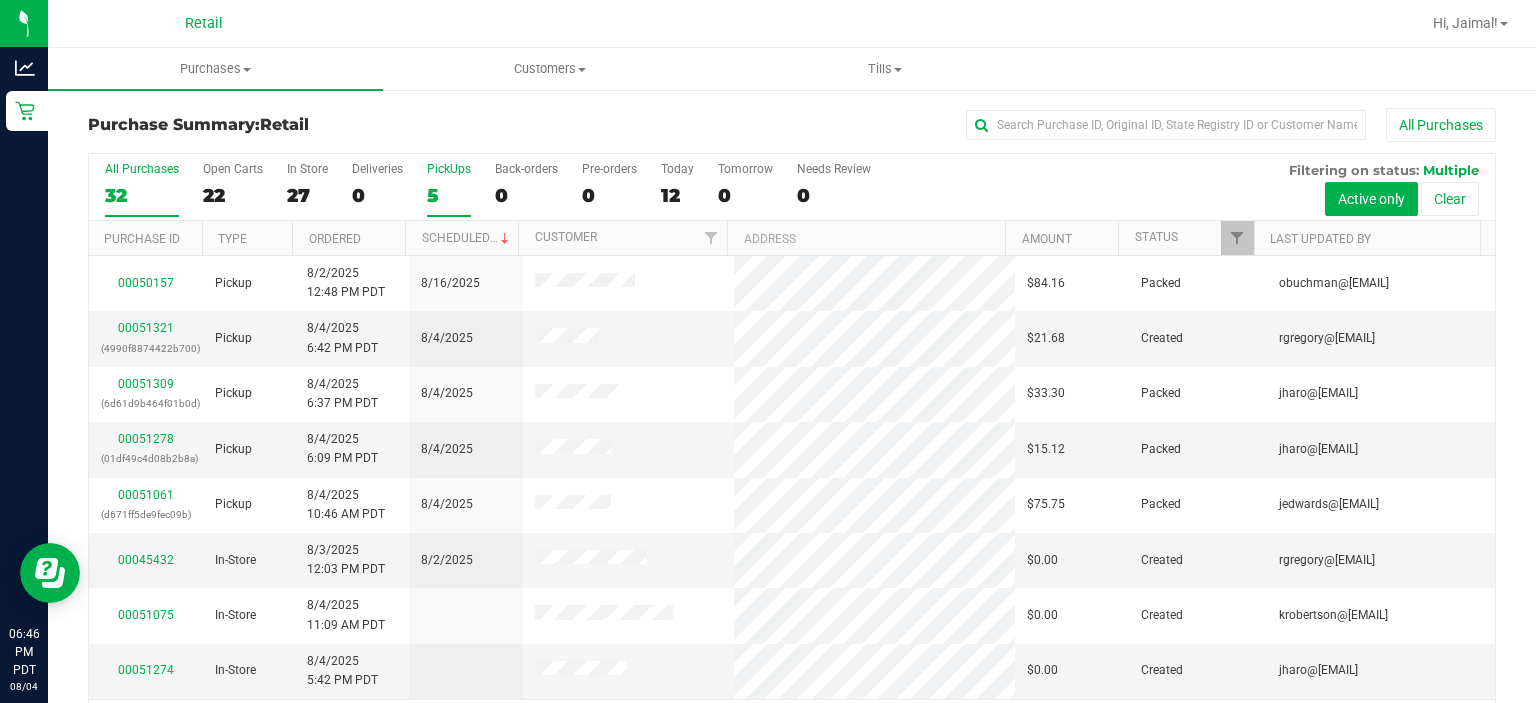 click on "PickUps" at bounding box center (449, 169) 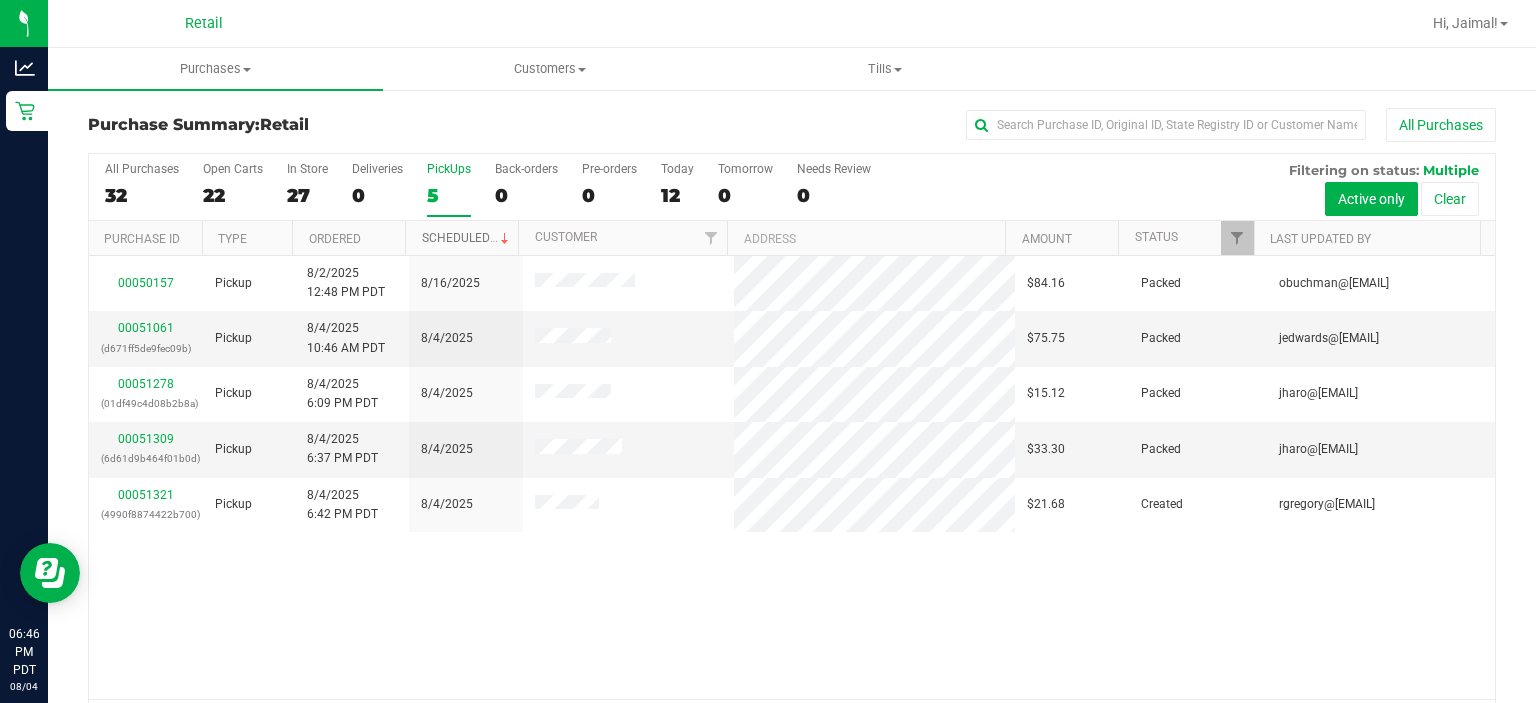 click on "Scheduled" at bounding box center [467, 238] 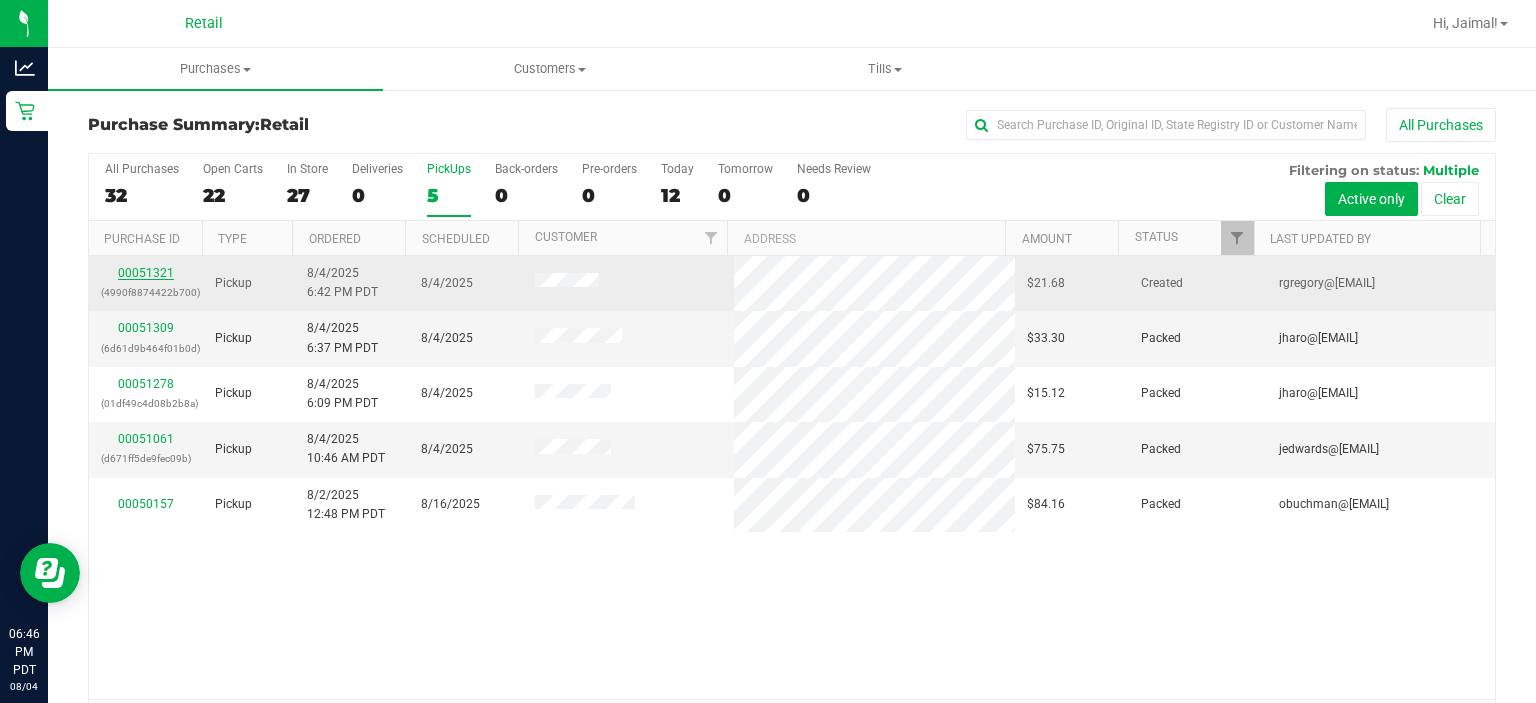 click on "00051321" at bounding box center [146, 273] 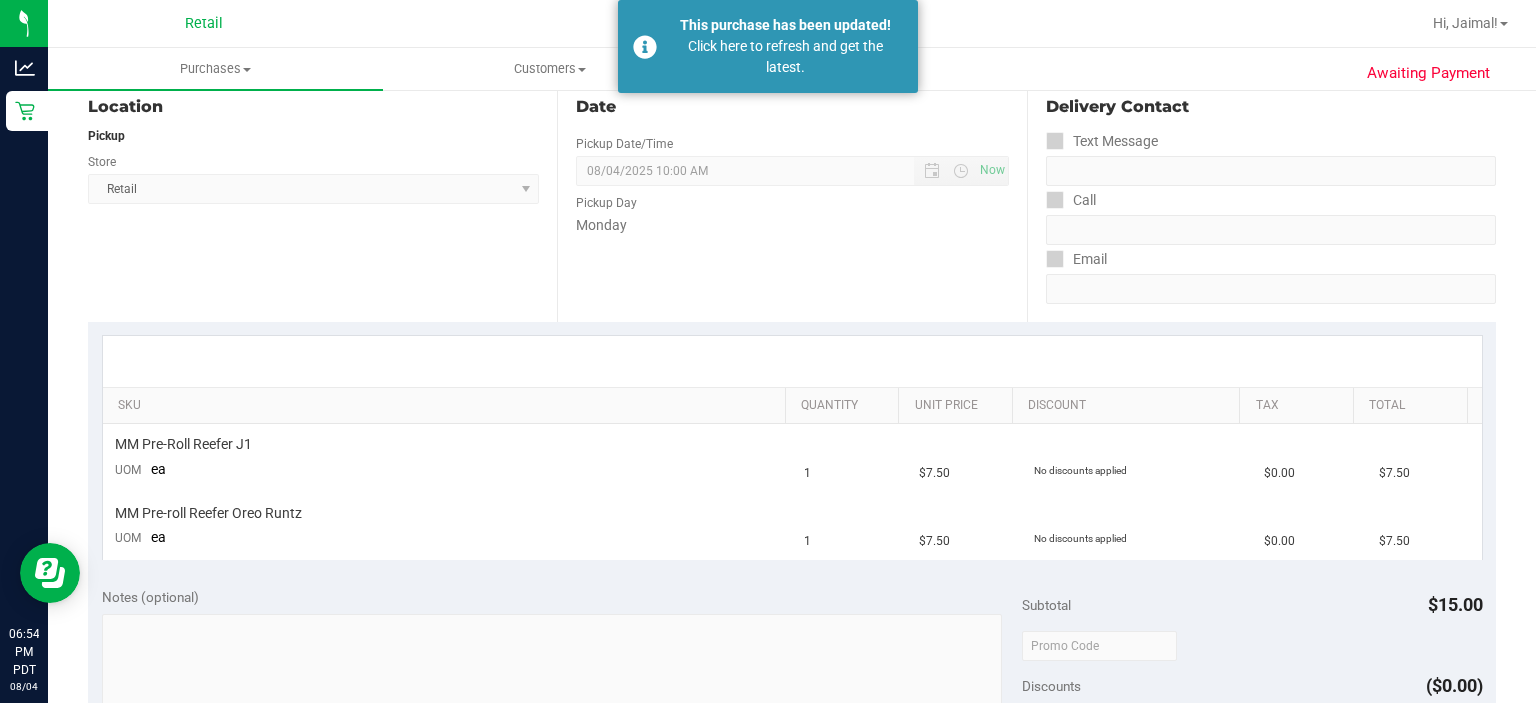 scroll, scrollTop: 0, scrollLeft: 0, axis: both 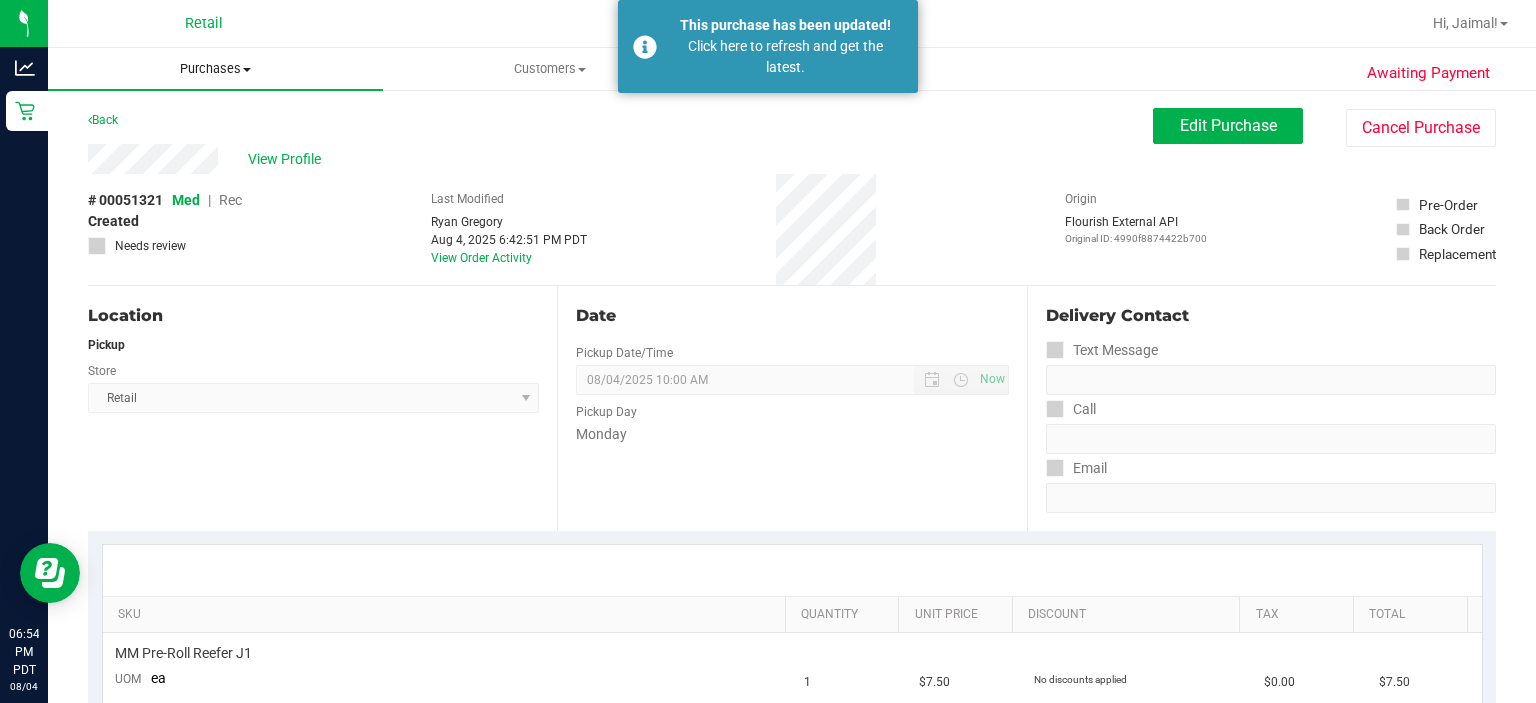 click on "Purchases" at bounding box center [215, 69] 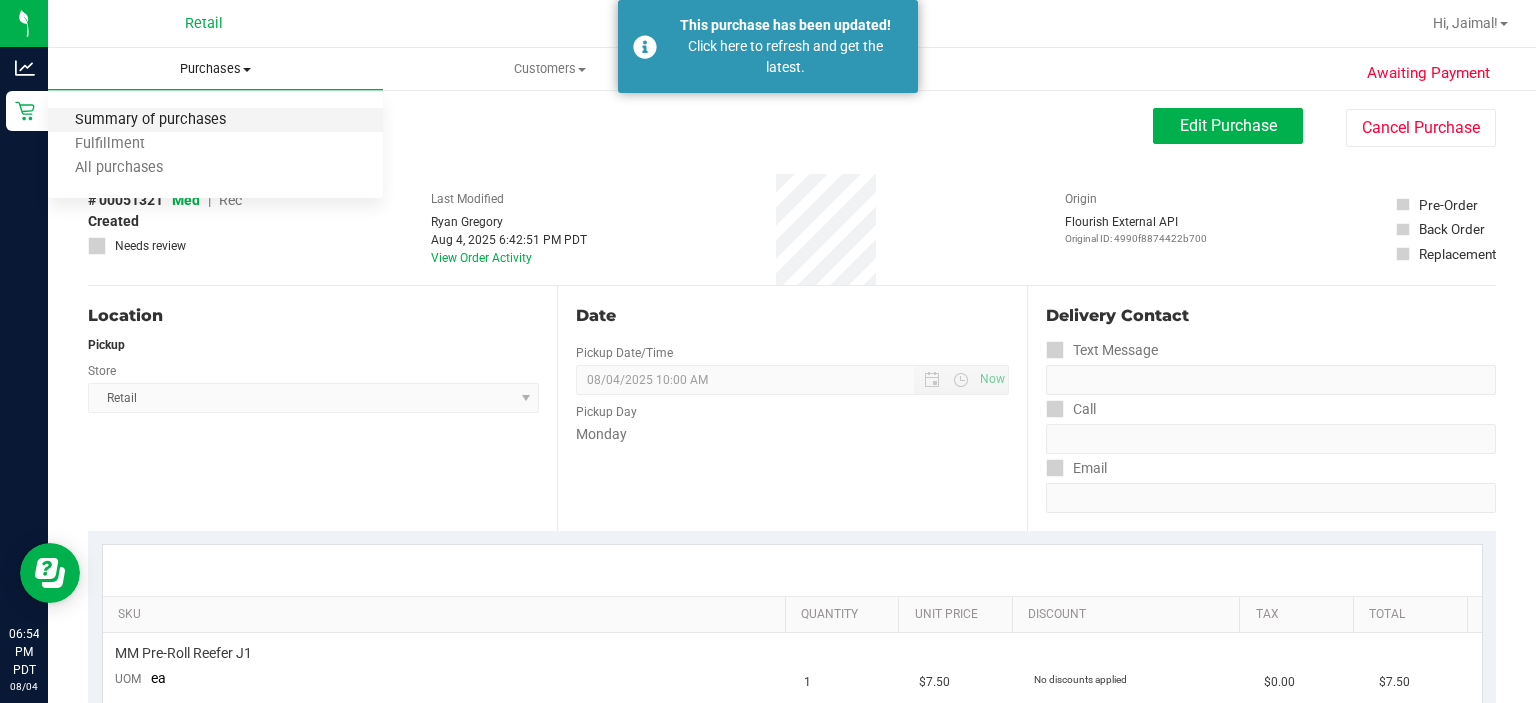click on "Summary of purchases" at bounding box center (150, 120) 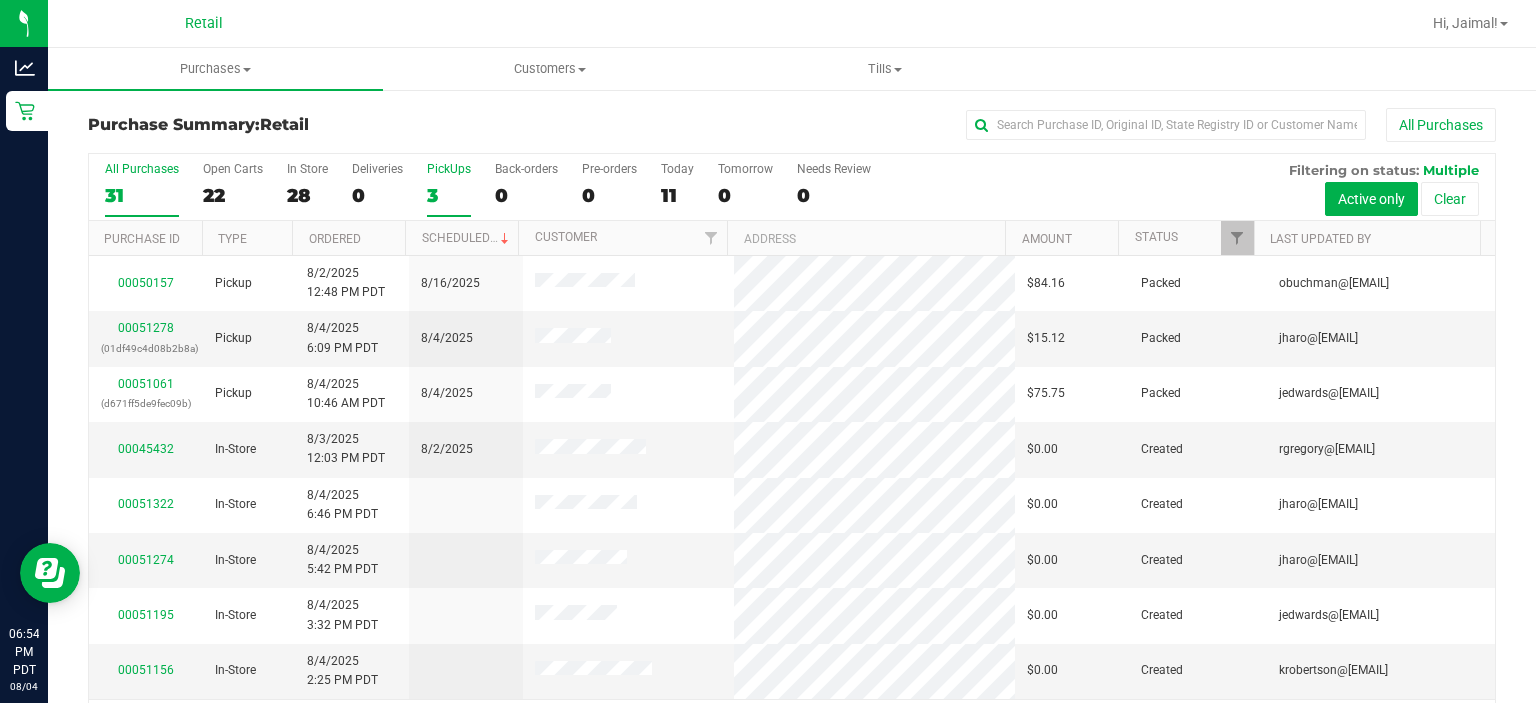 click on "PickUps" at bounding box center (449, 169) 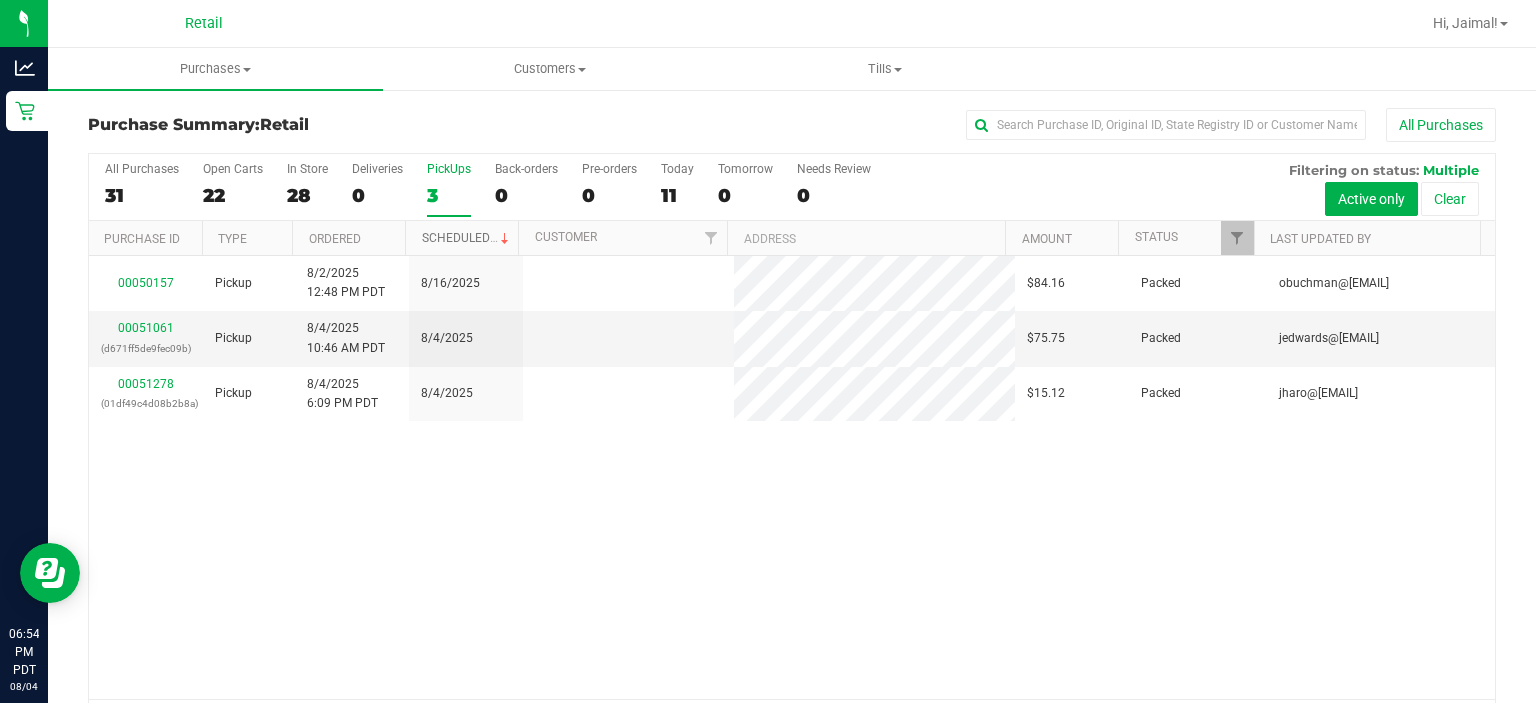 click on "Scheduled" at bounding box center [467, 238] 